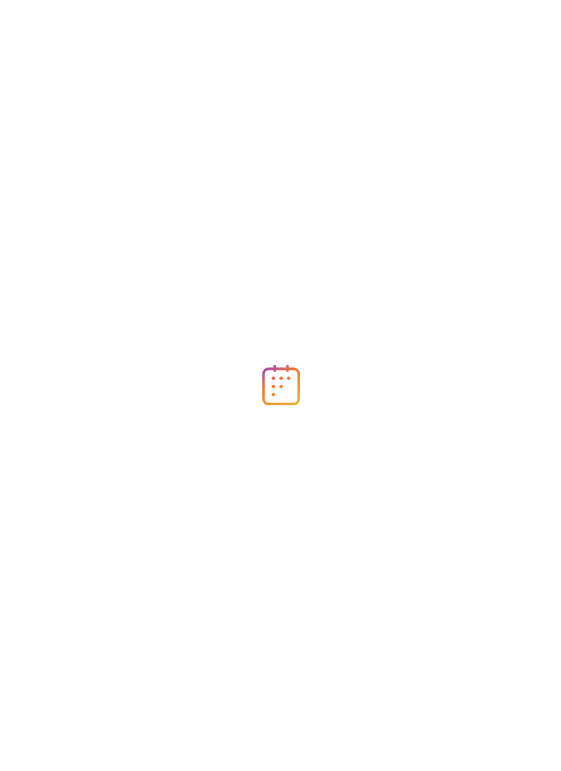 scroll, scrollTop: 0, scrollLeft: 0, axis: both 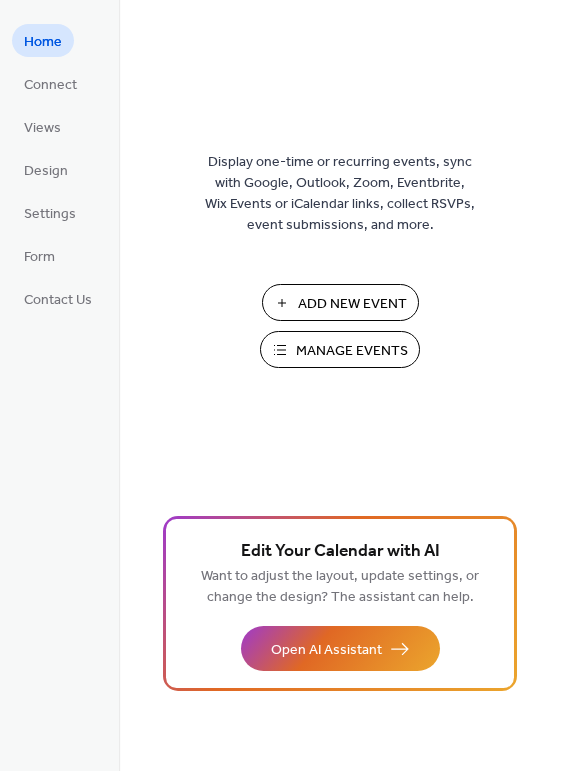 click on "Manage Events" at bounding box center (352, 351) 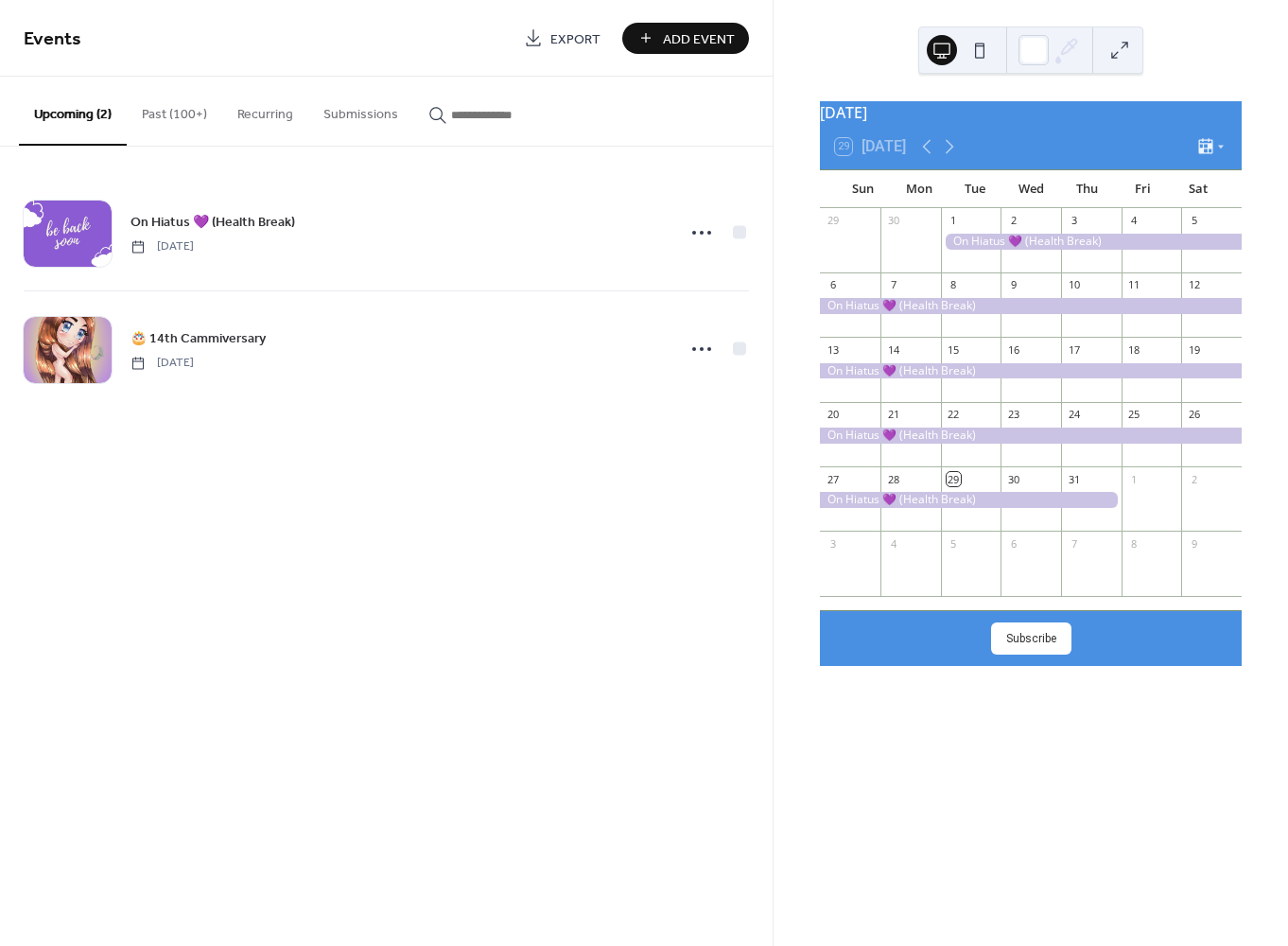 scroll, scrollTop: 0, scrollLeft: 0, axis: both 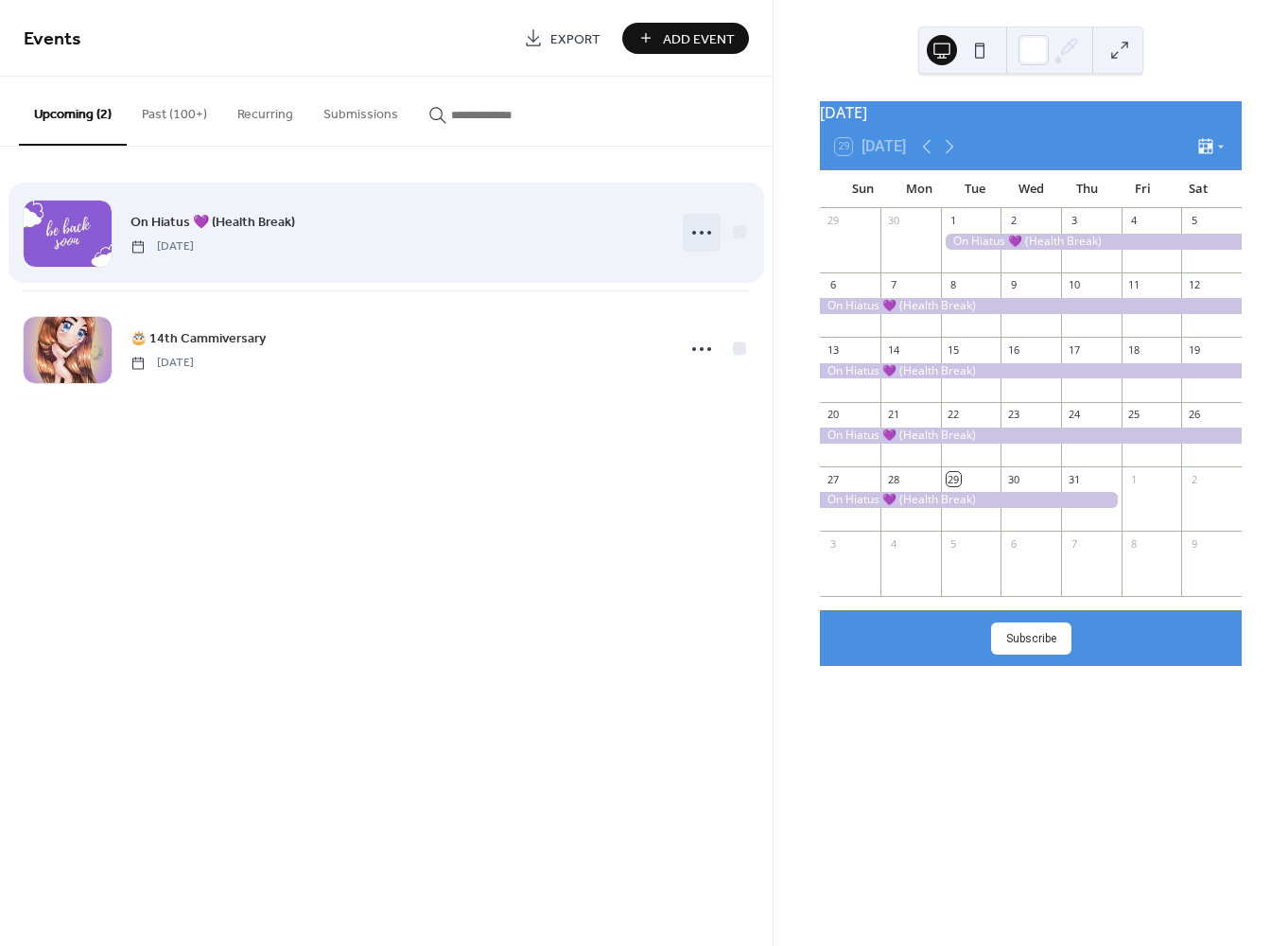 click 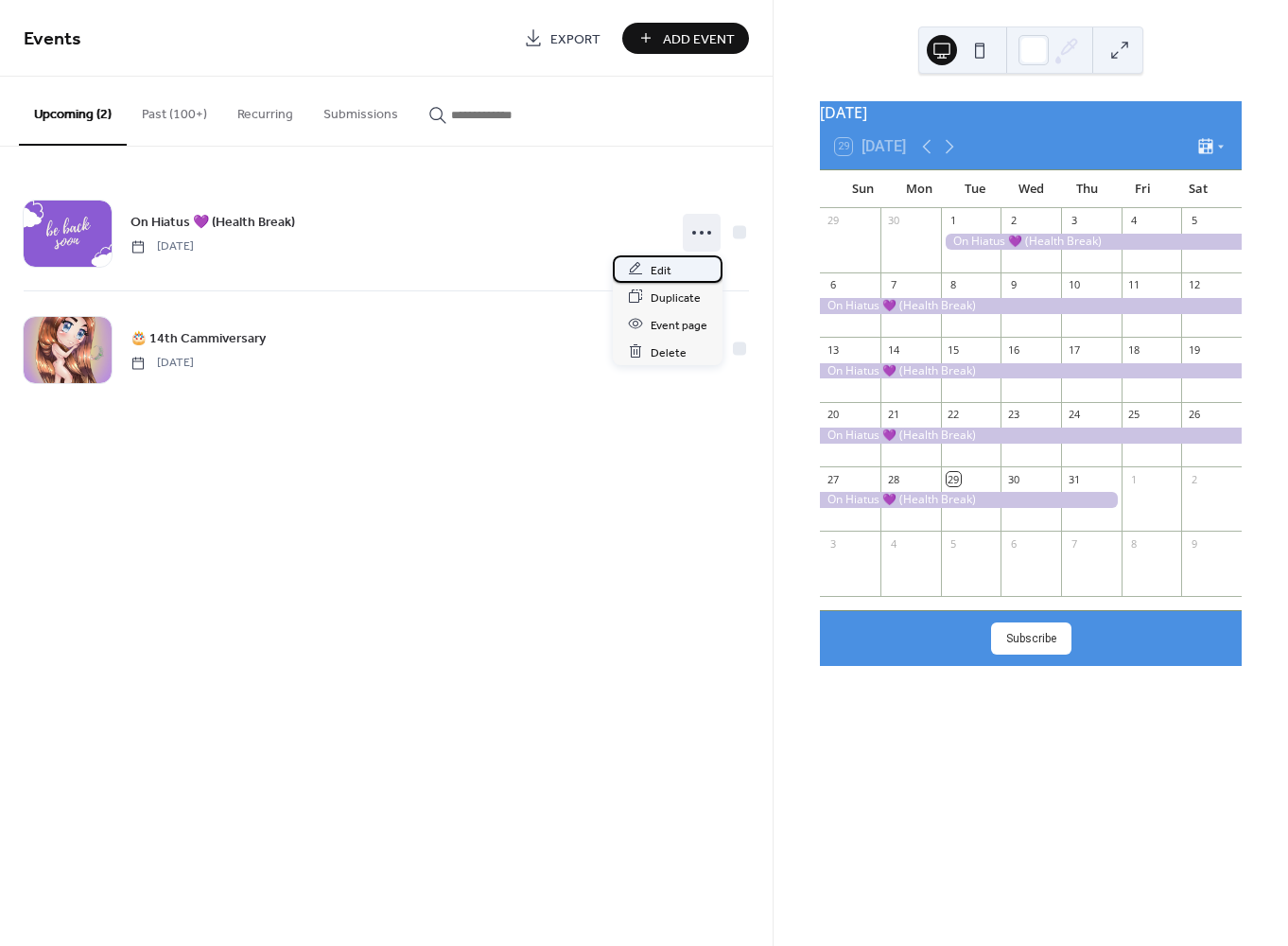 click on "Edit" at bounding box center [668, 269] 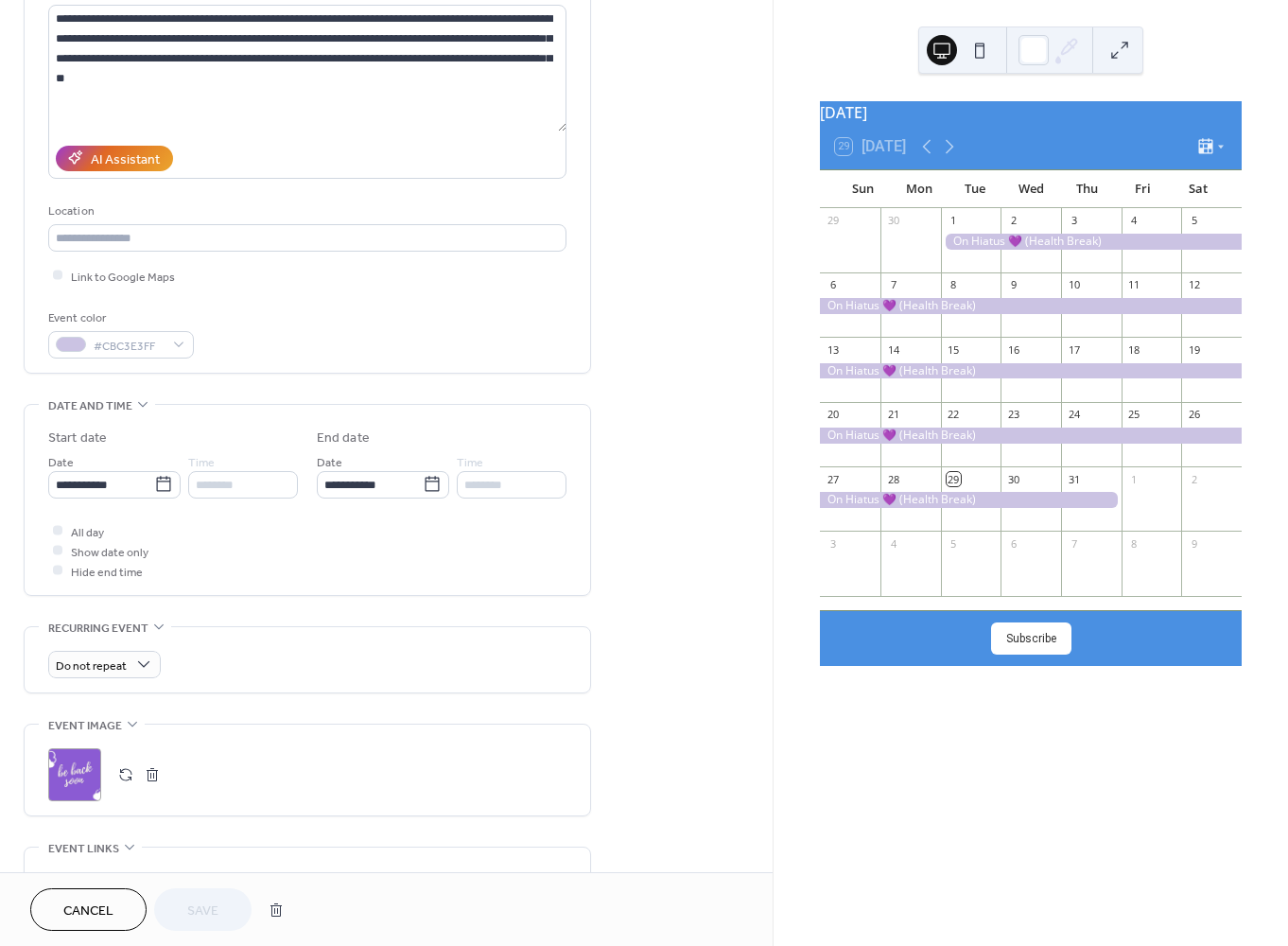scroll, scrollTop: 283, scrollLeft: 0, axis: vertical 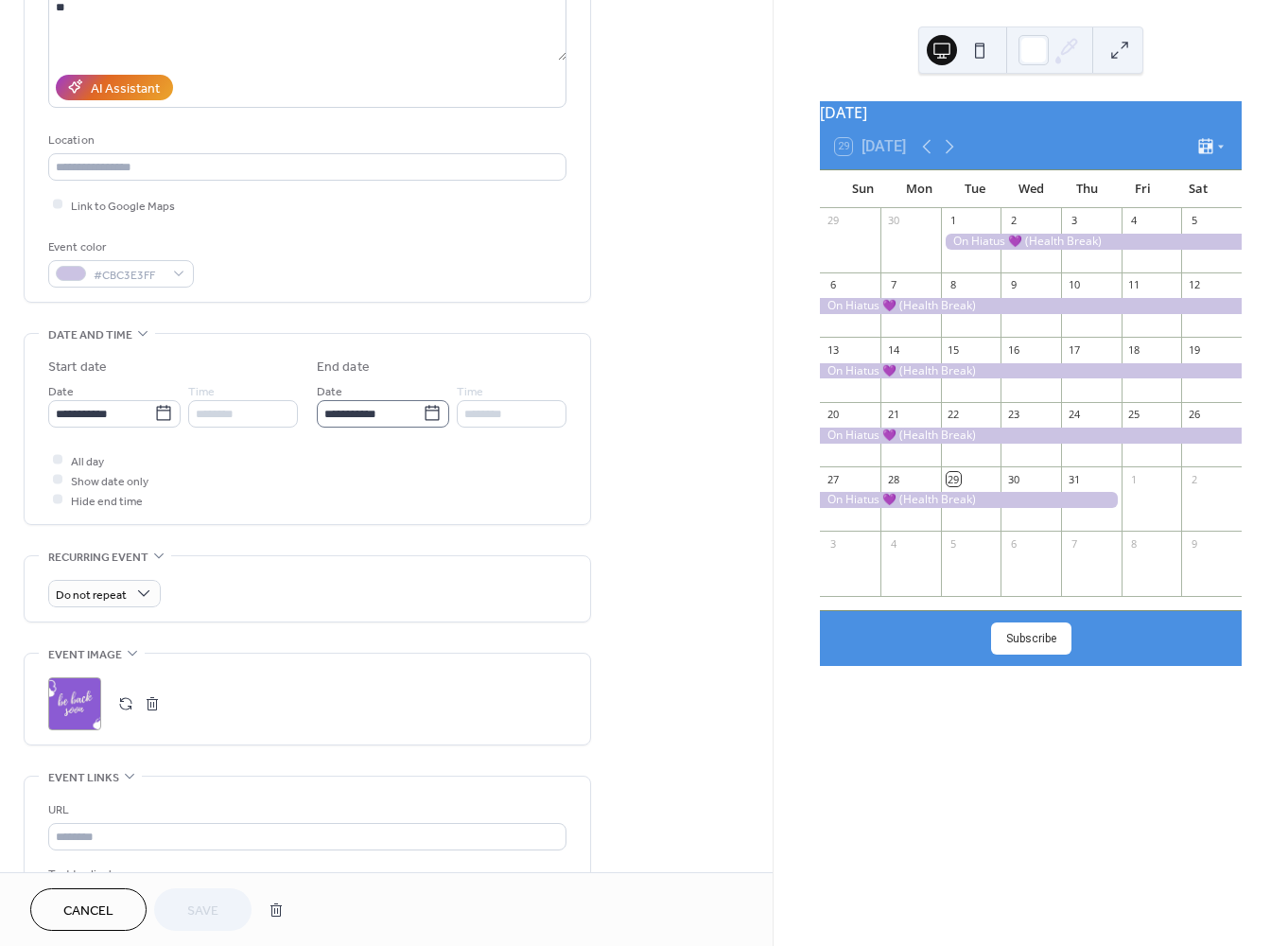 click 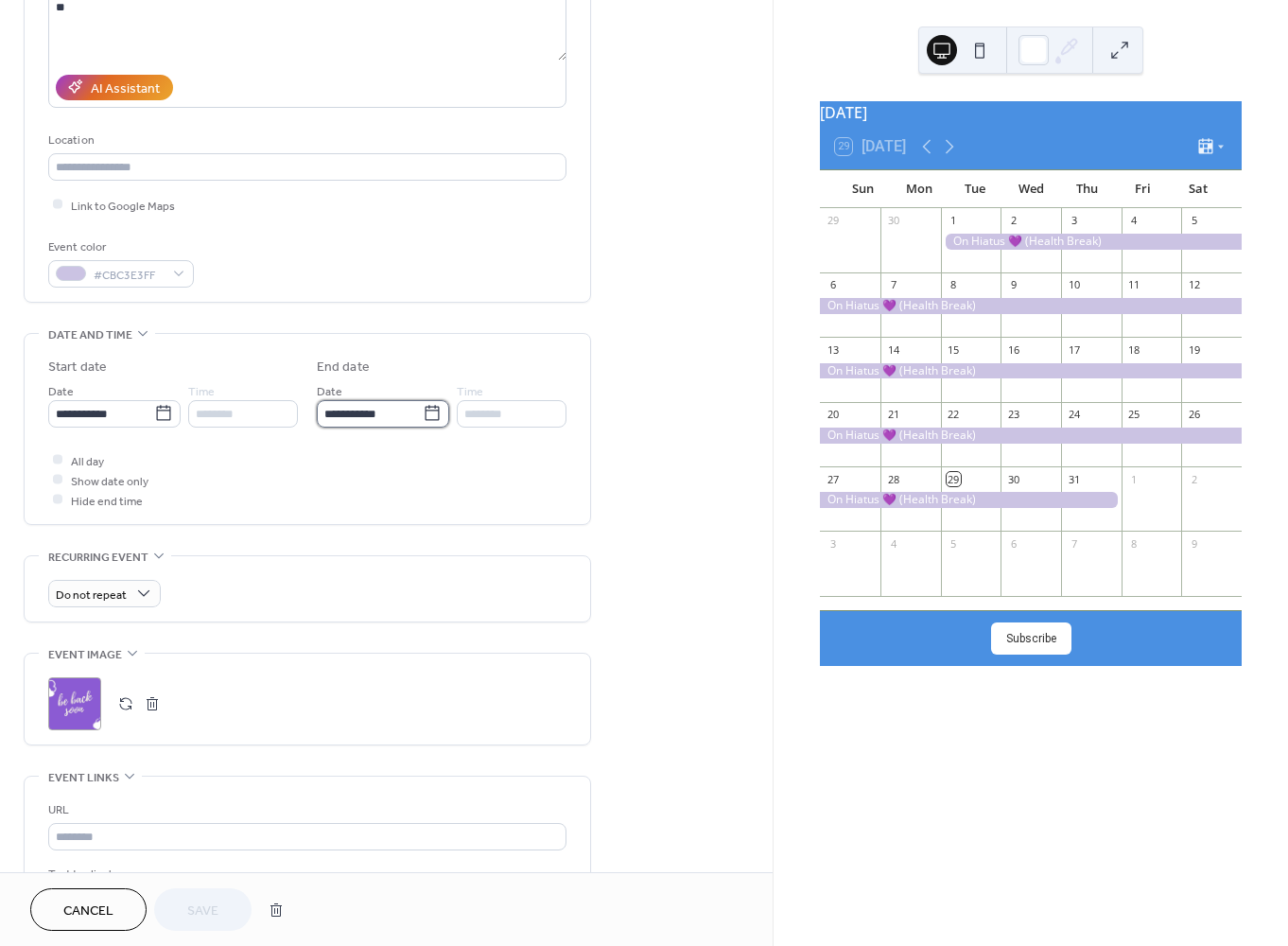 click on "**********" at bounding box center [370, 413] 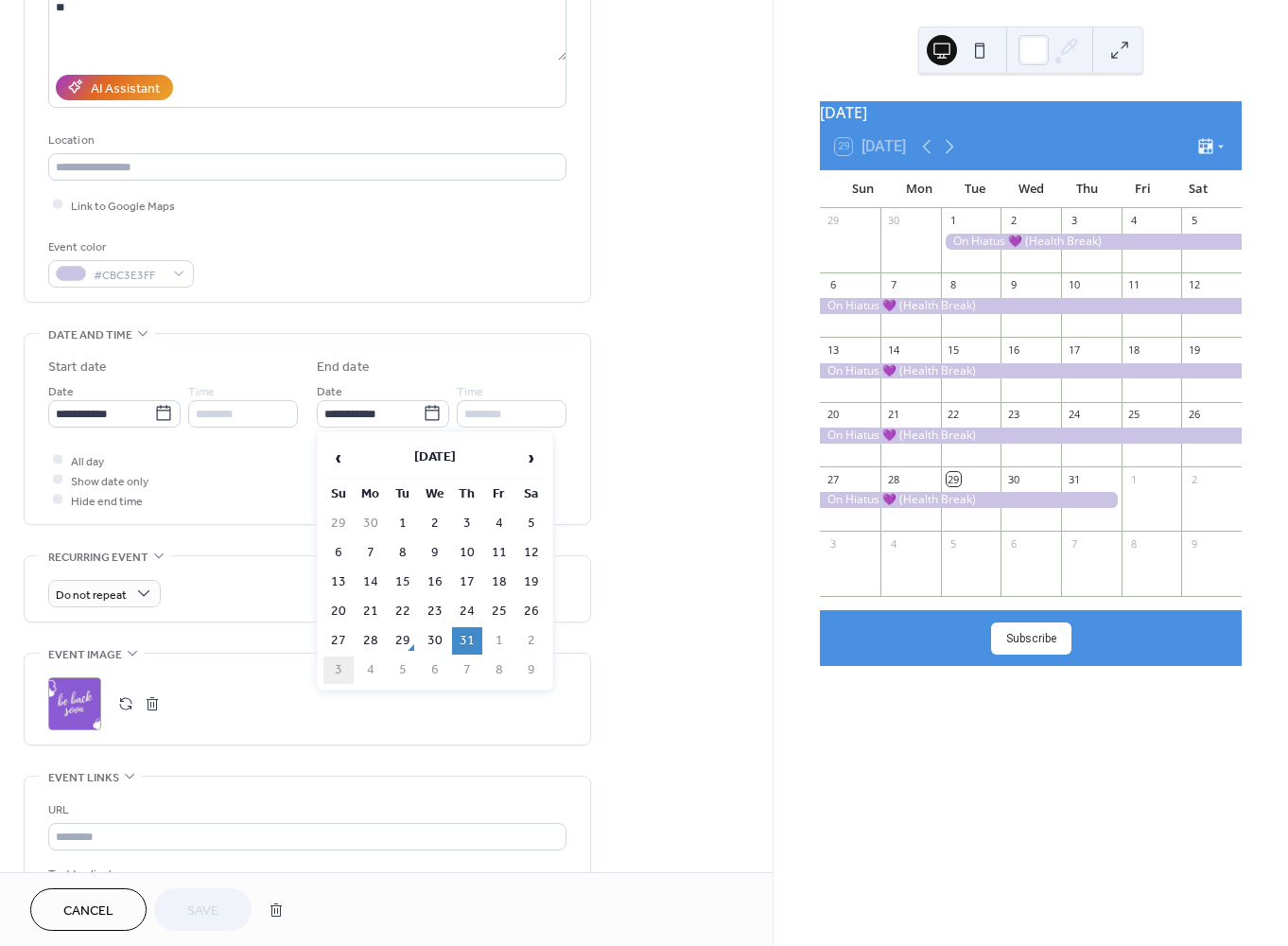 click on "3" at bounding box center [339, 670] 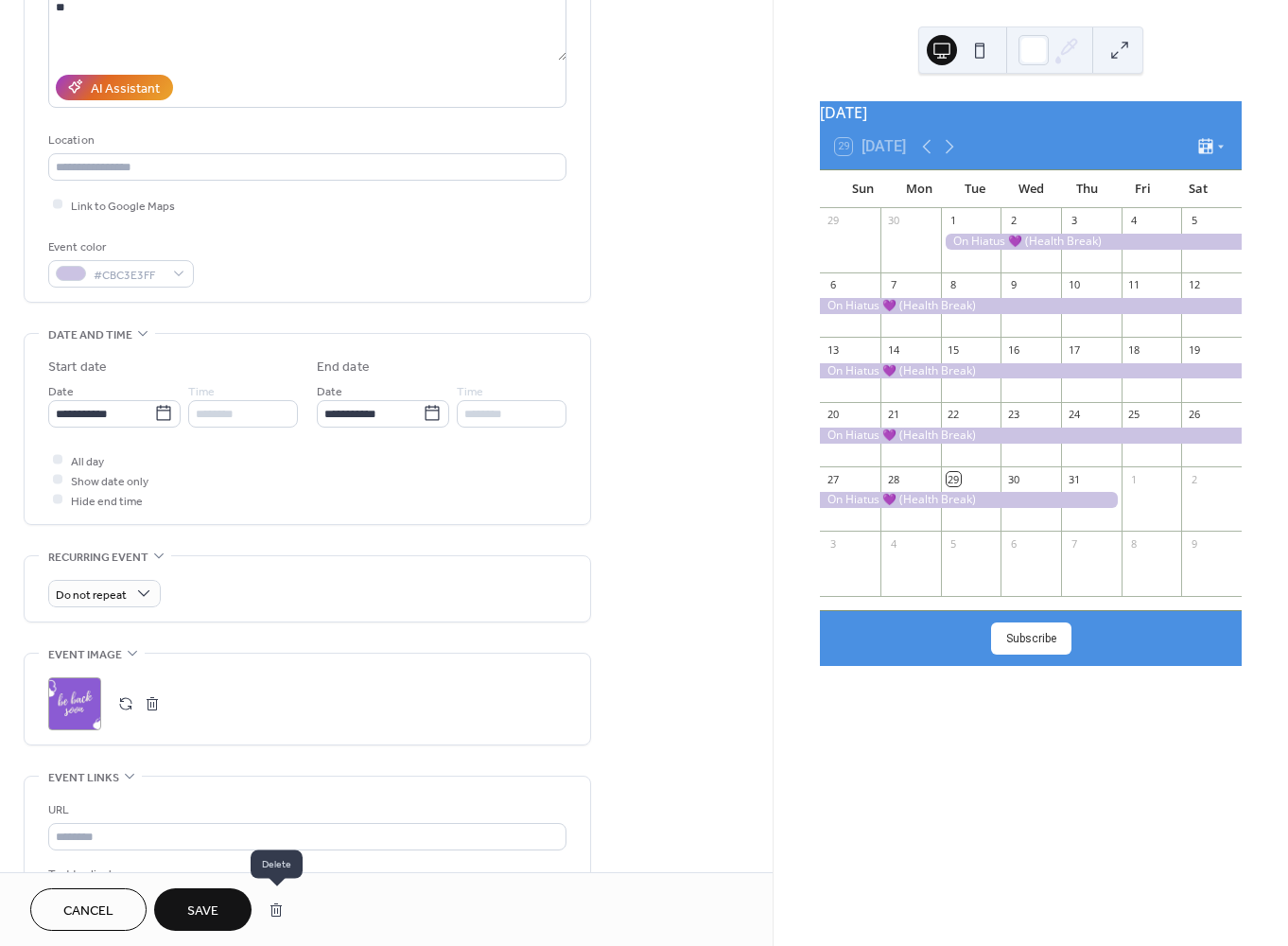 click on "Save" at bounding box center (202, 911) 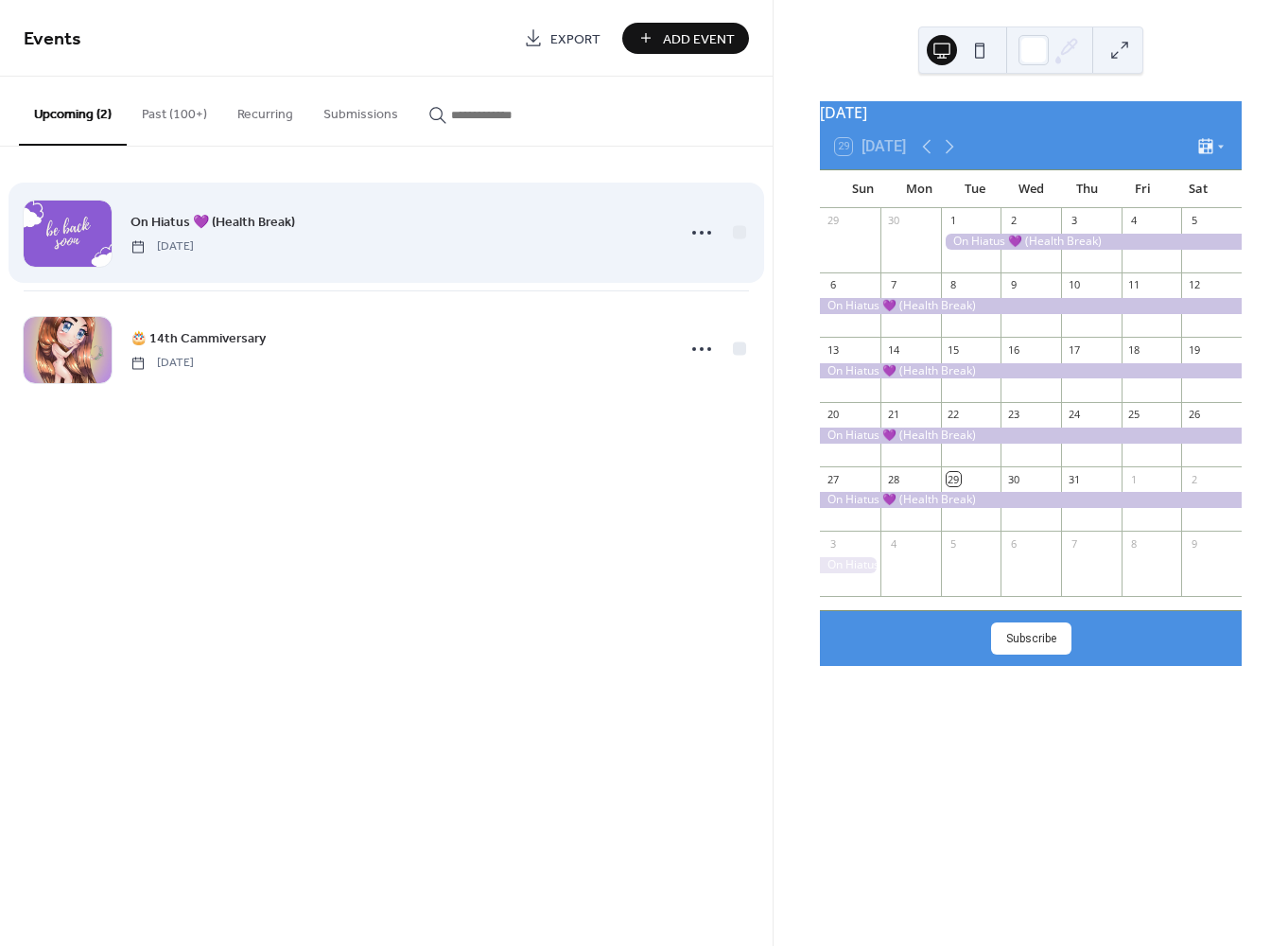 click on "On Hiatus 💜 (Health Break) Tuesday, July 1, 2025" at bounding box center [386, 233] 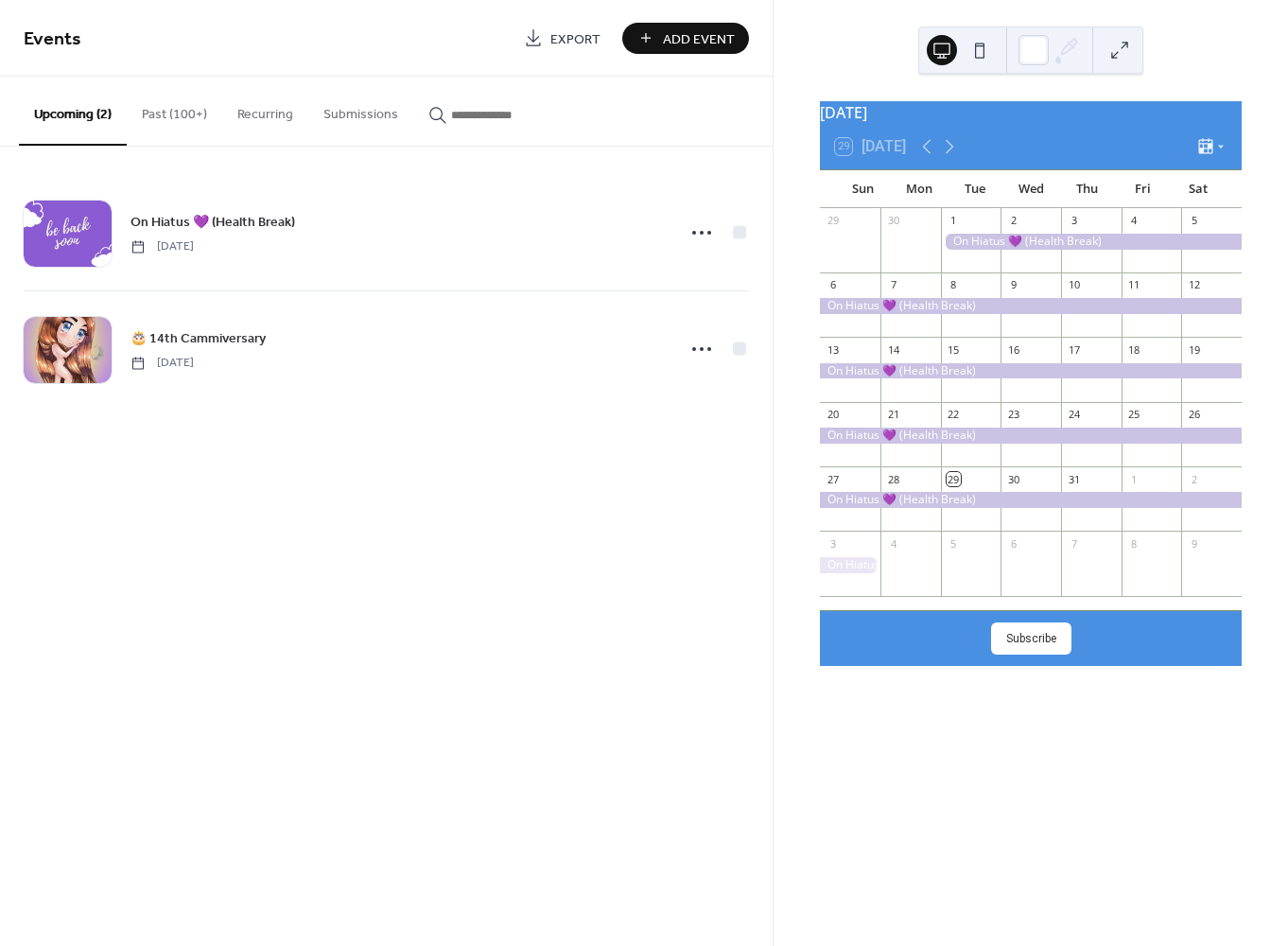 click on "Events Export Add Event Upcoming (2) Past (100+) Recurring Submissions On Hiatus 💜 (Health Break) Tuesday, July 1, 2025 🎂 14th Cammiversary Tuesday, August 26, 2025 Cancel" at bounding box center [386, 473] 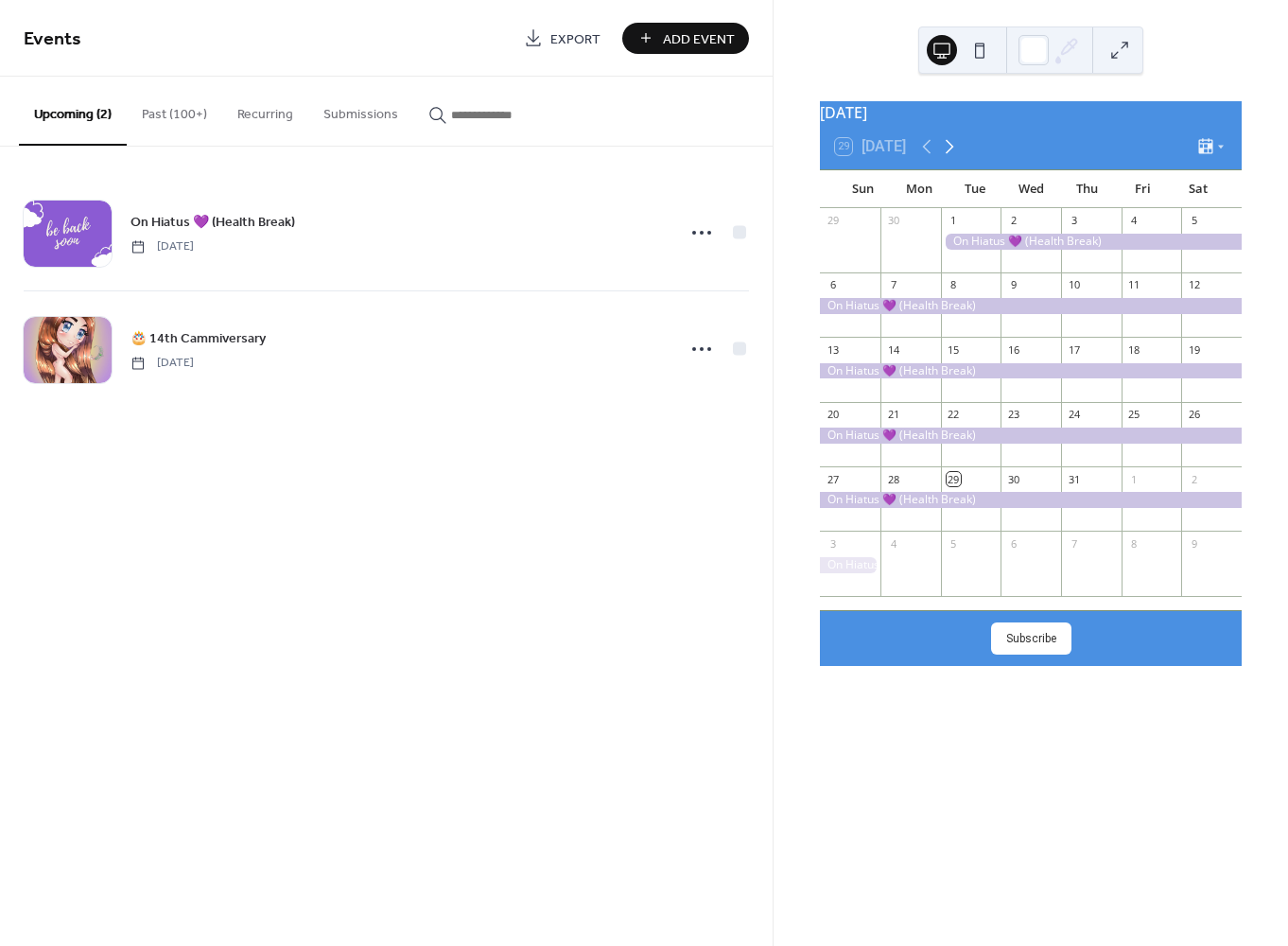 click 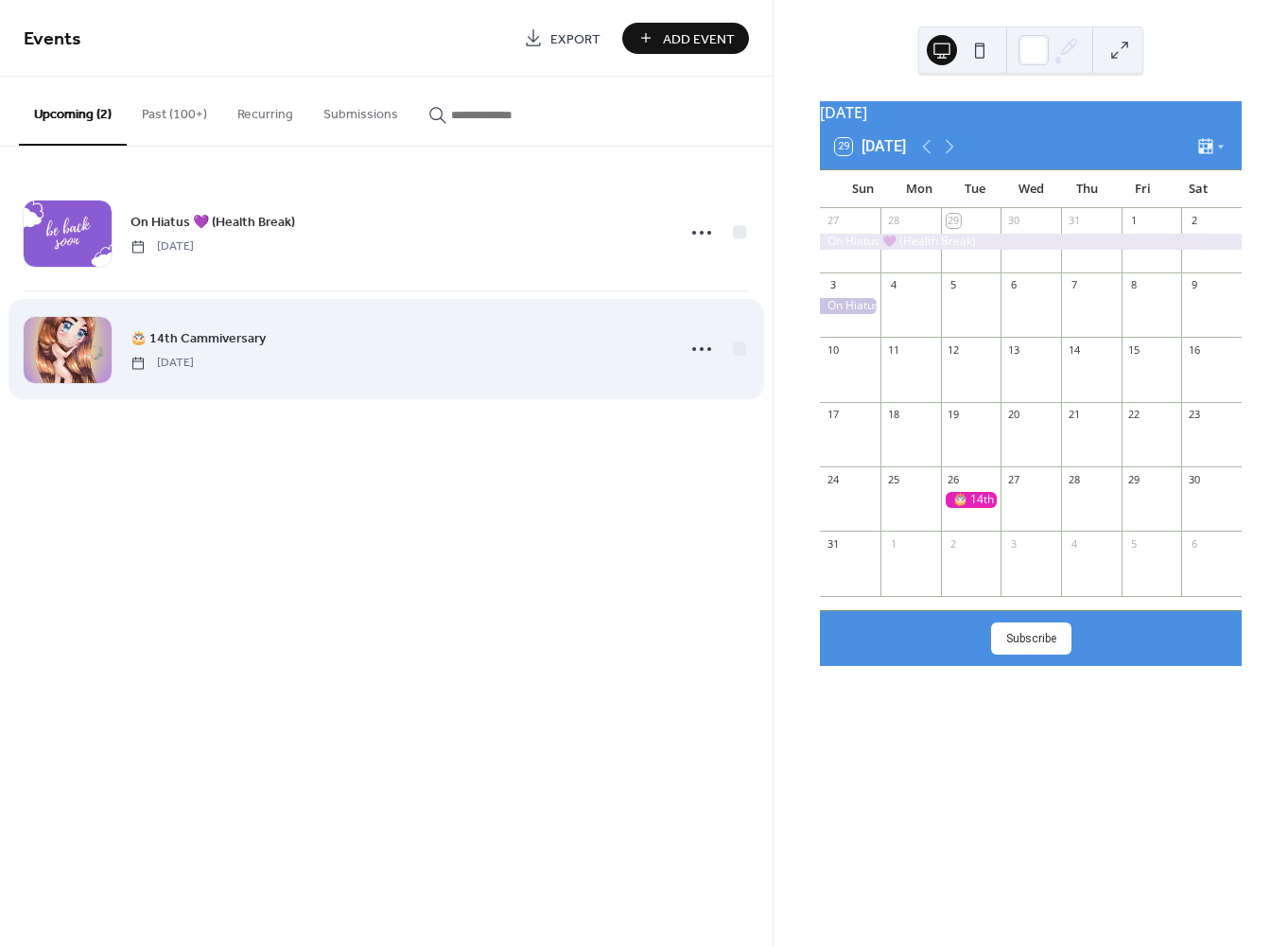 click on "🎂 14th Cammiversary" at bounding box center [198, 339] 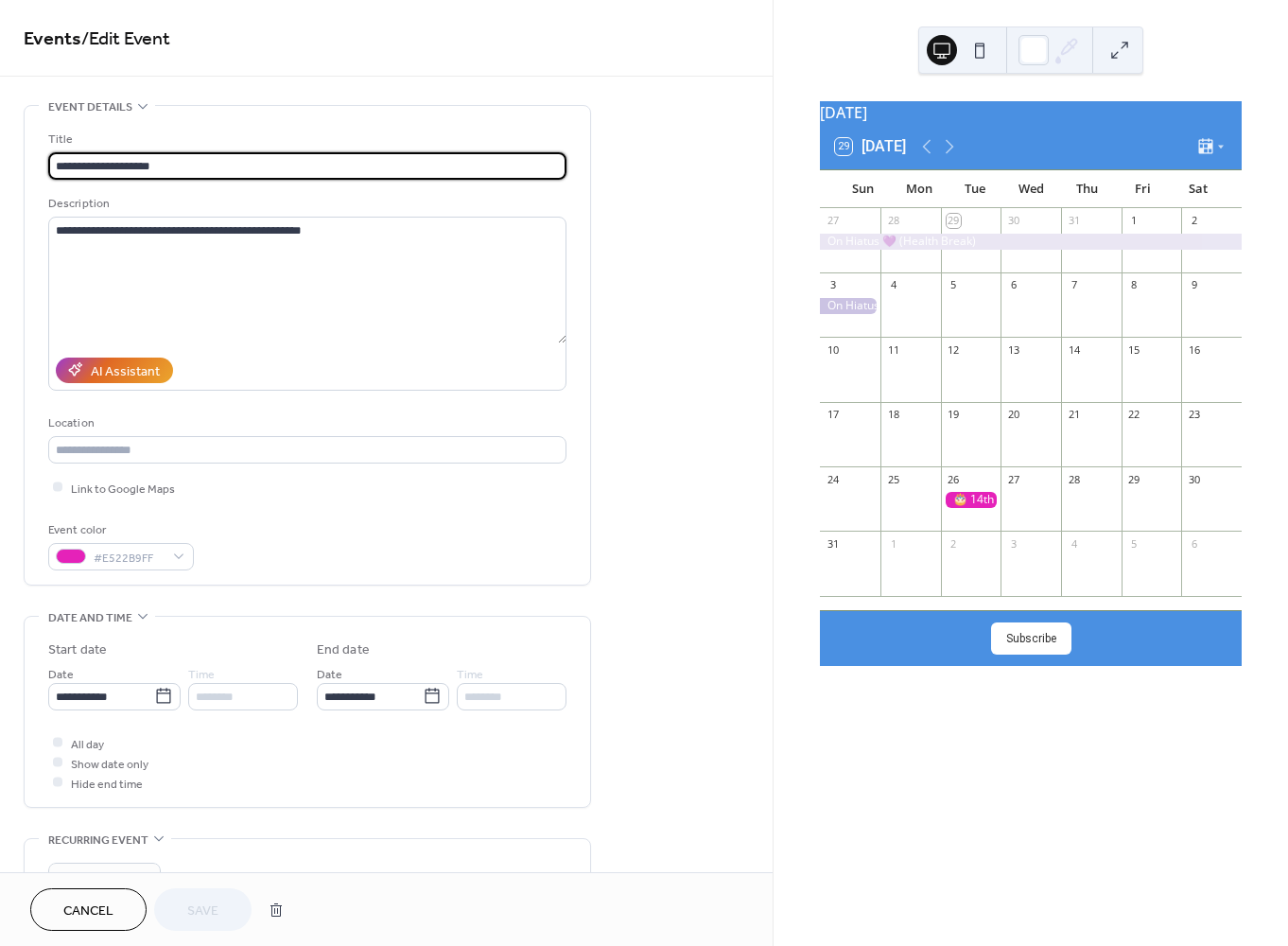 click on "Cancel" at bounding box center [88, 911] 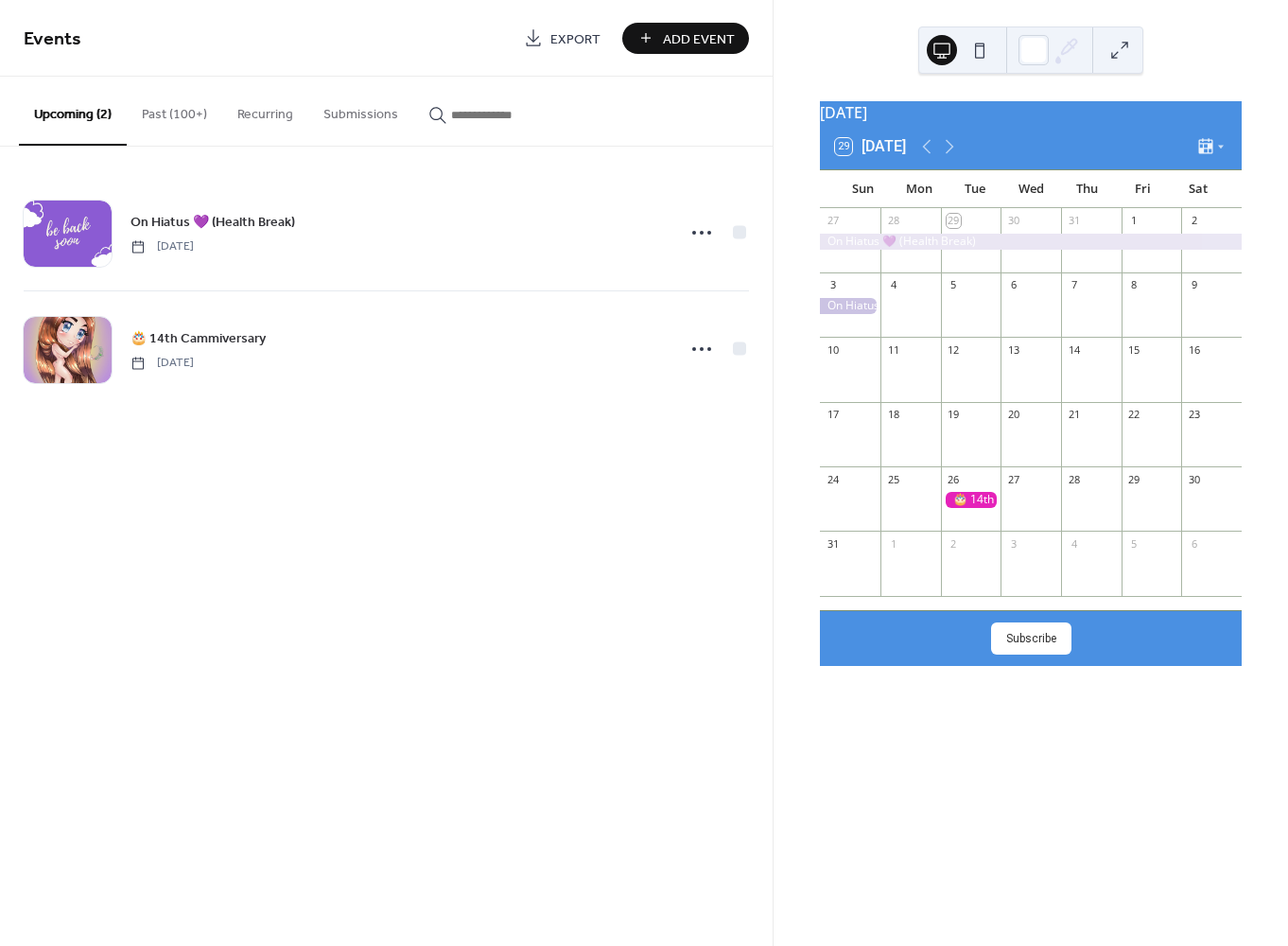 click on "Past (100+)" at bounding box center (174, 110) 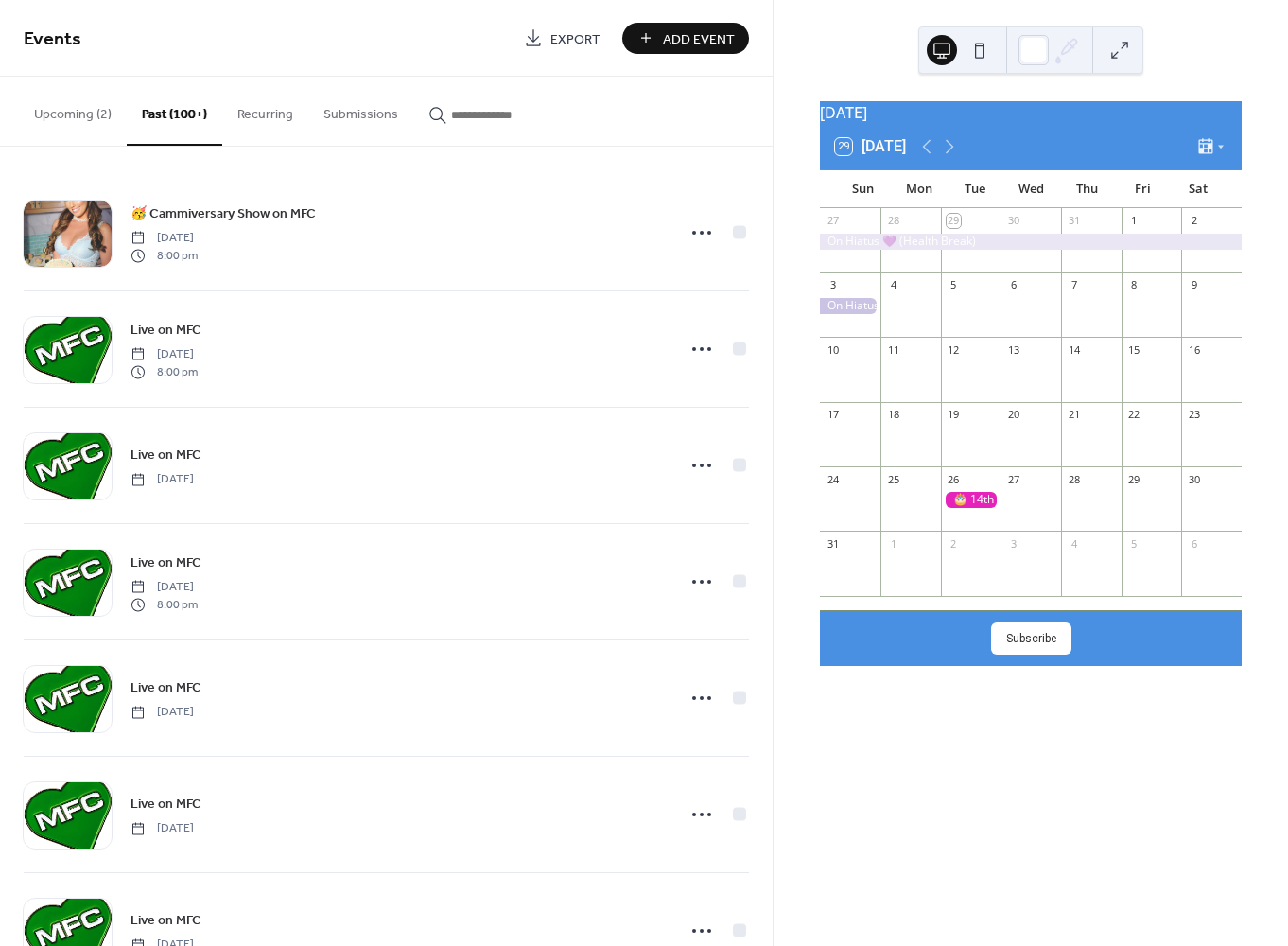 click on "Upcoming (2)" at bounding box center [73, 110] 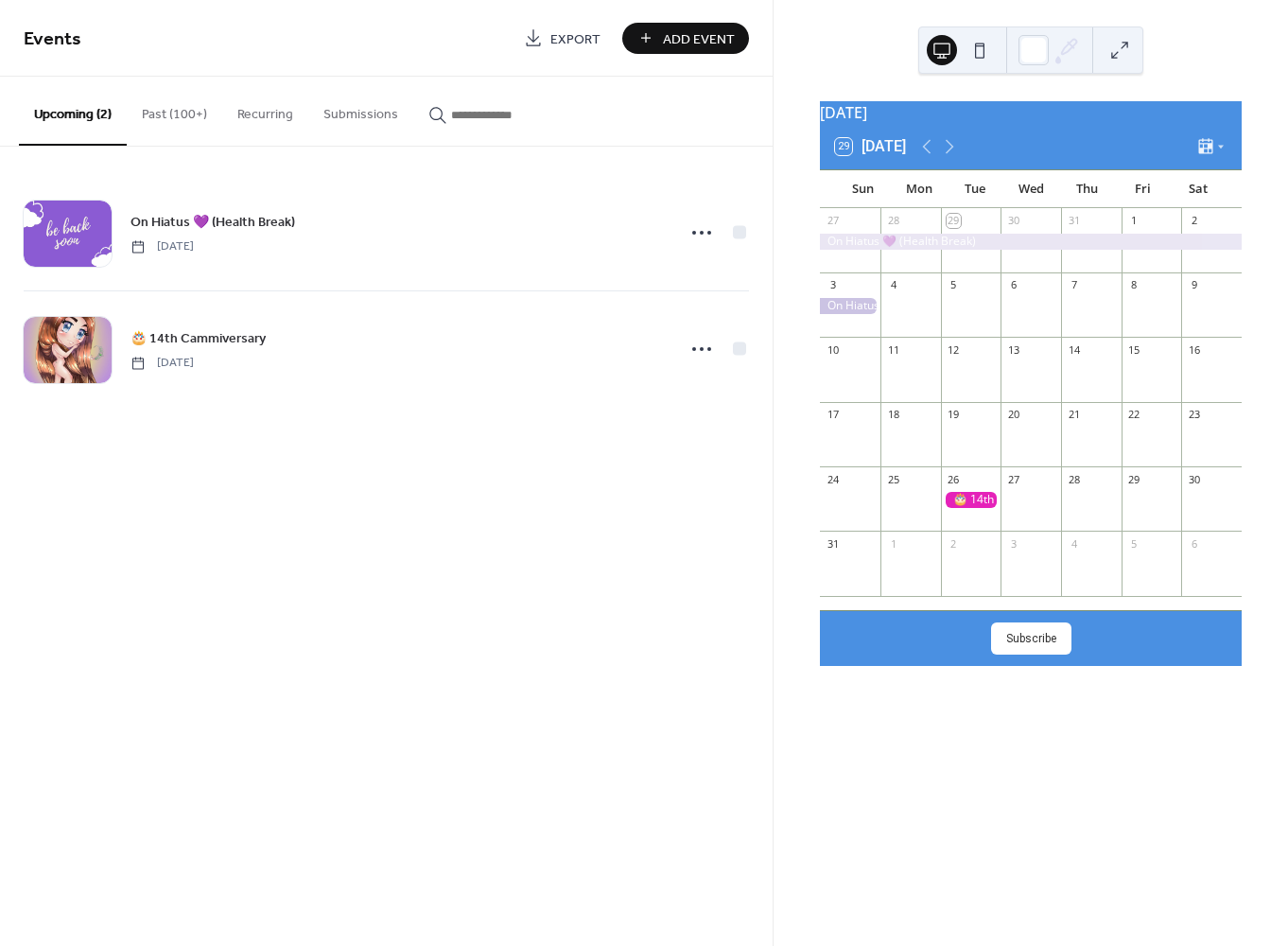 click on "Add Event" at bounding box center (686, 38) 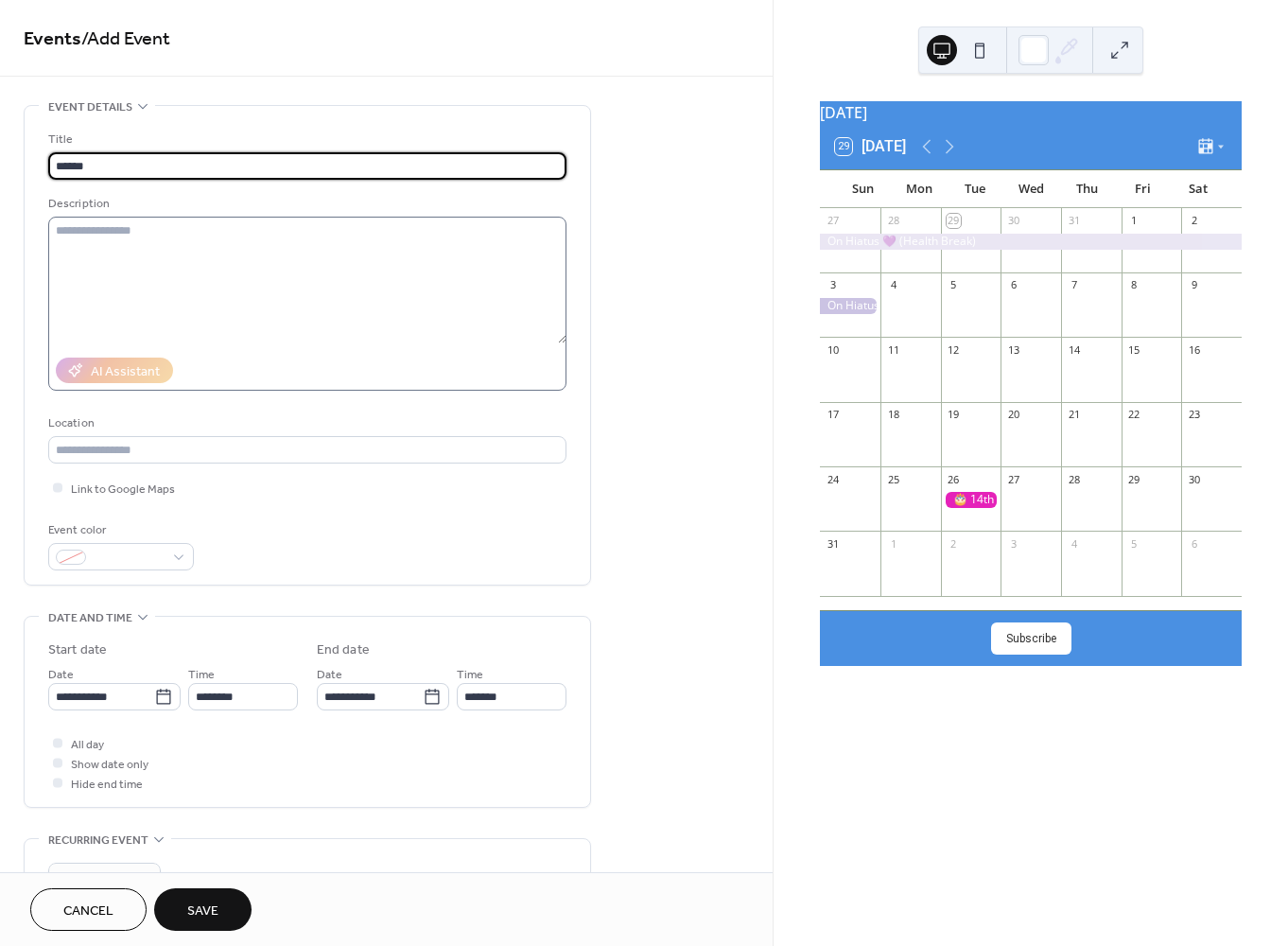 type on "*****" 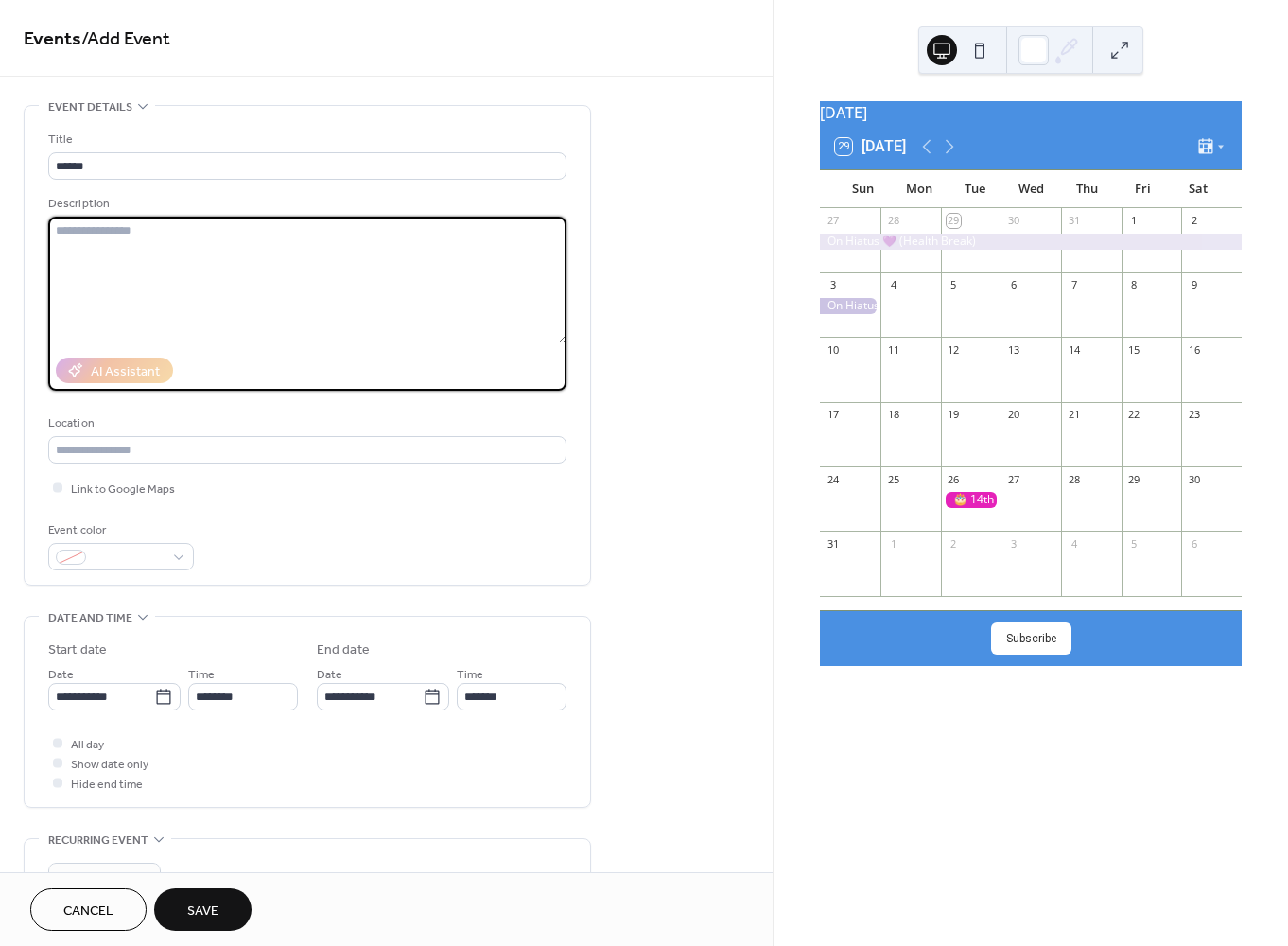 click at bounding box center (307, 280) 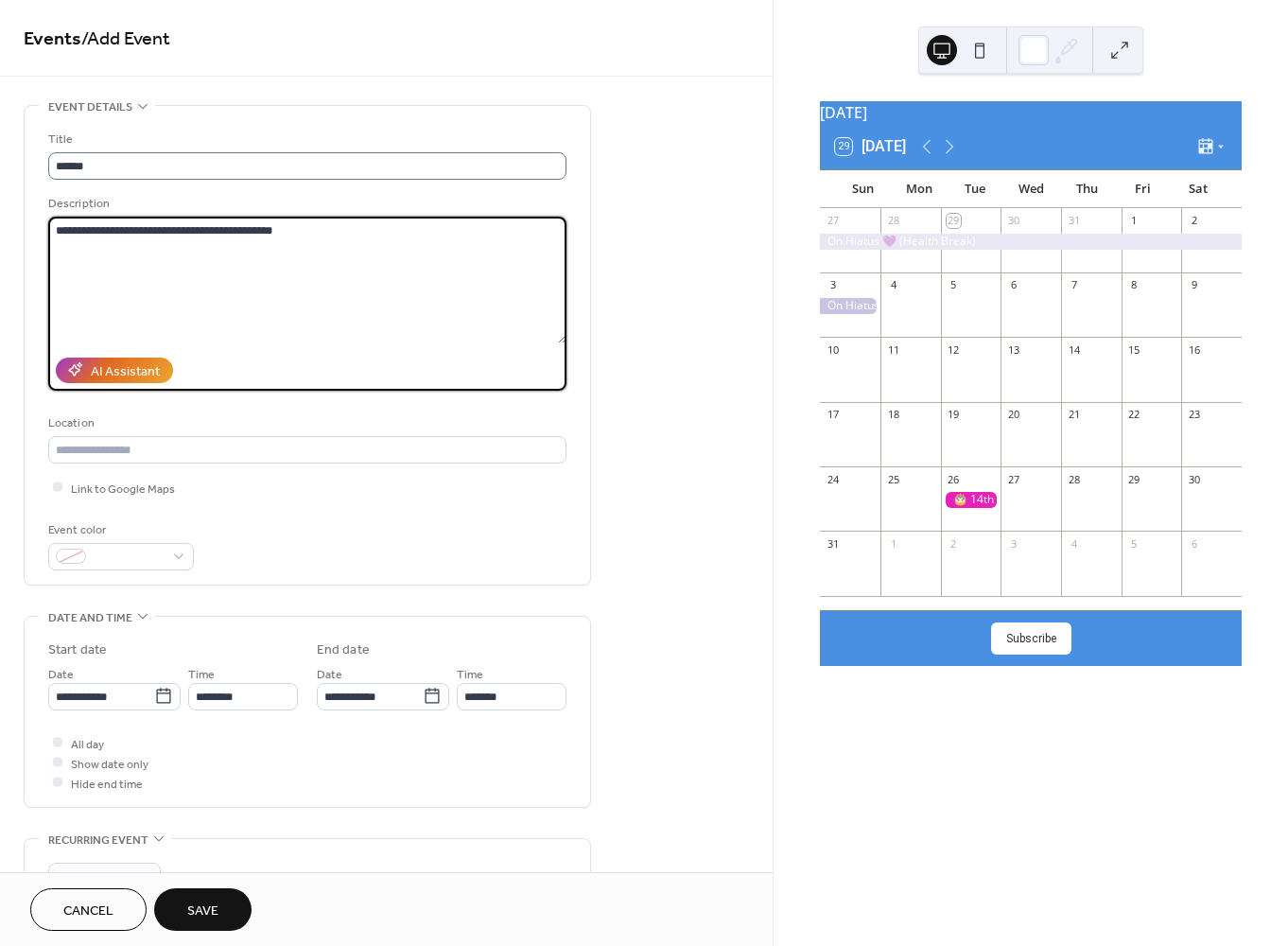 type on "**********" 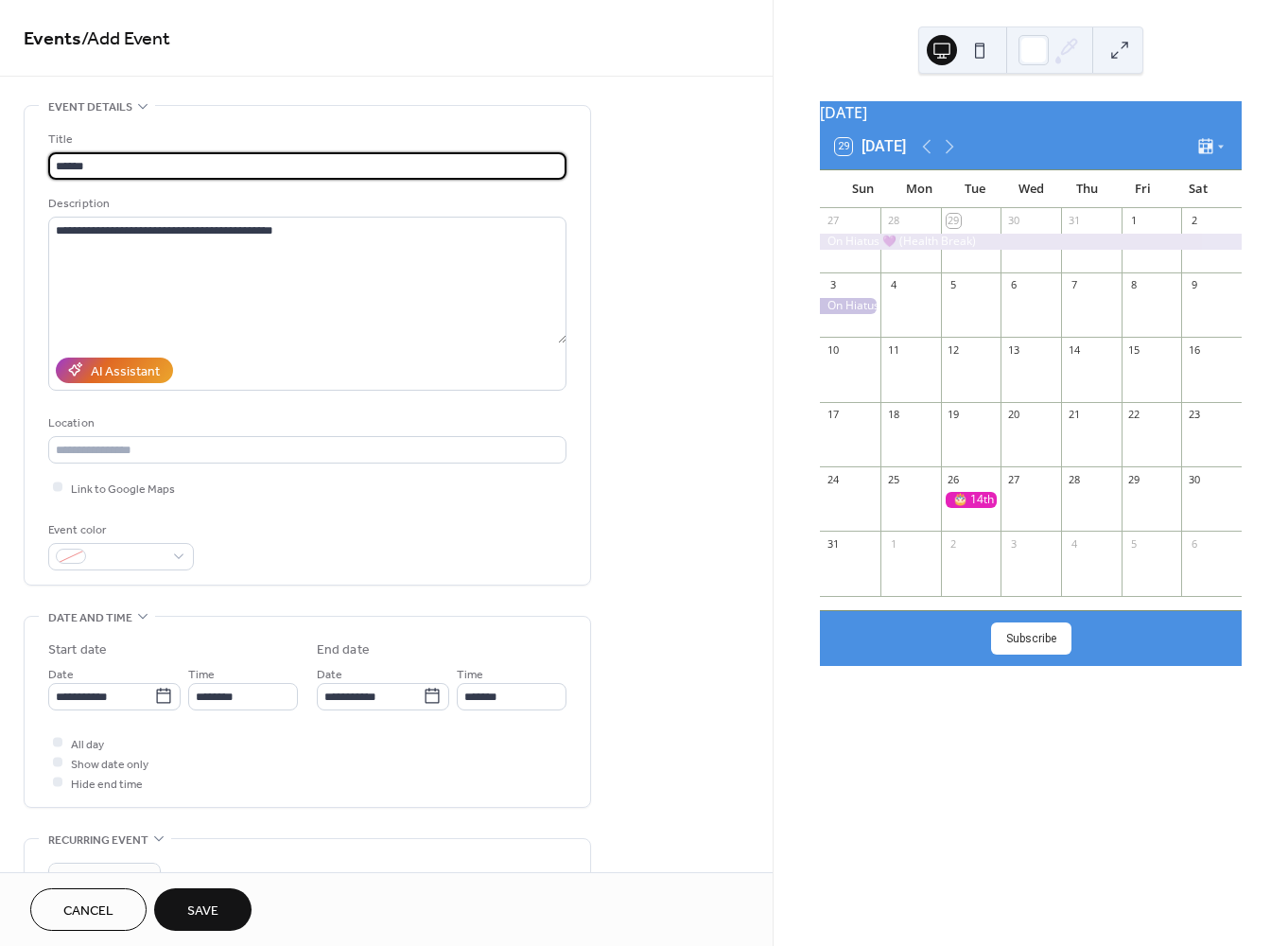 click on "*****" at bounding box center (307, 166) 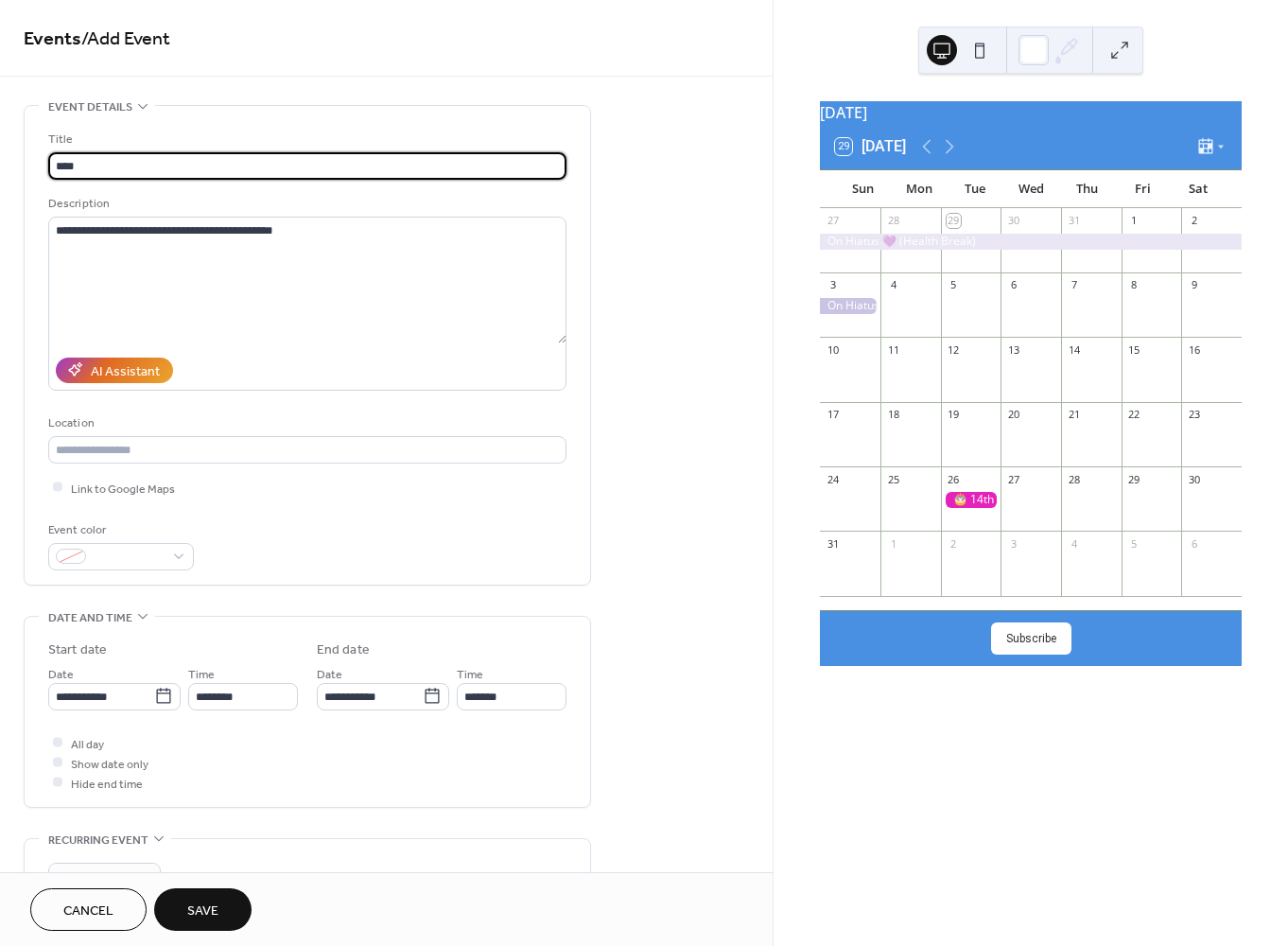click on "****" at bounding box center (307, 166) 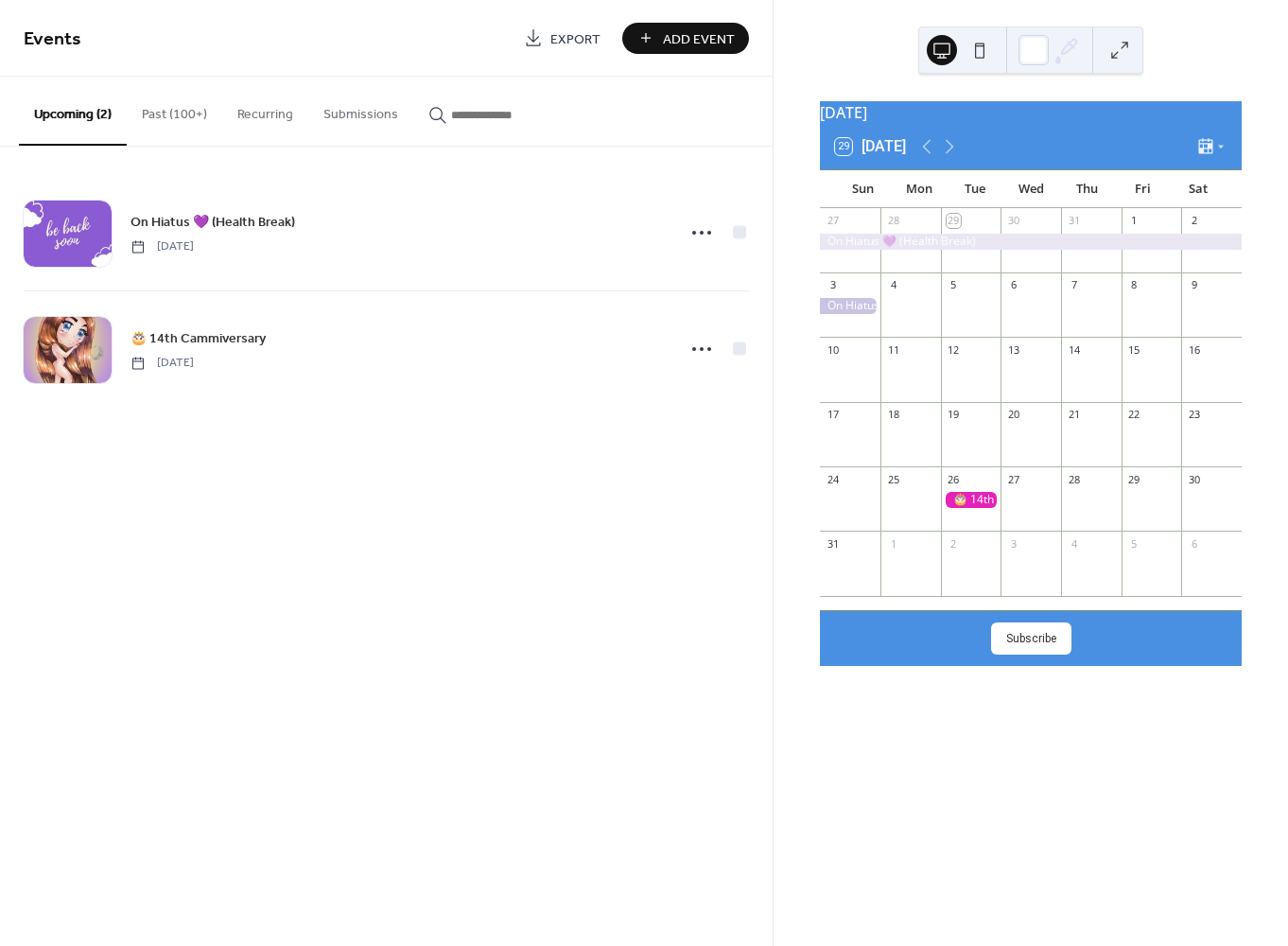 click on "Past (100+)" at bounding box center (174, 110) 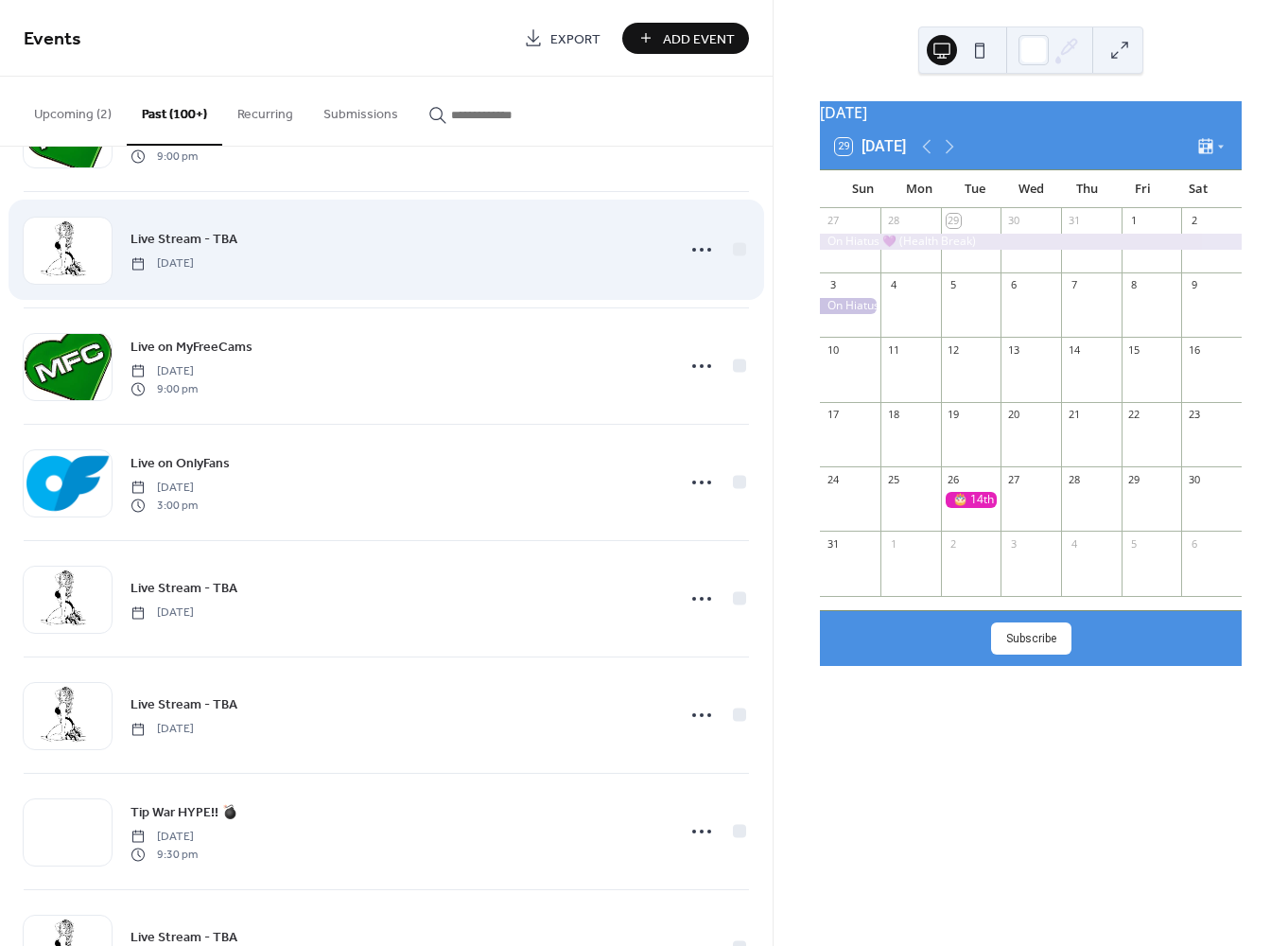 scroll, scrollTop: 5920, scrollLeft: 0, axis: vertical 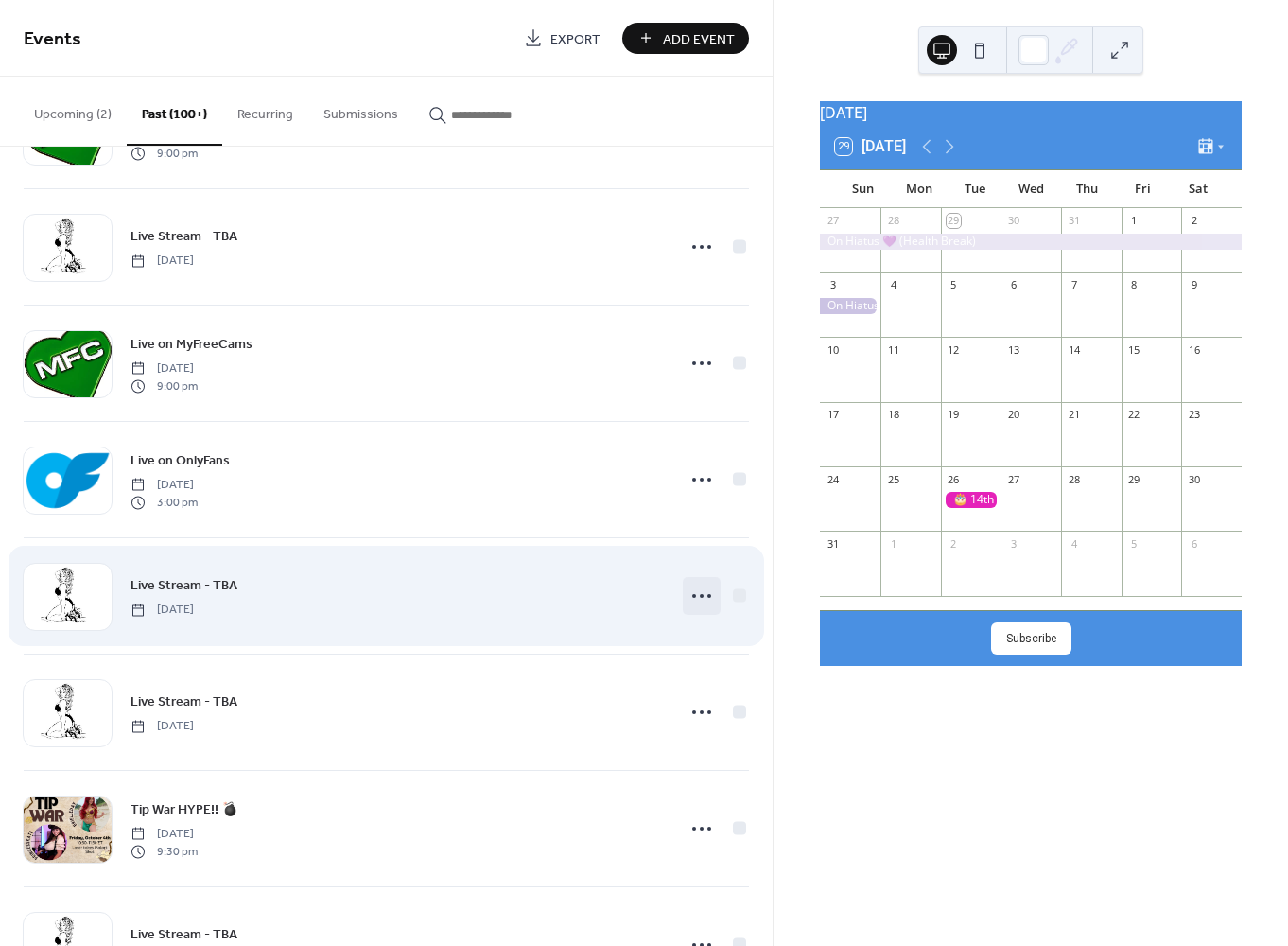 click 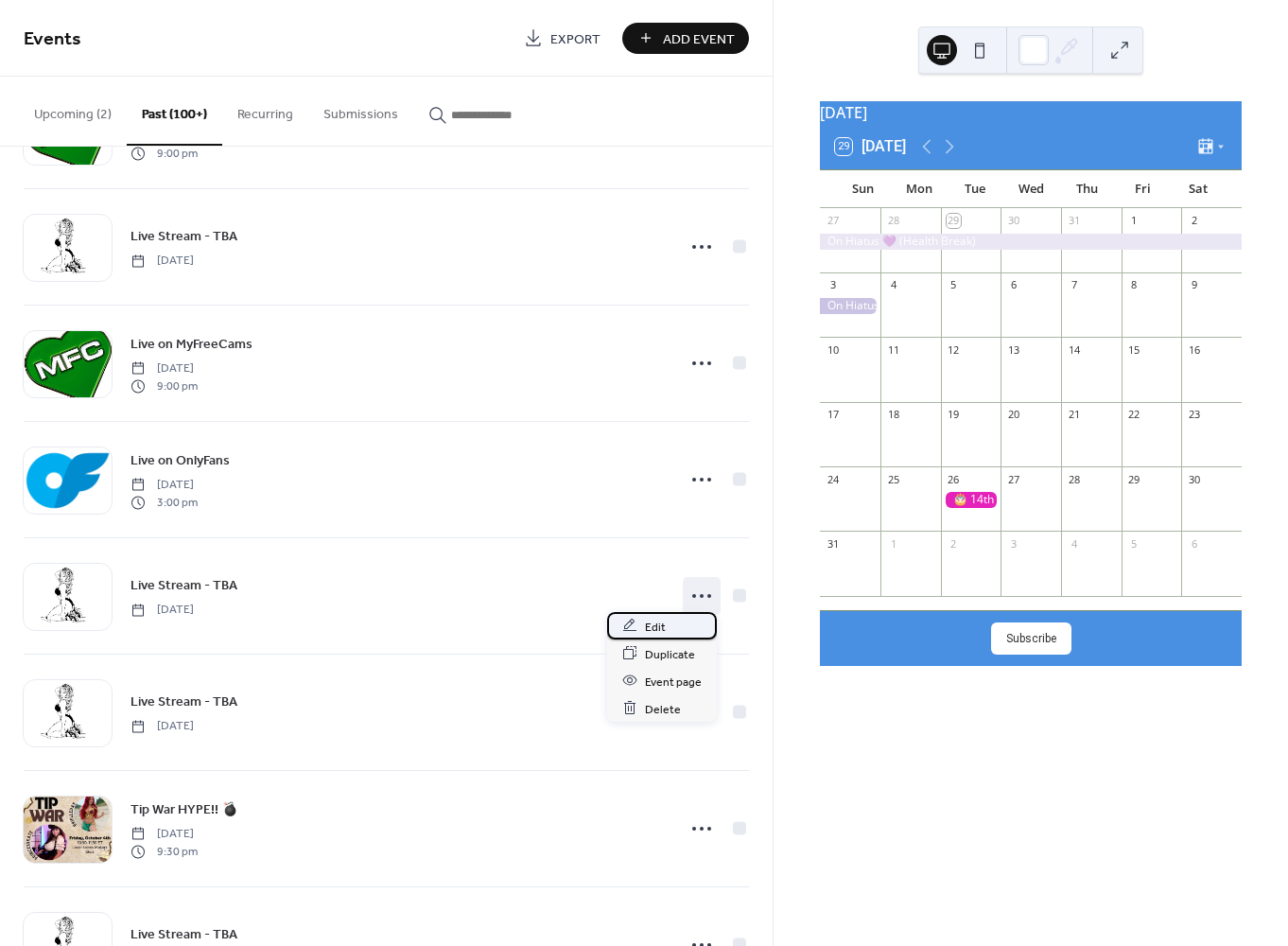 click on "Edit" at bounding box center [662, 625] 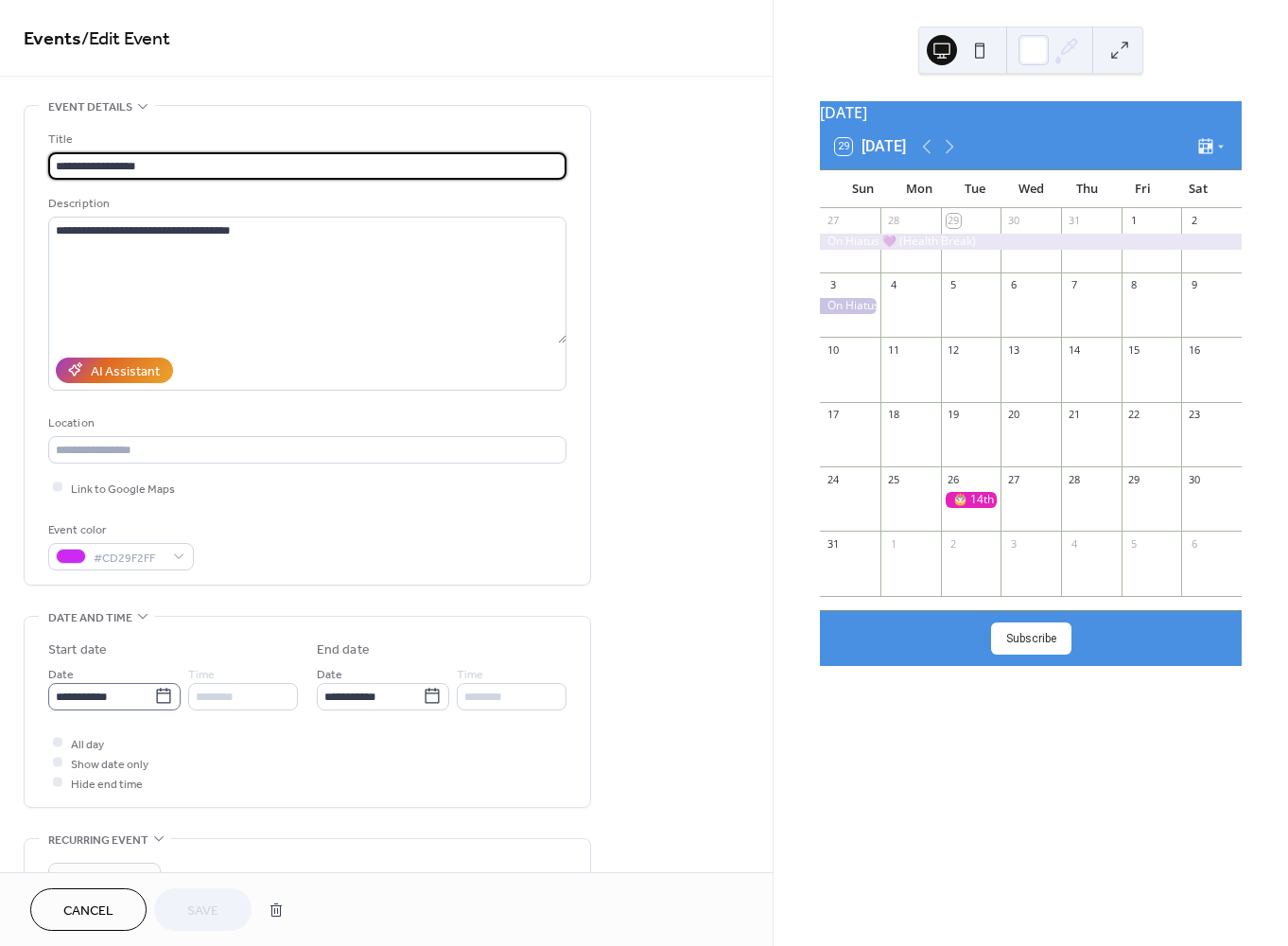 click 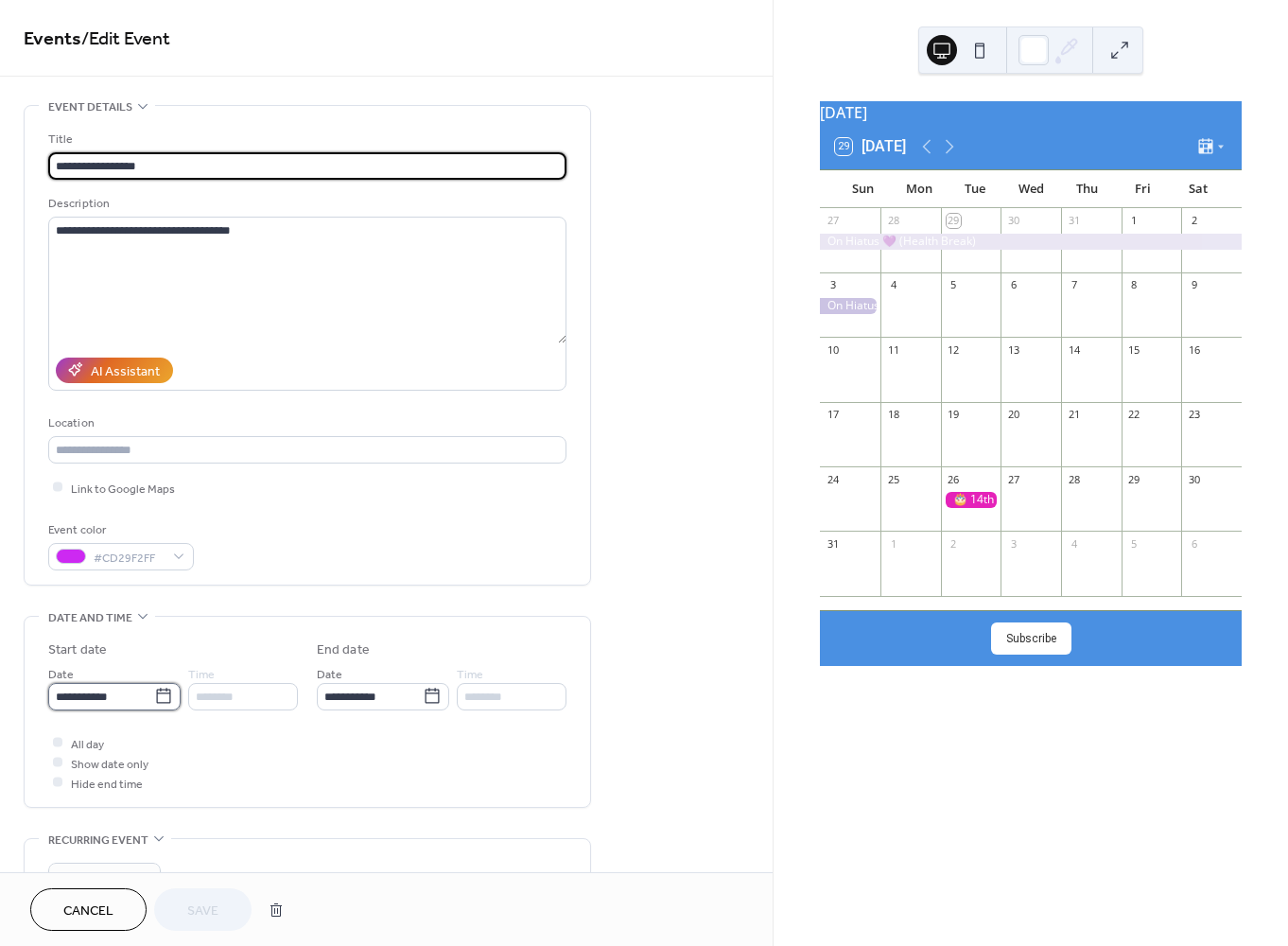 click on "**********" at bounding box center [101, 696] 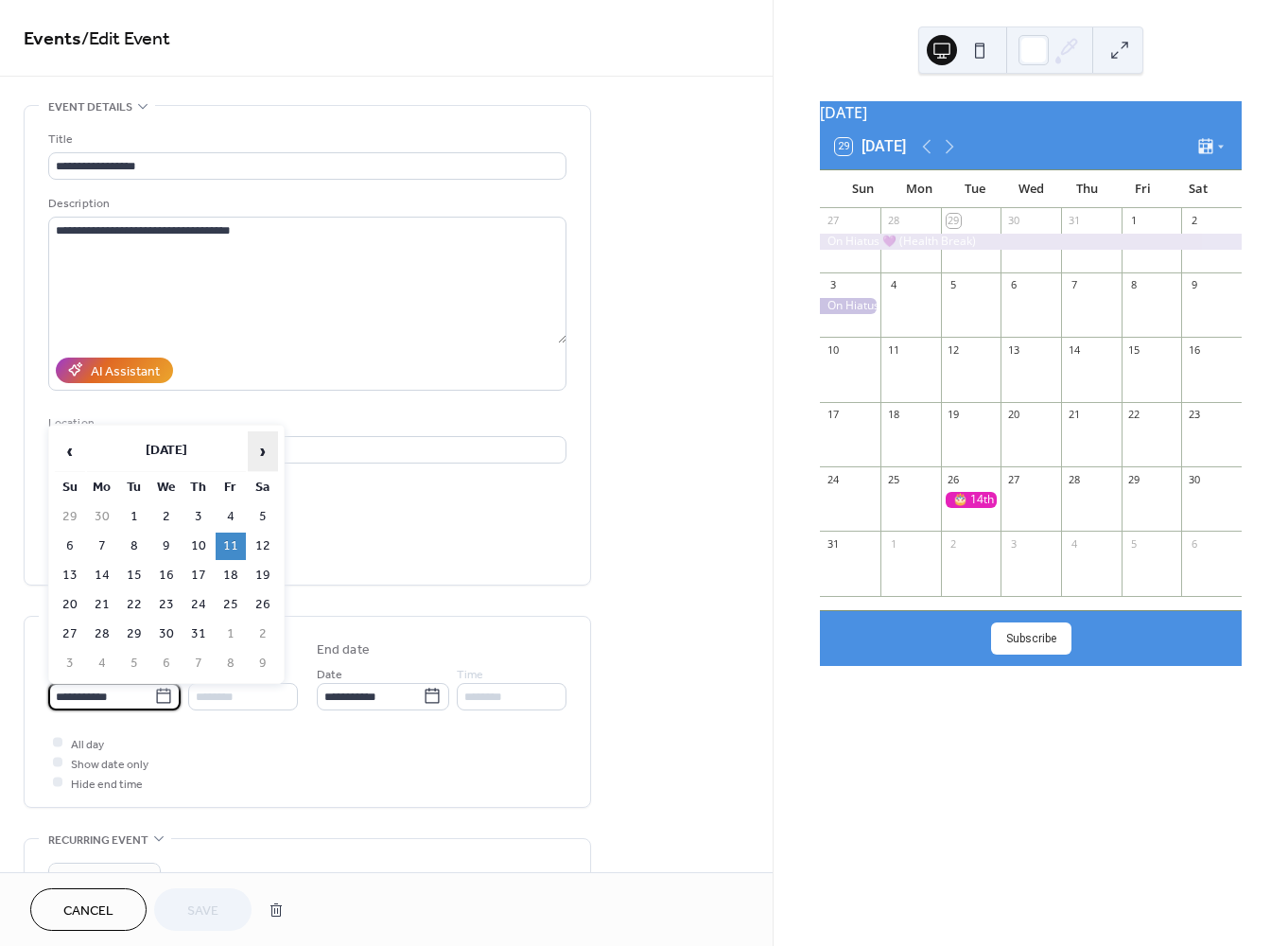 click on "›" at bounding box center [263, 451] 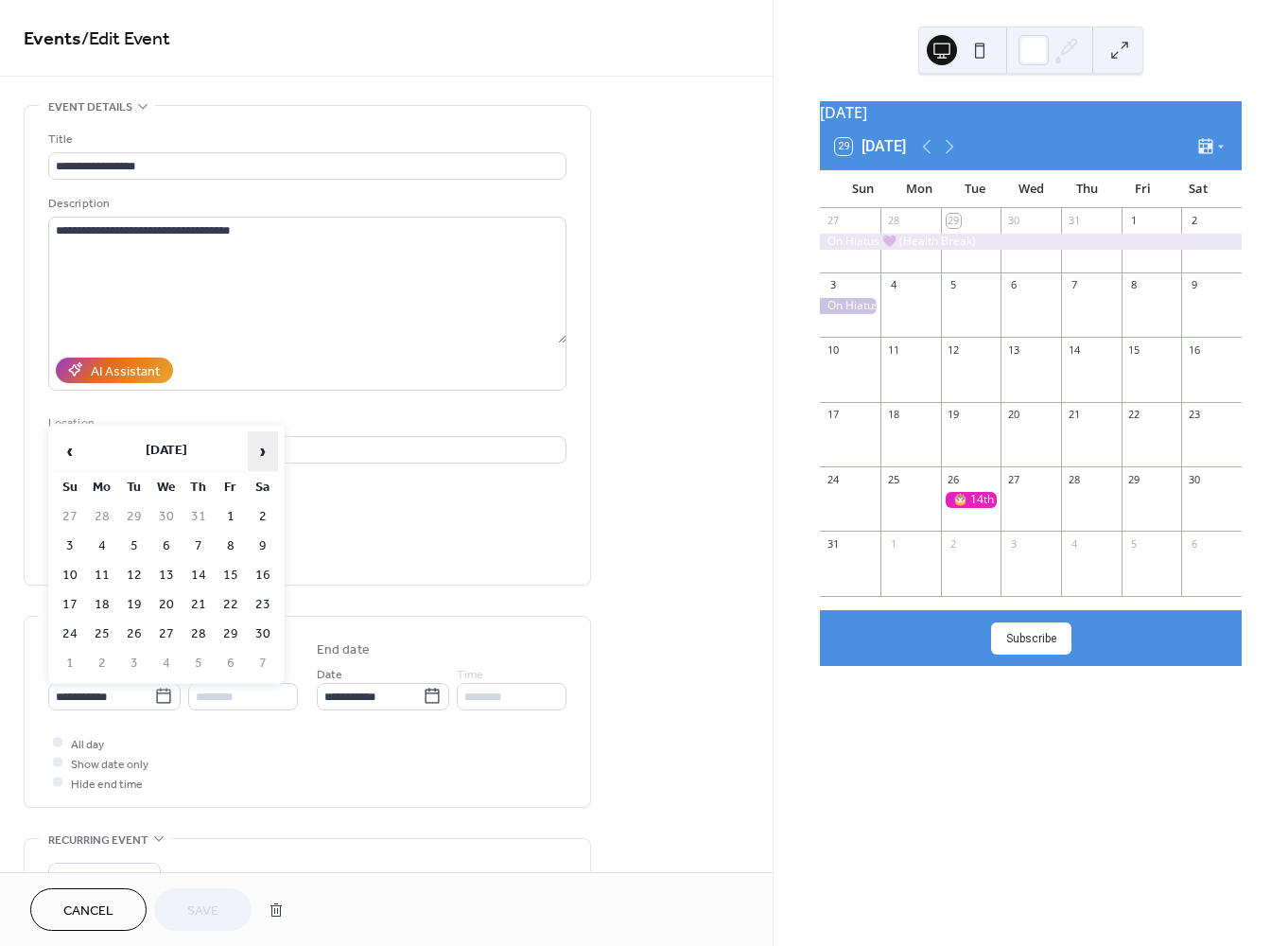 click on "›" at bounding box center (263, 451) 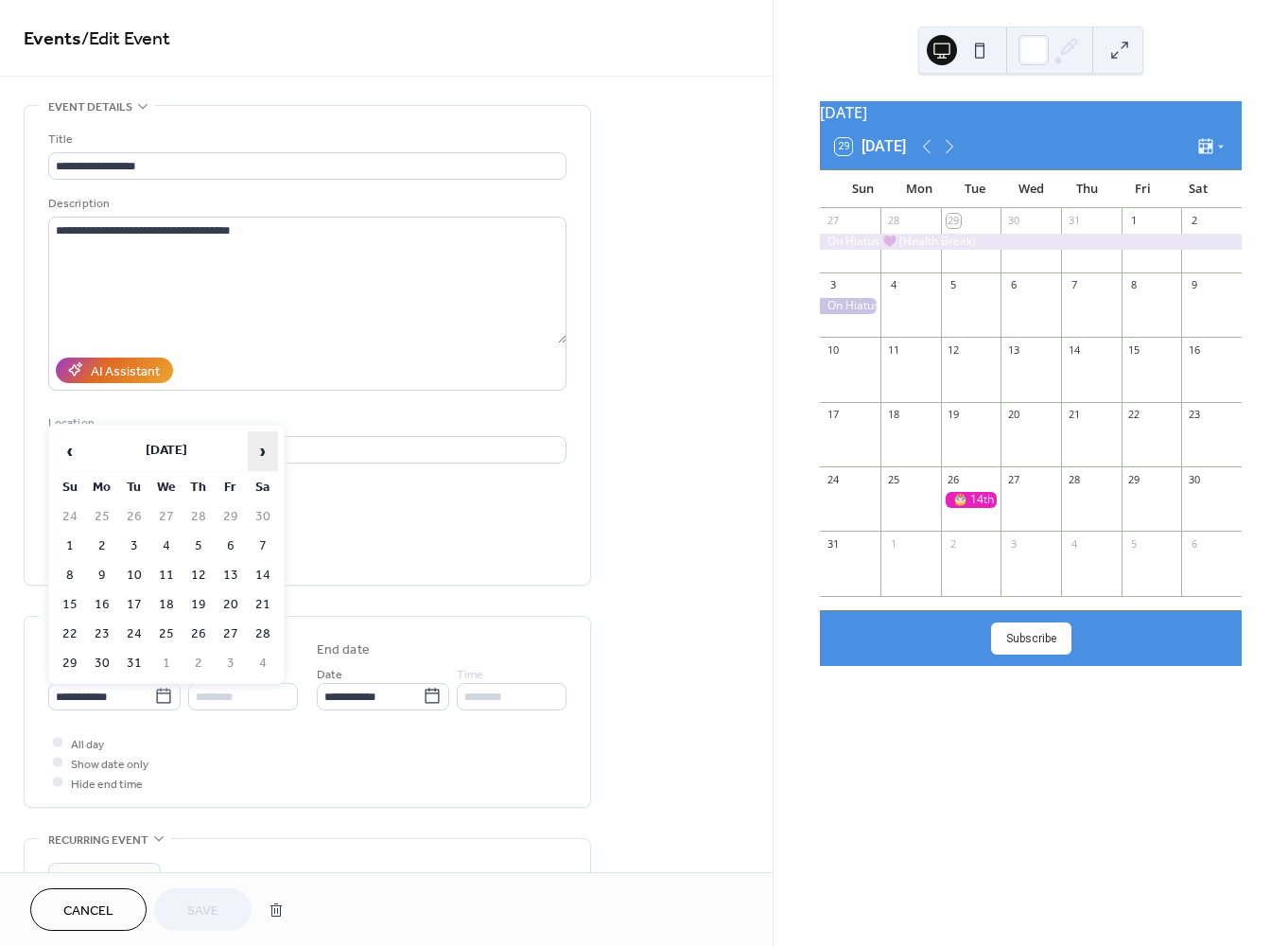 click on "›" at bounding box center (263, 451) 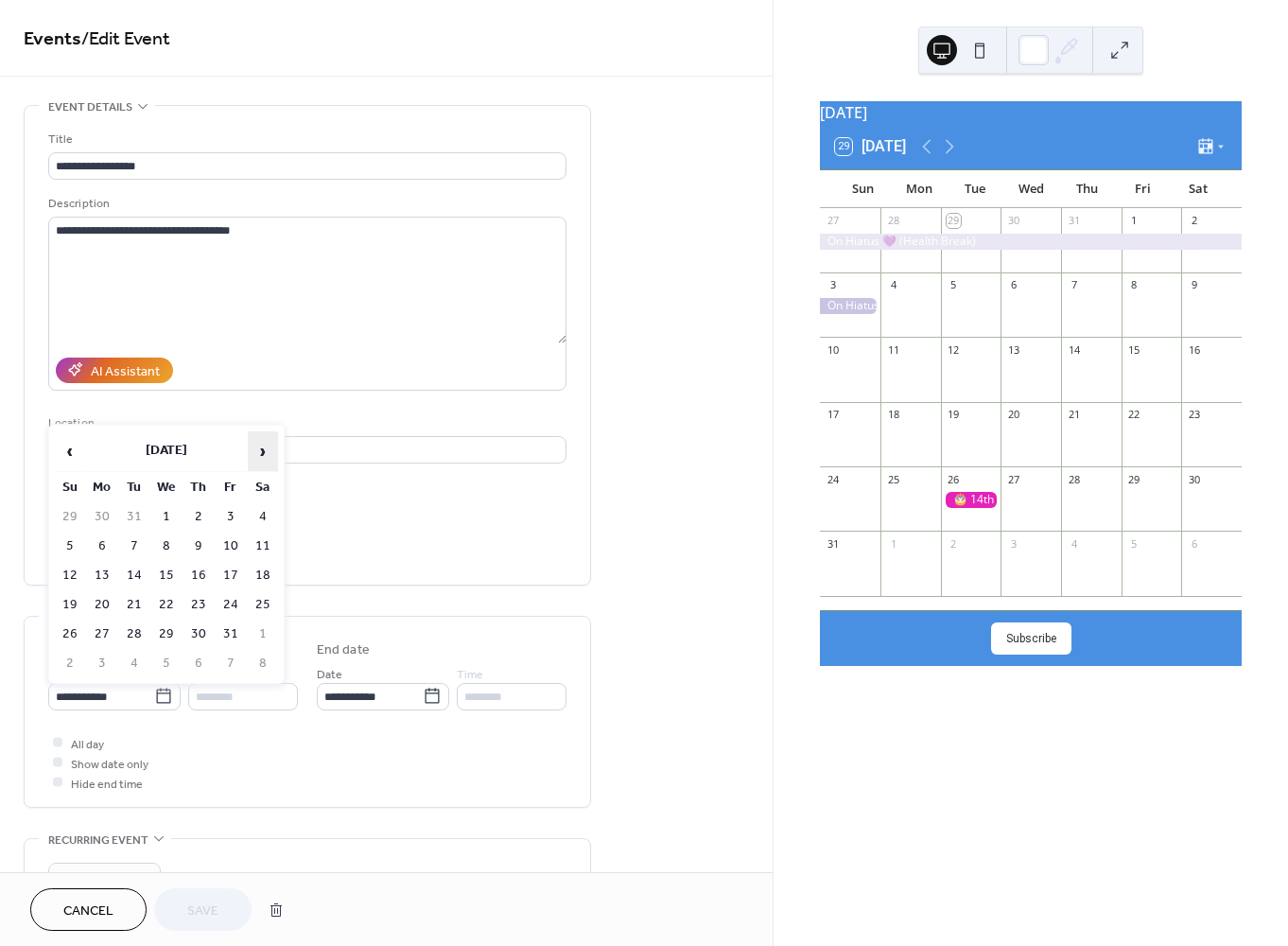 click on "›" at bounding box center [263, 451] 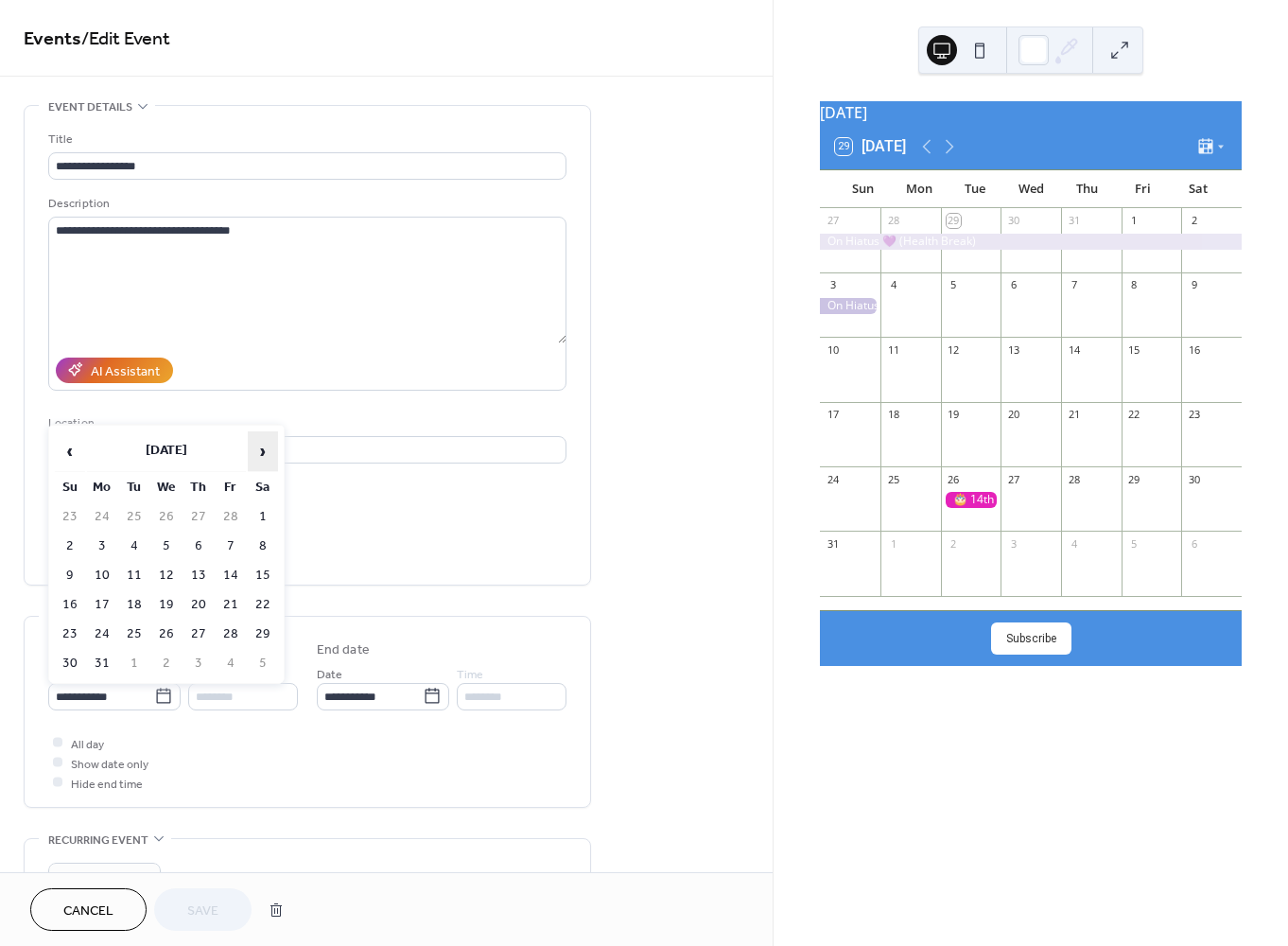 click on "›" at bounding box center [263, 451] 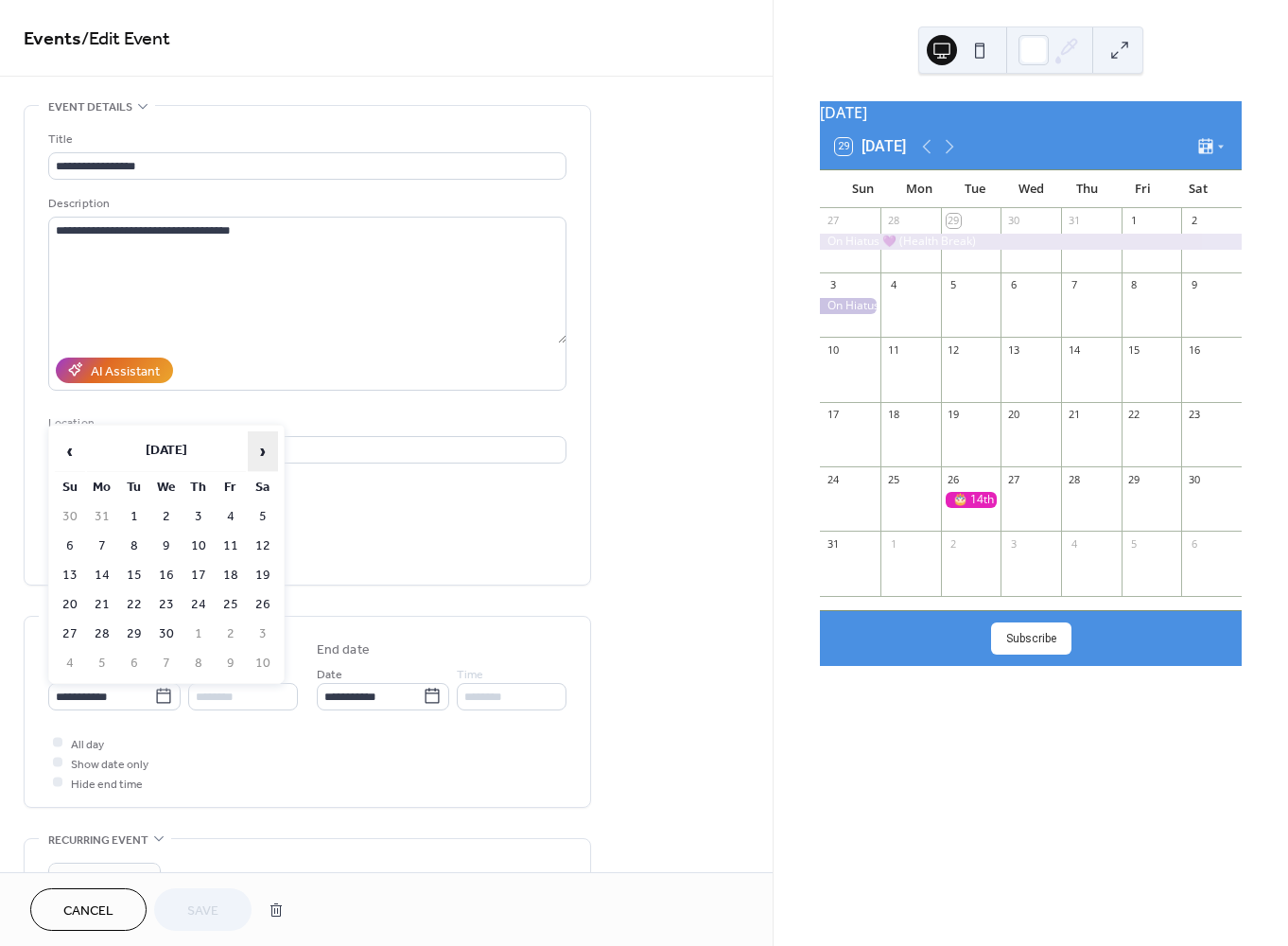 click on "›" at bounding box center [263, 451] 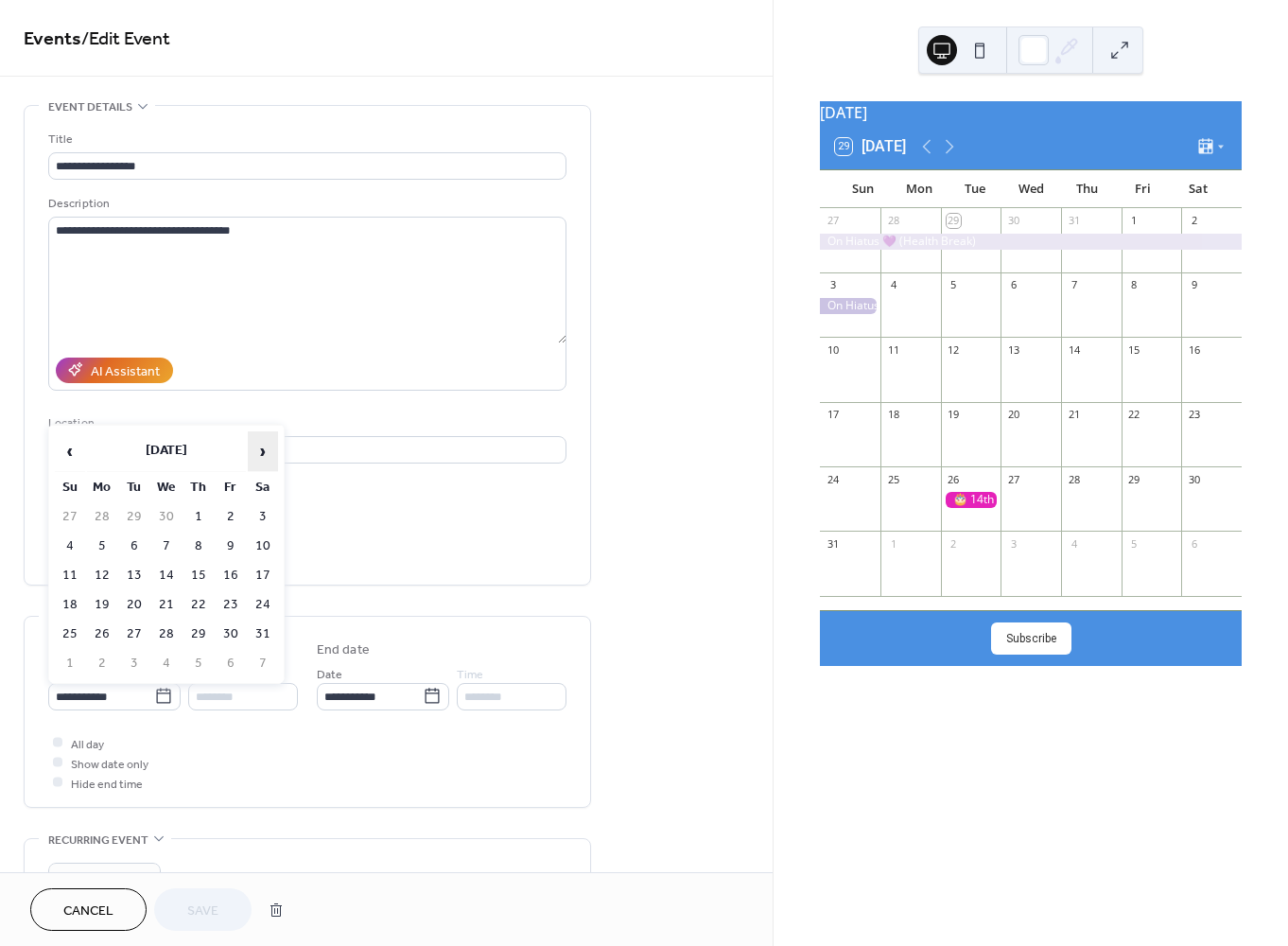 click on "›" at bounding box center (263, 451) 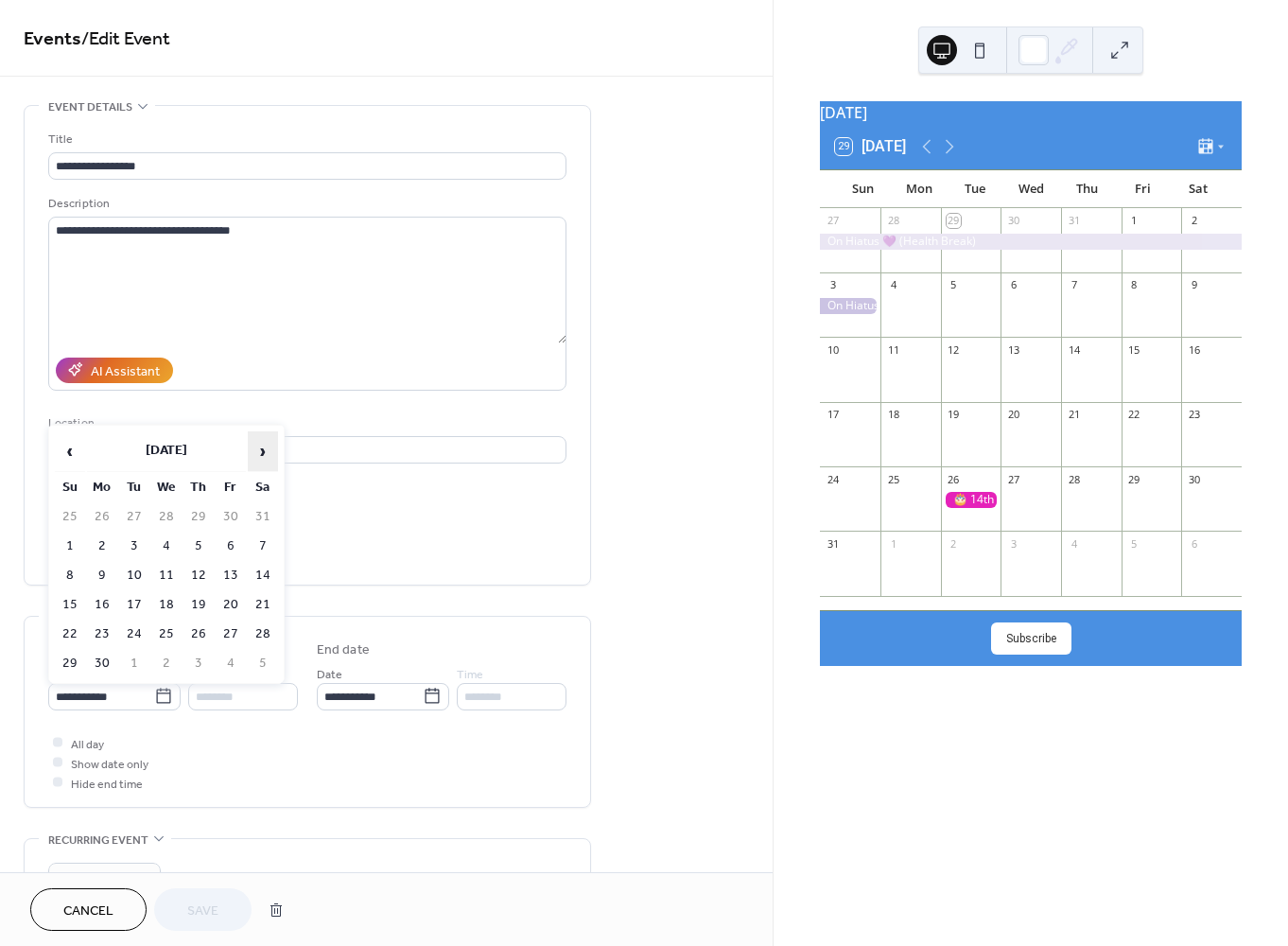 click on "›" at bounding box center (263, 451) 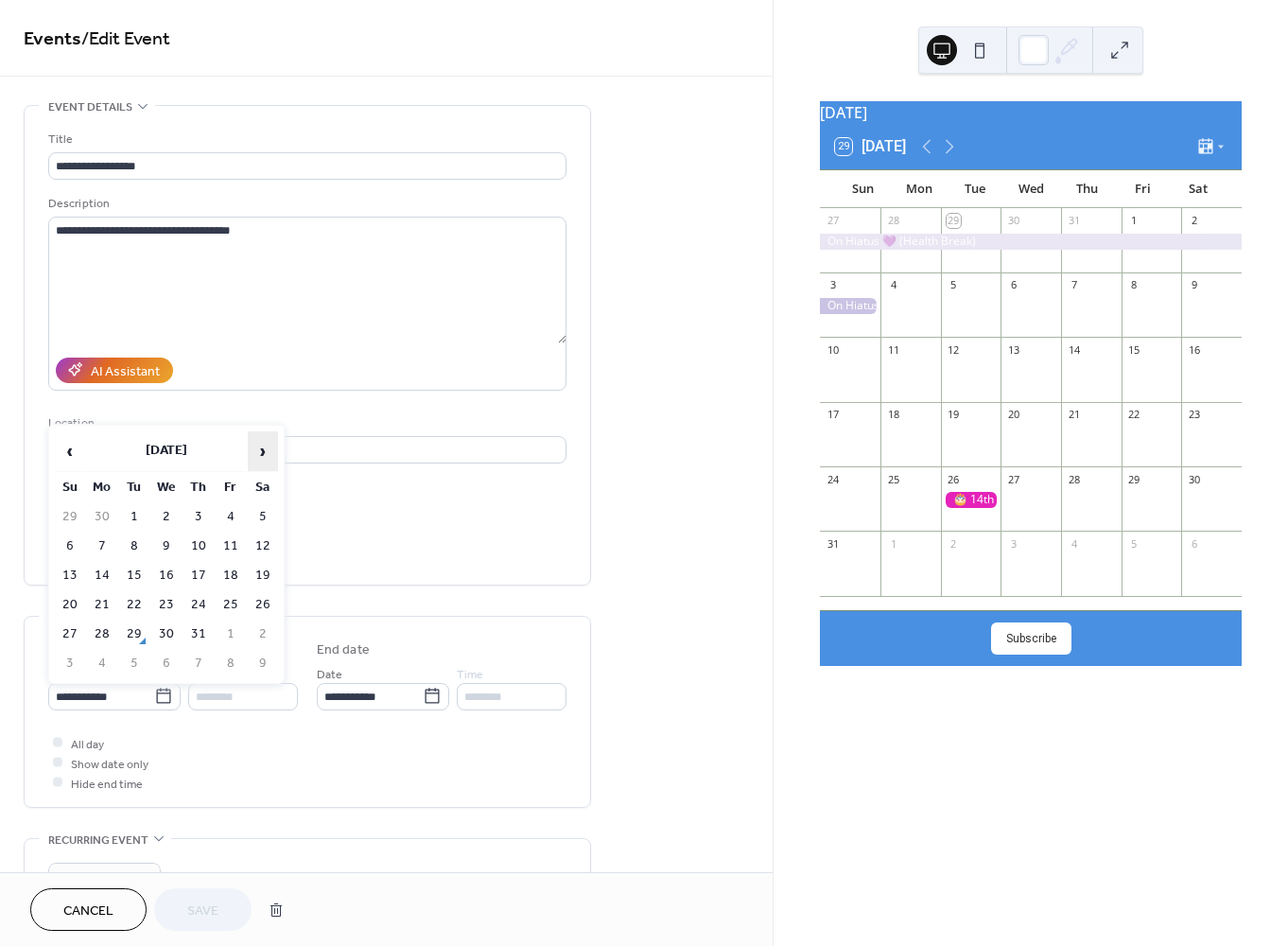 click on "›" at bounding box center [263, 451] 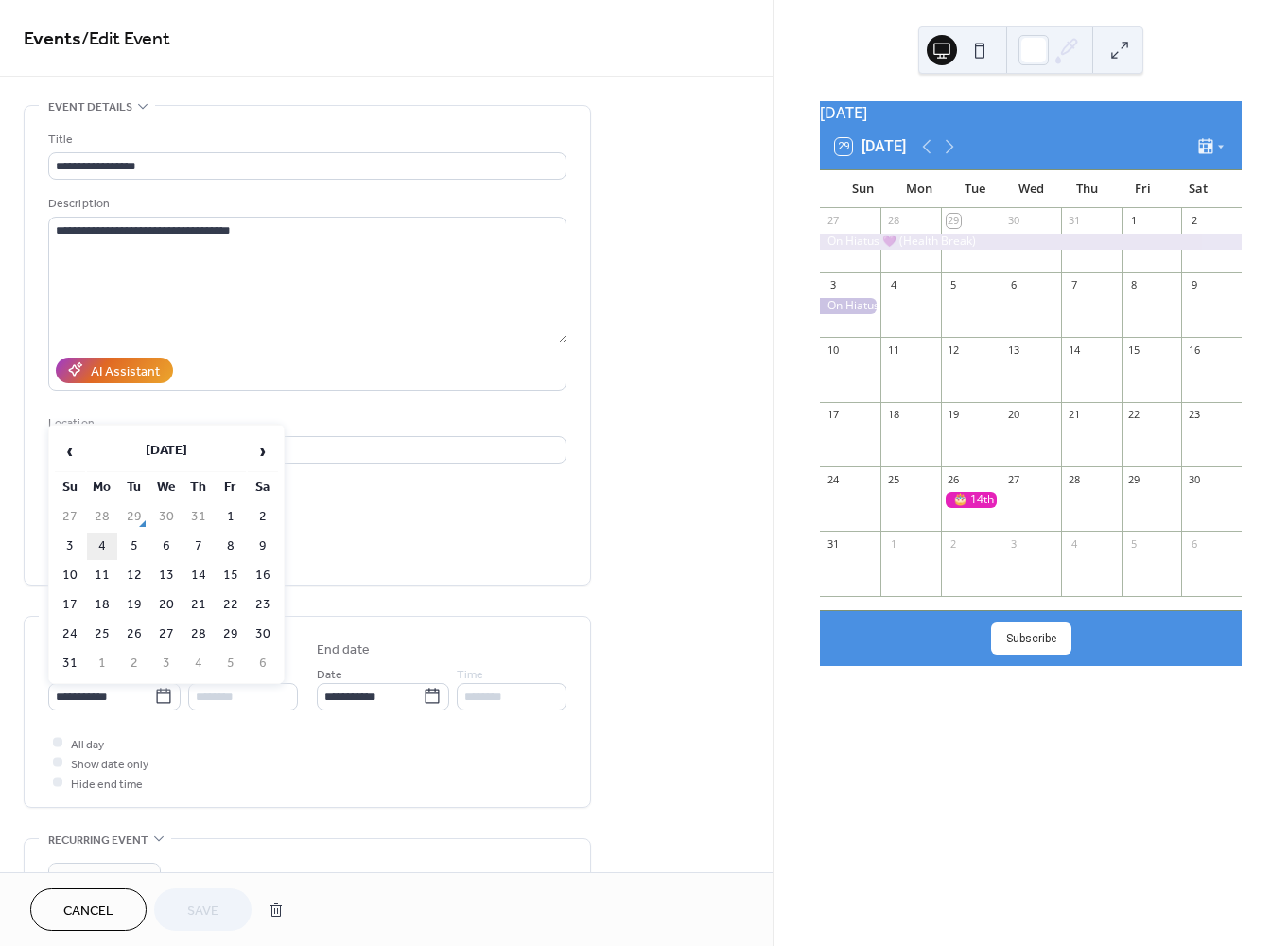 click on "4" at bounding box center (102, 546) 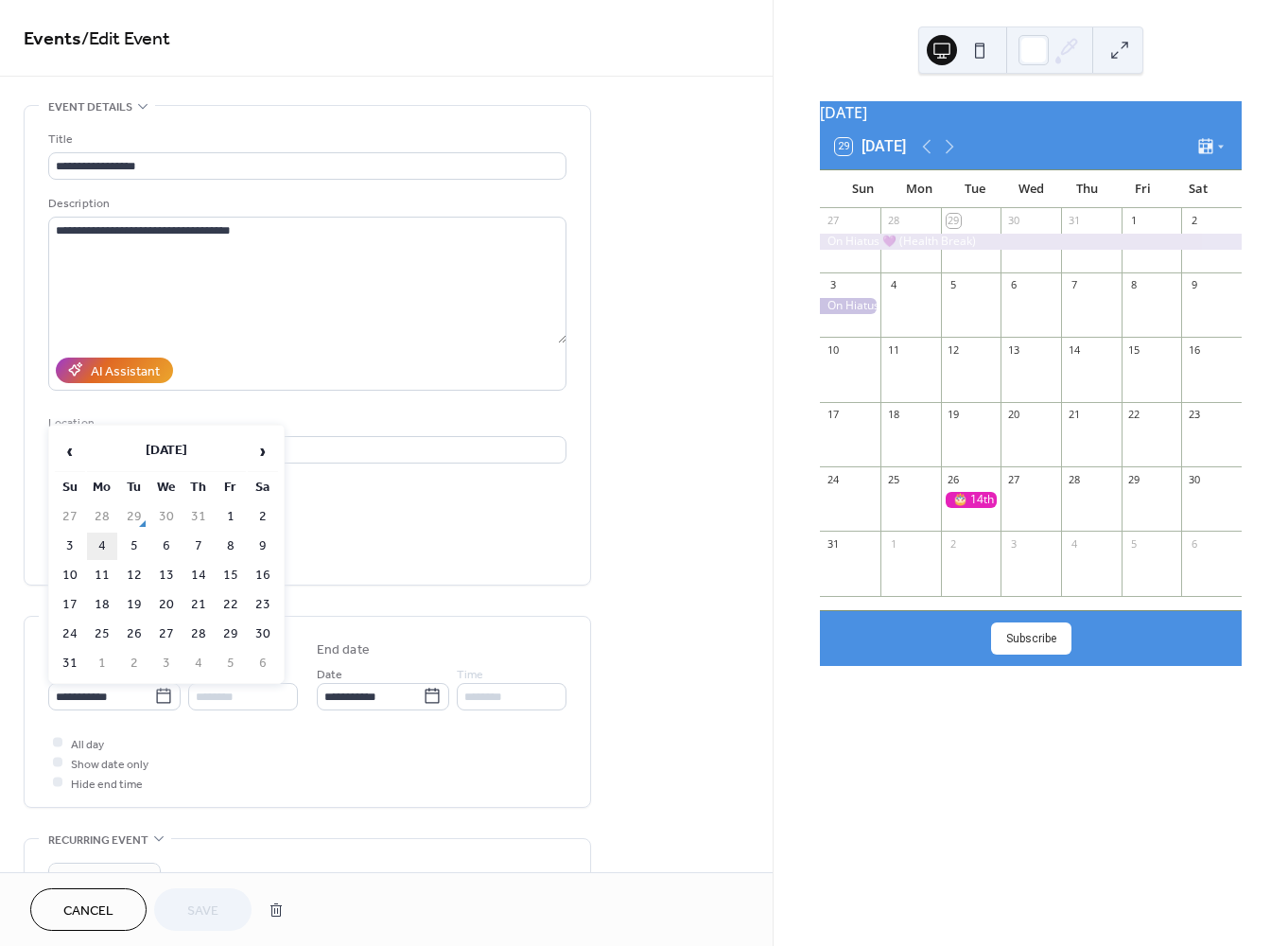 type on "**********" 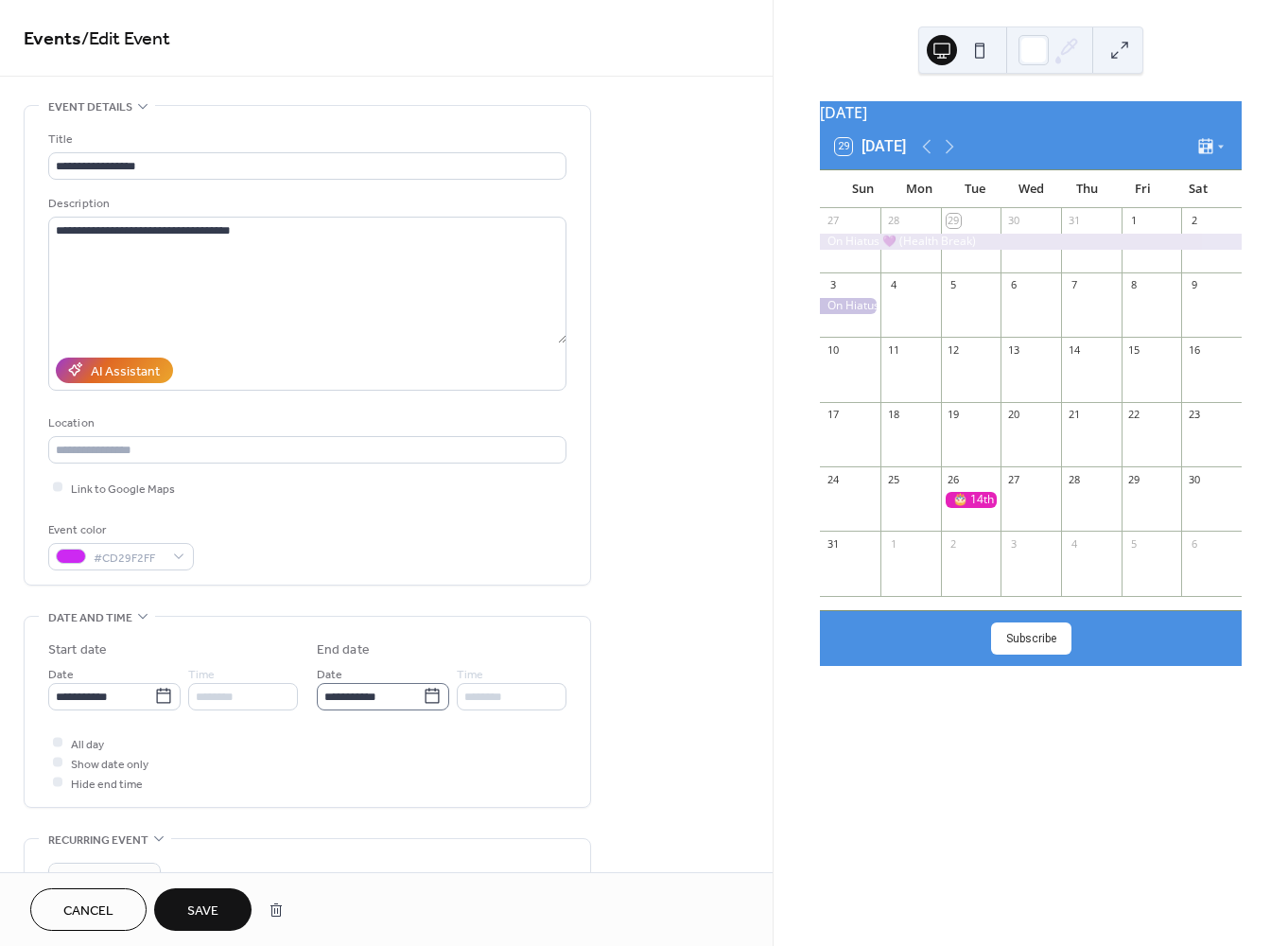 click 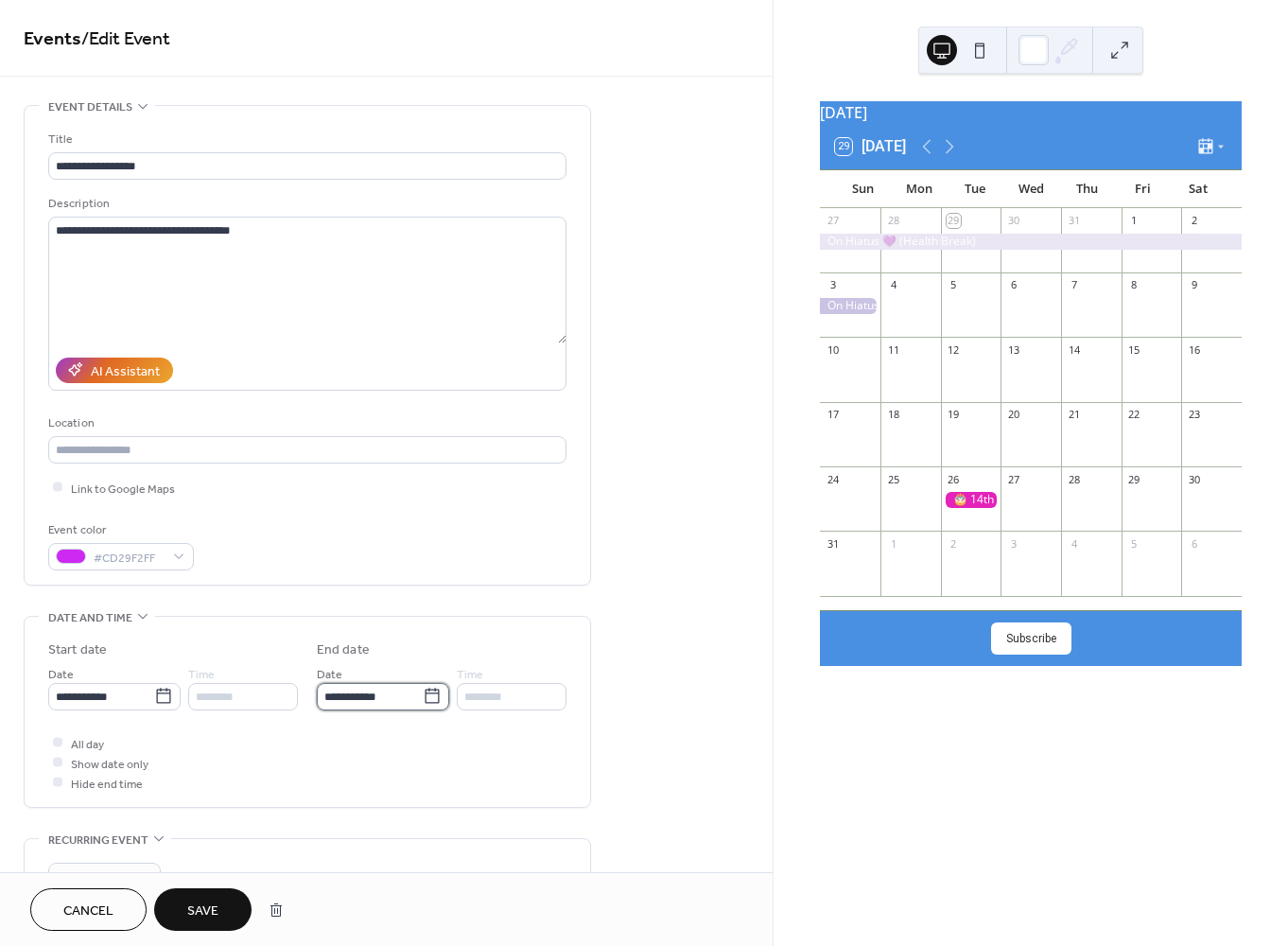 click on "**********" at bounding box center (370, 696) 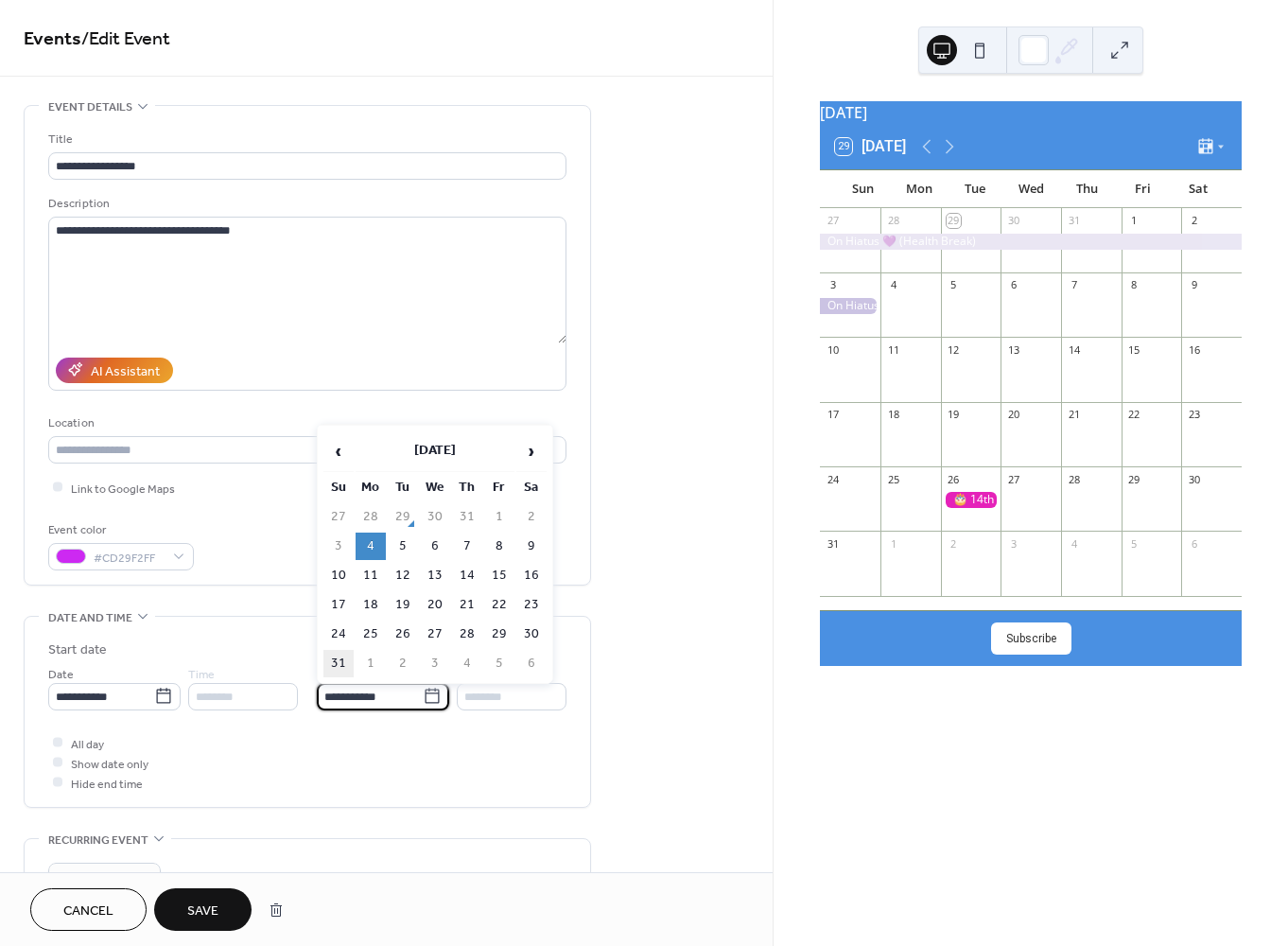 click on "31" at bounding box center [339, 663] 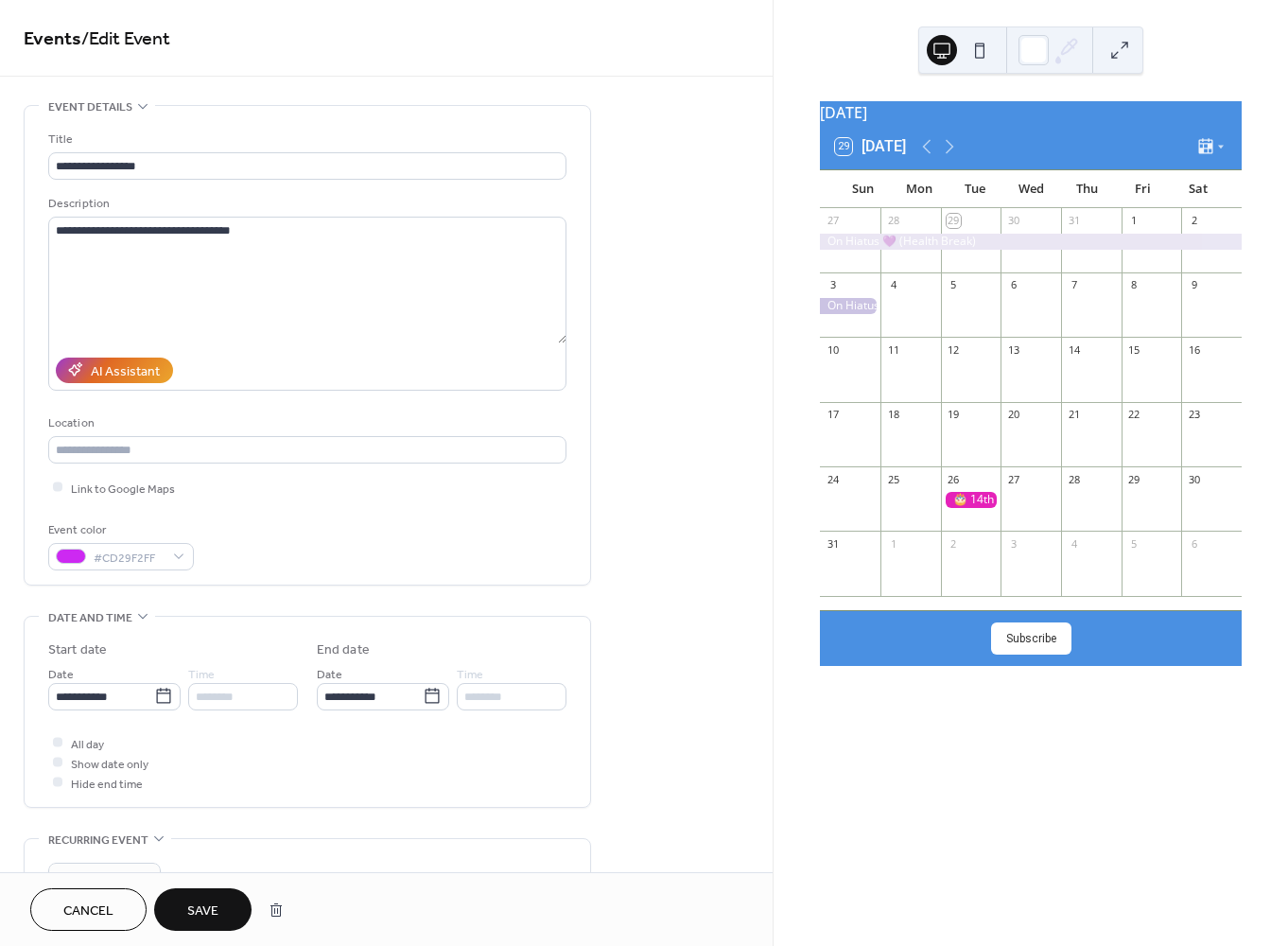 click on "Save" at bounding box center [202, 911] 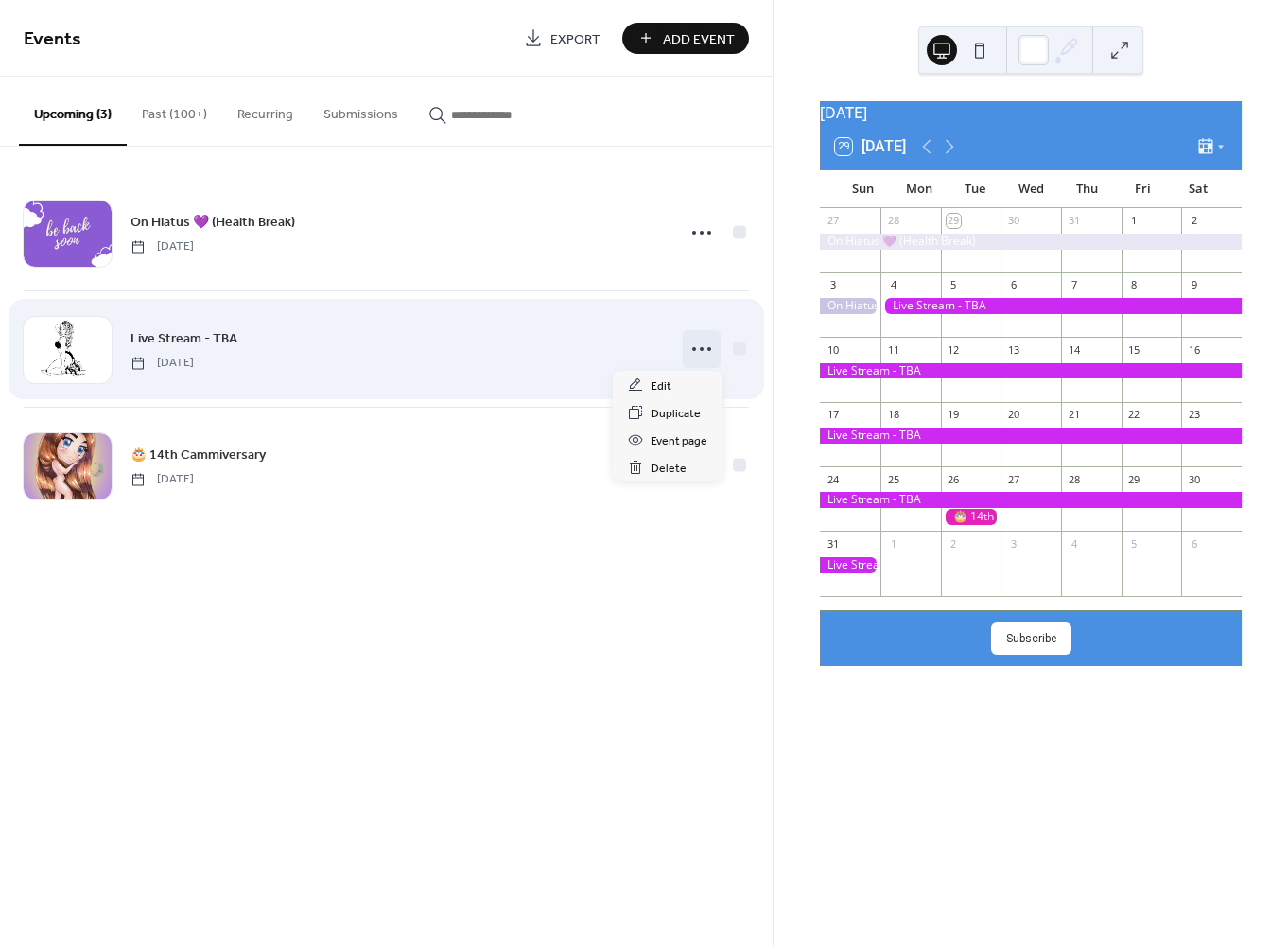 click 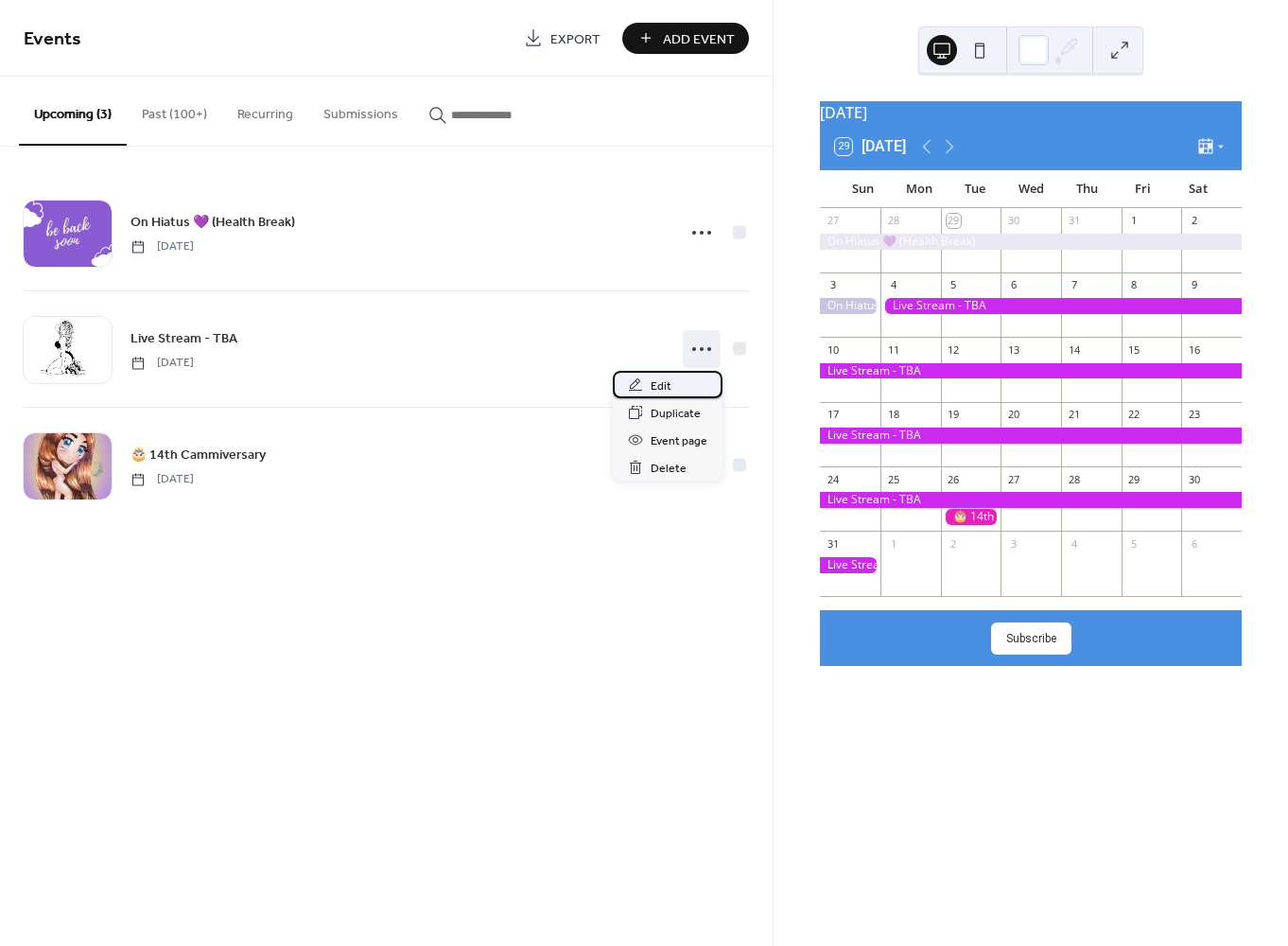 click on "Edit" at bounding box center (668, 384) 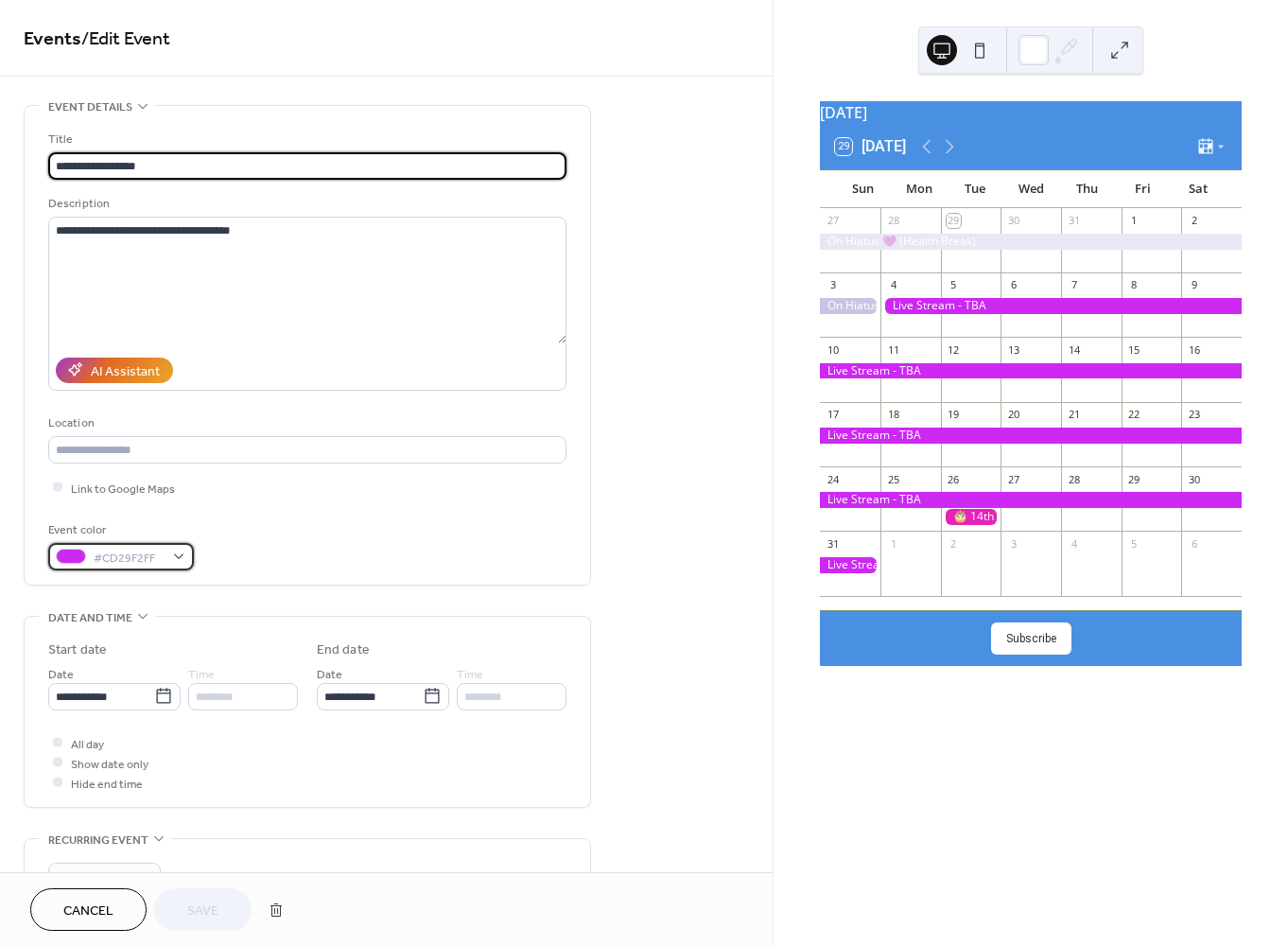 click on "#CD29F2FF" at bounding box center [121, 556] 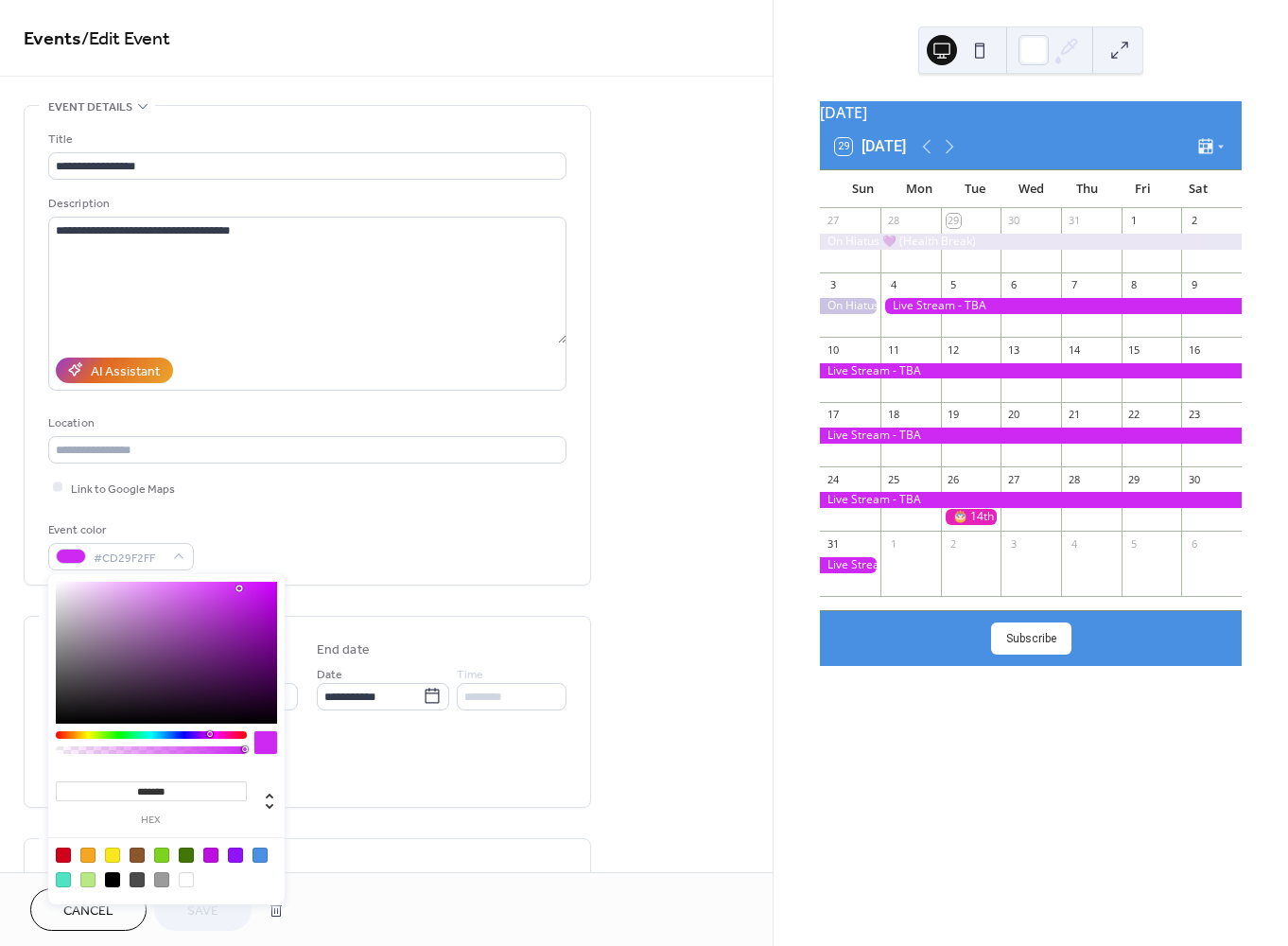click at bounding box center (162, 880) 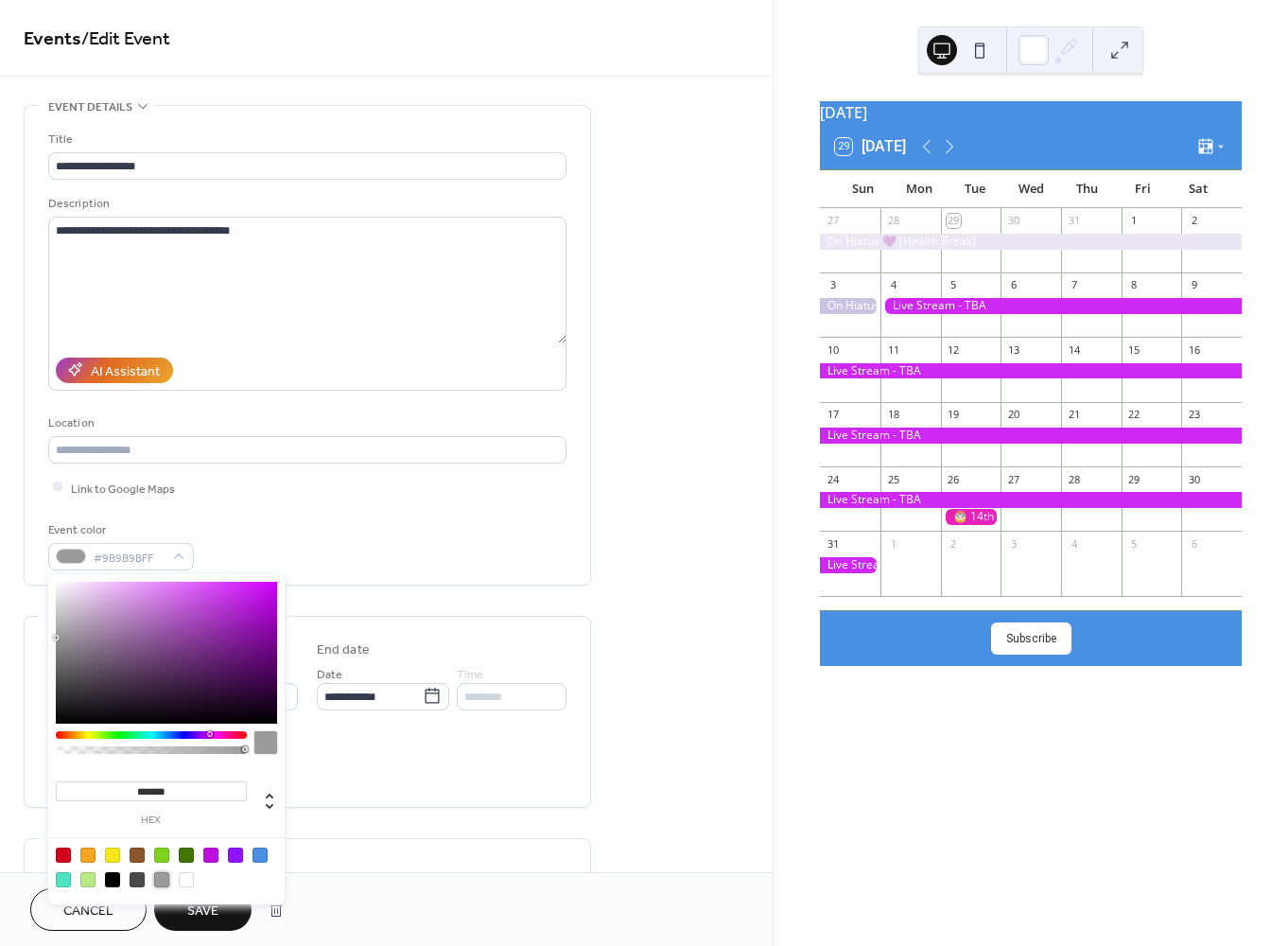 click at bounding box center [235, 855] 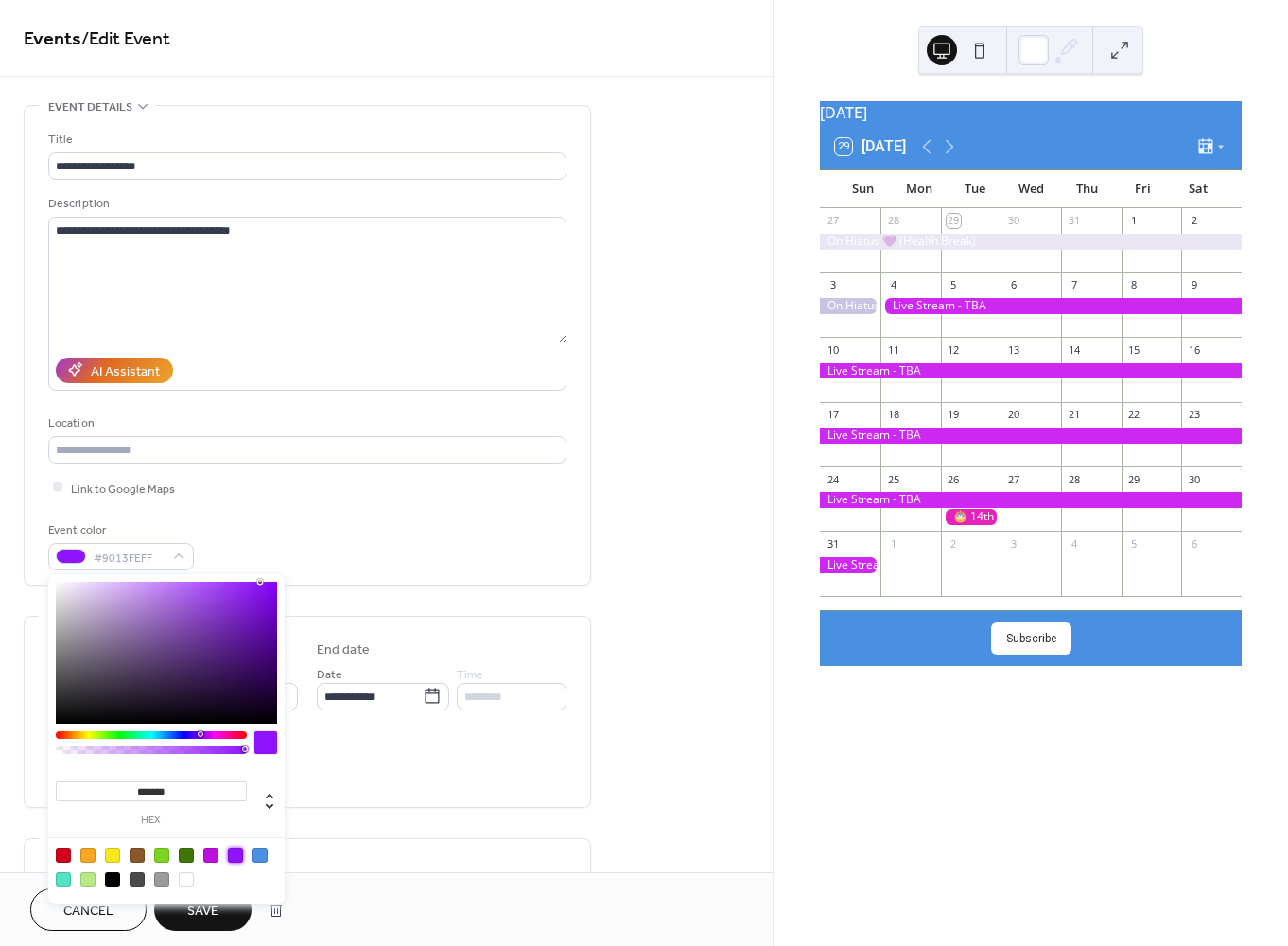type on "***" 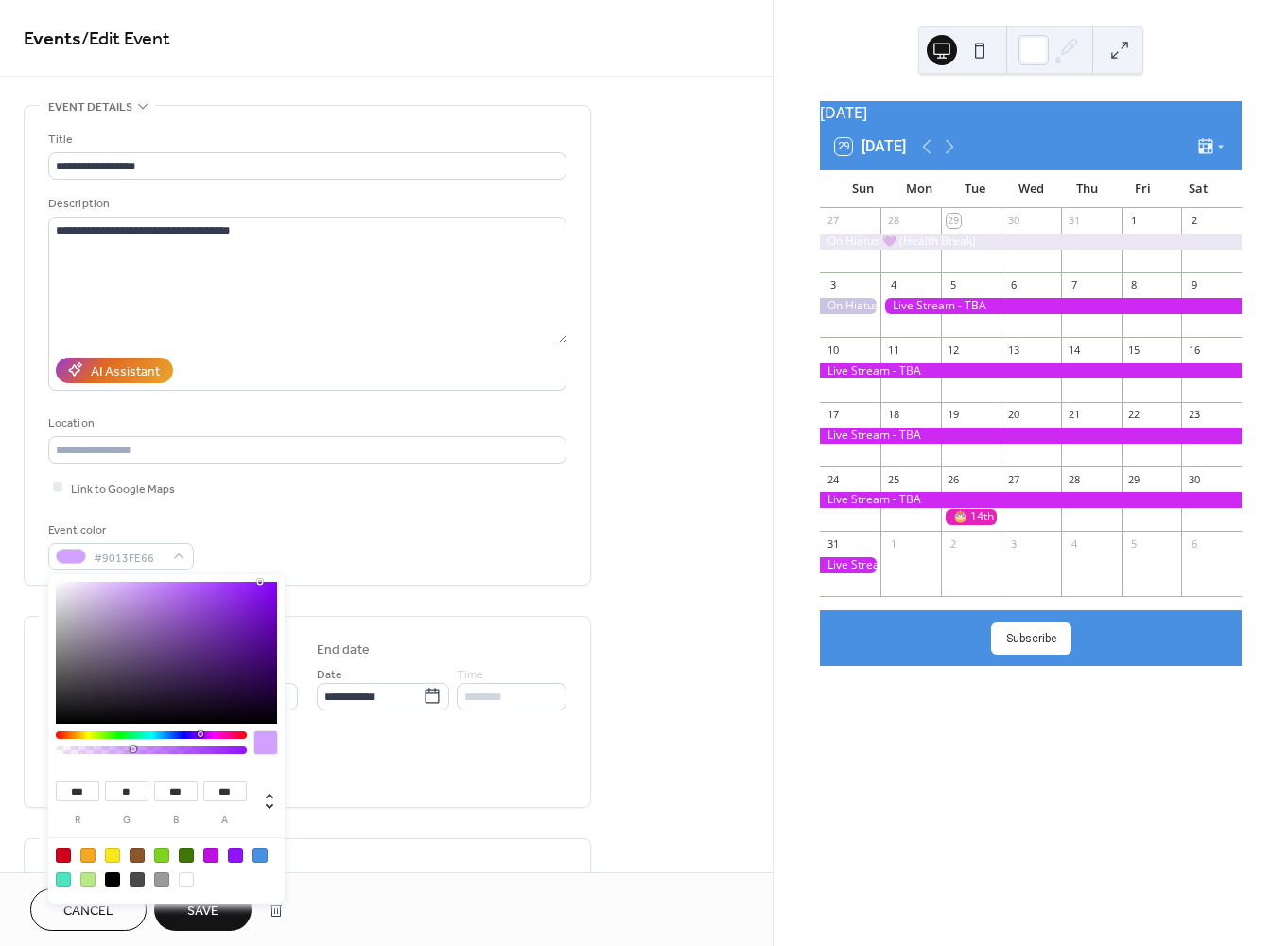 type on "**********" 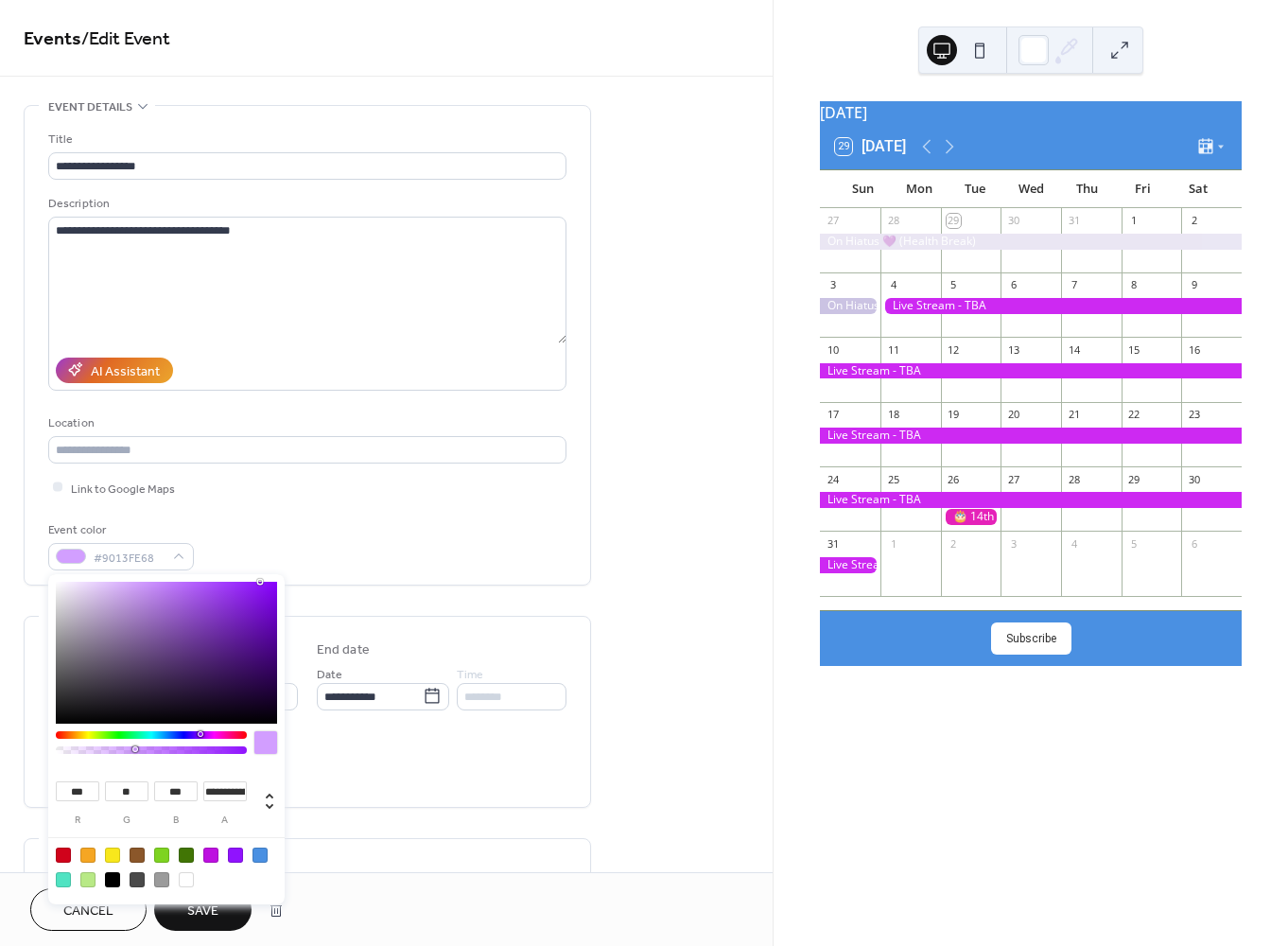drag, startPoint x: 246, startPoint y: 748, endPoint x: 134, endPoint y: 744, distance: 112.07141 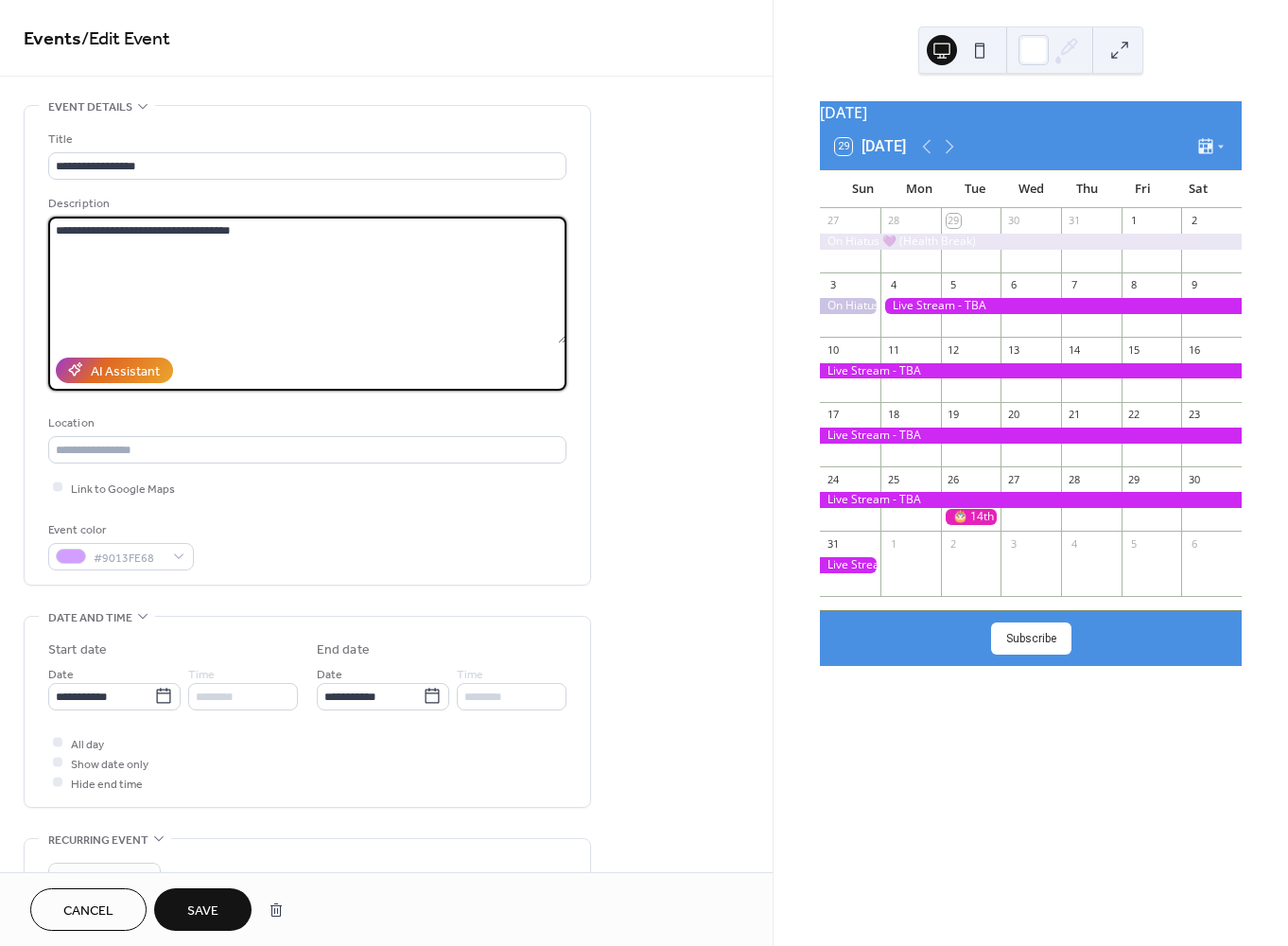 drag, startPoint x: 50, startPoint y: 218, endPoint x: -4, endPoint y: 217, distance: 54.00926 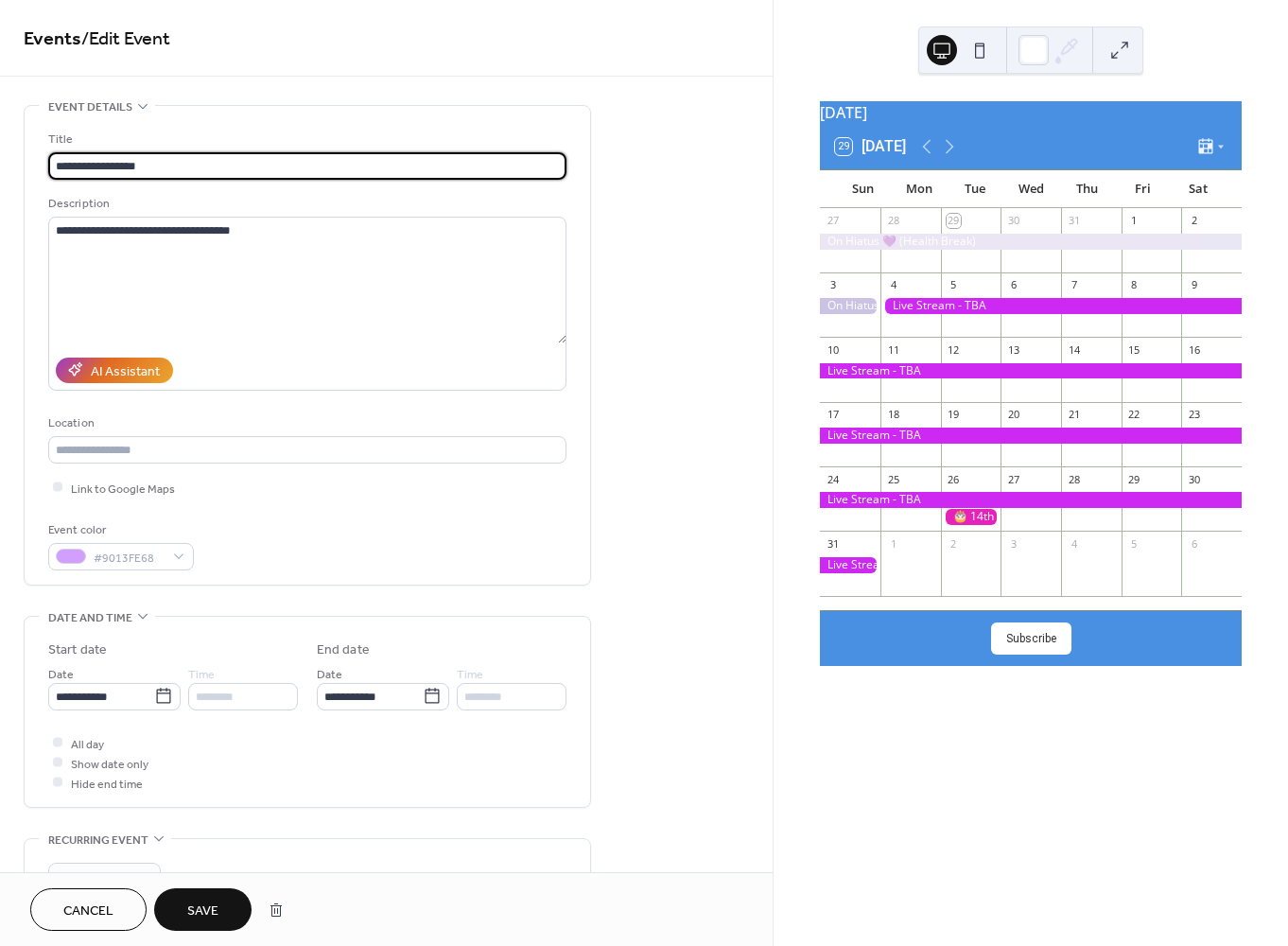 drag, startPoint x: 182, startPoint y: 165, endPoint x: -66, endPoint y: 163, distance: 248.00806 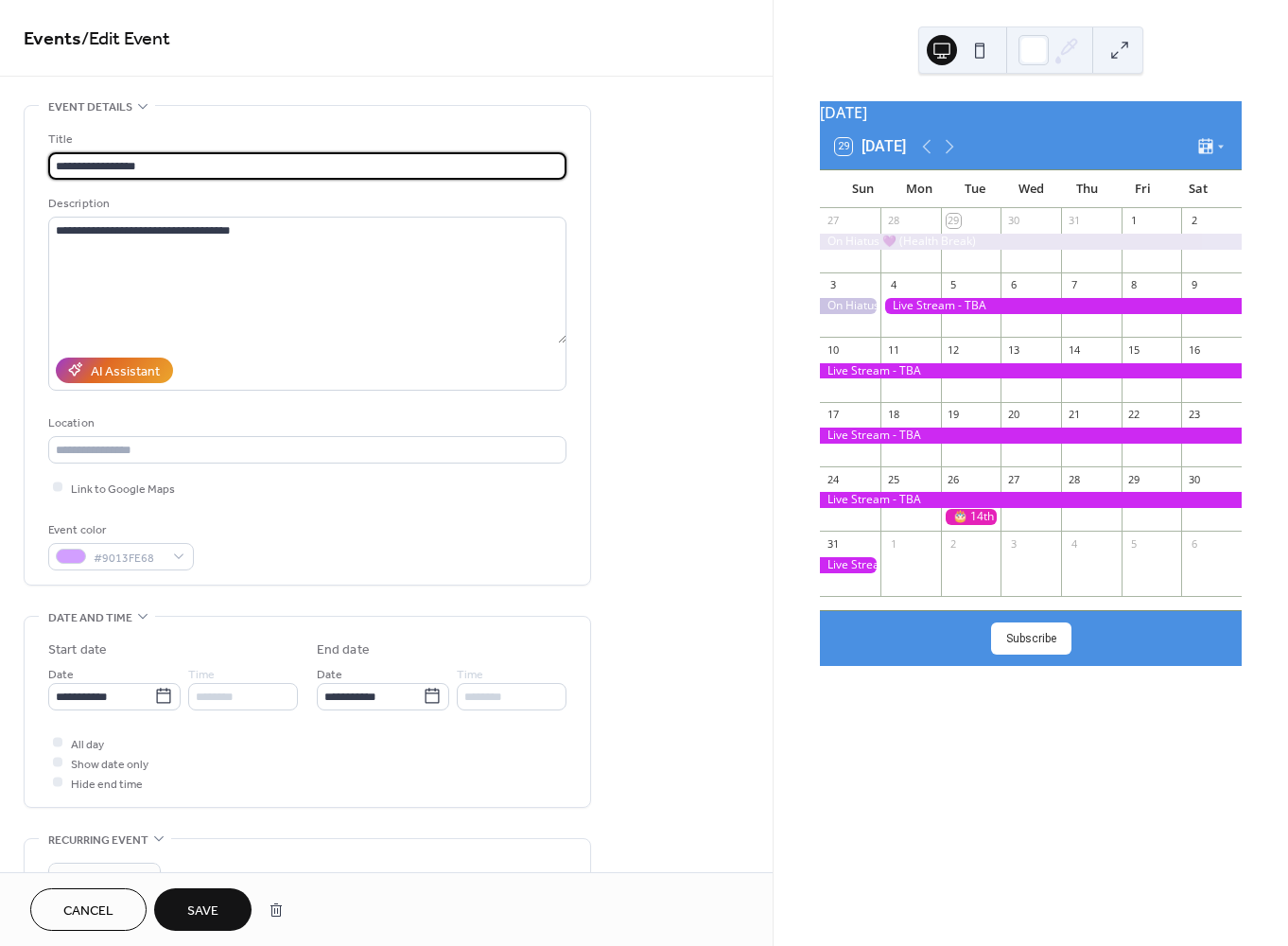 click on "**********" at bounding box center (644, 473) 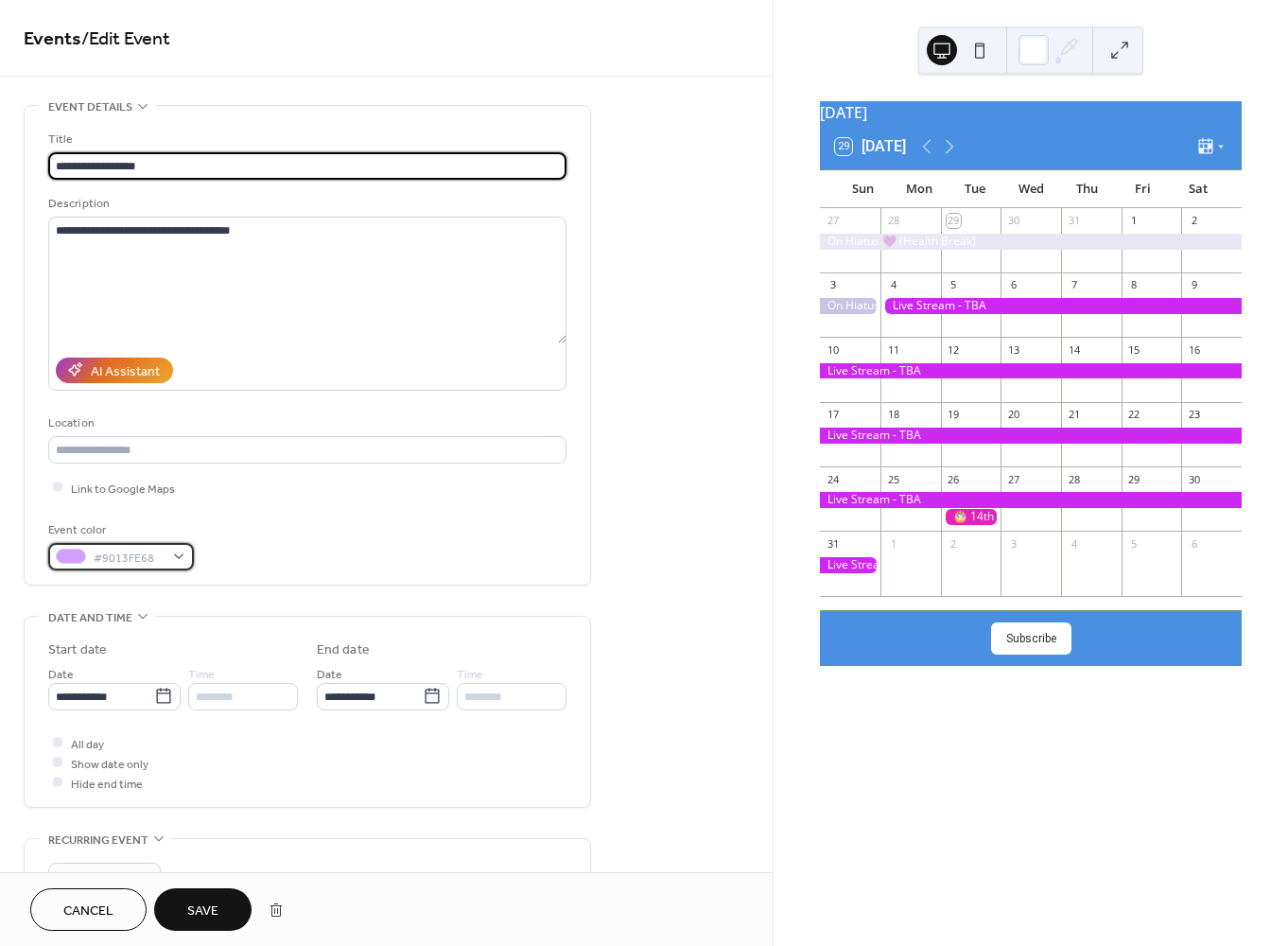 click on "#9013FE68" at bounding box center [121, 556] 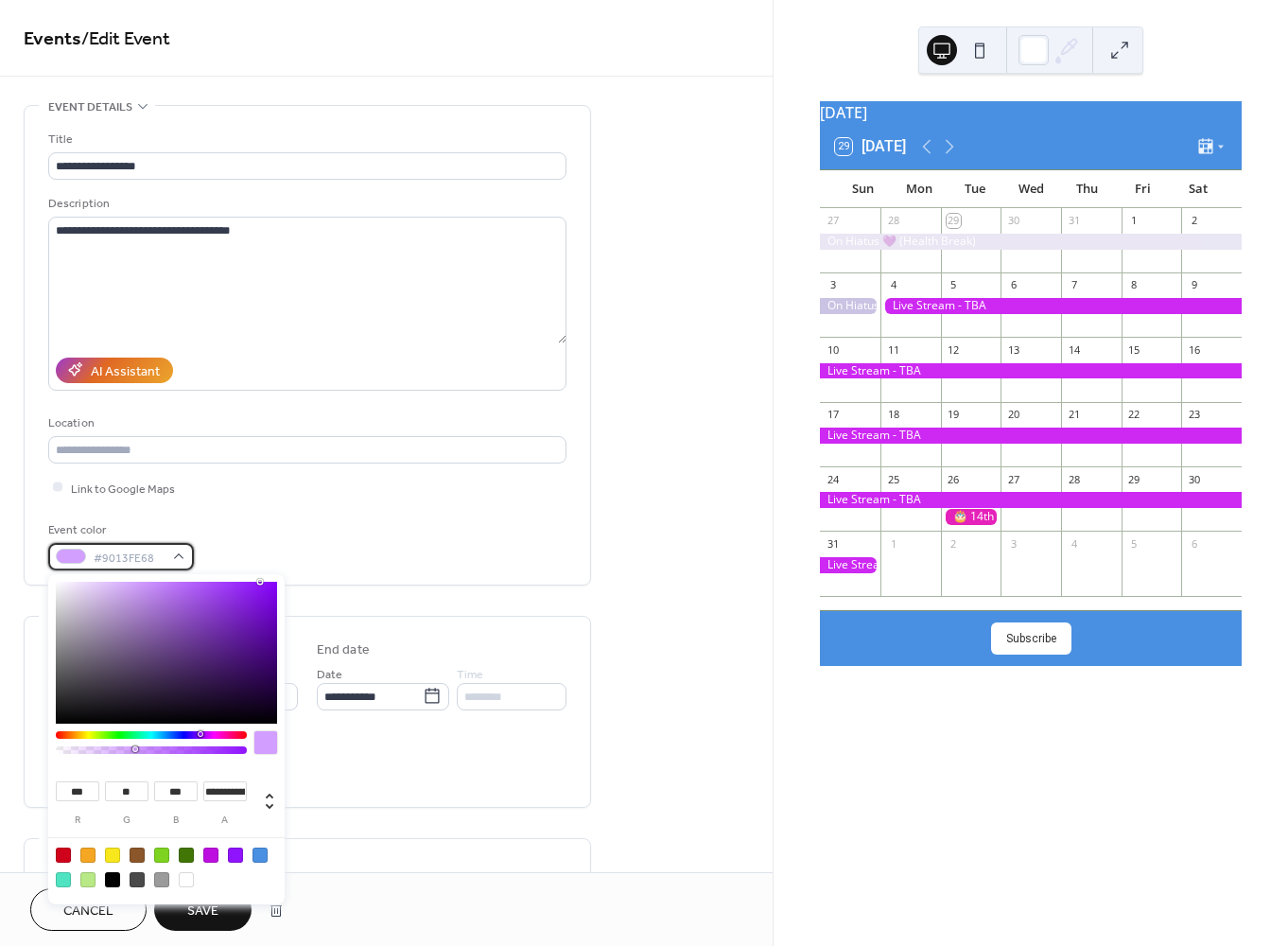 click on "#9013FE68" at bounding box center [129, 557] 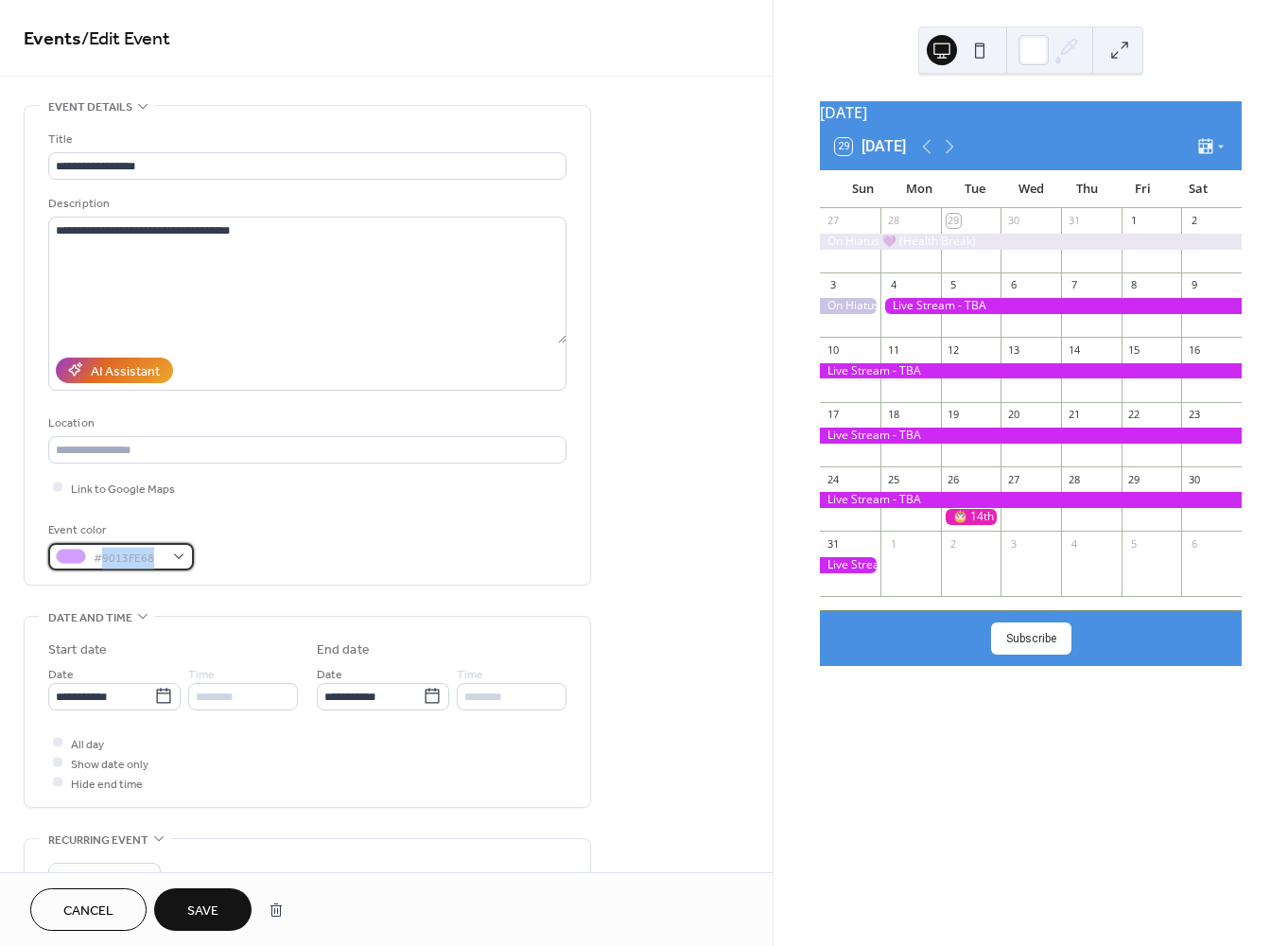 click on "#9013FE68" at bounding box center (129, 557) 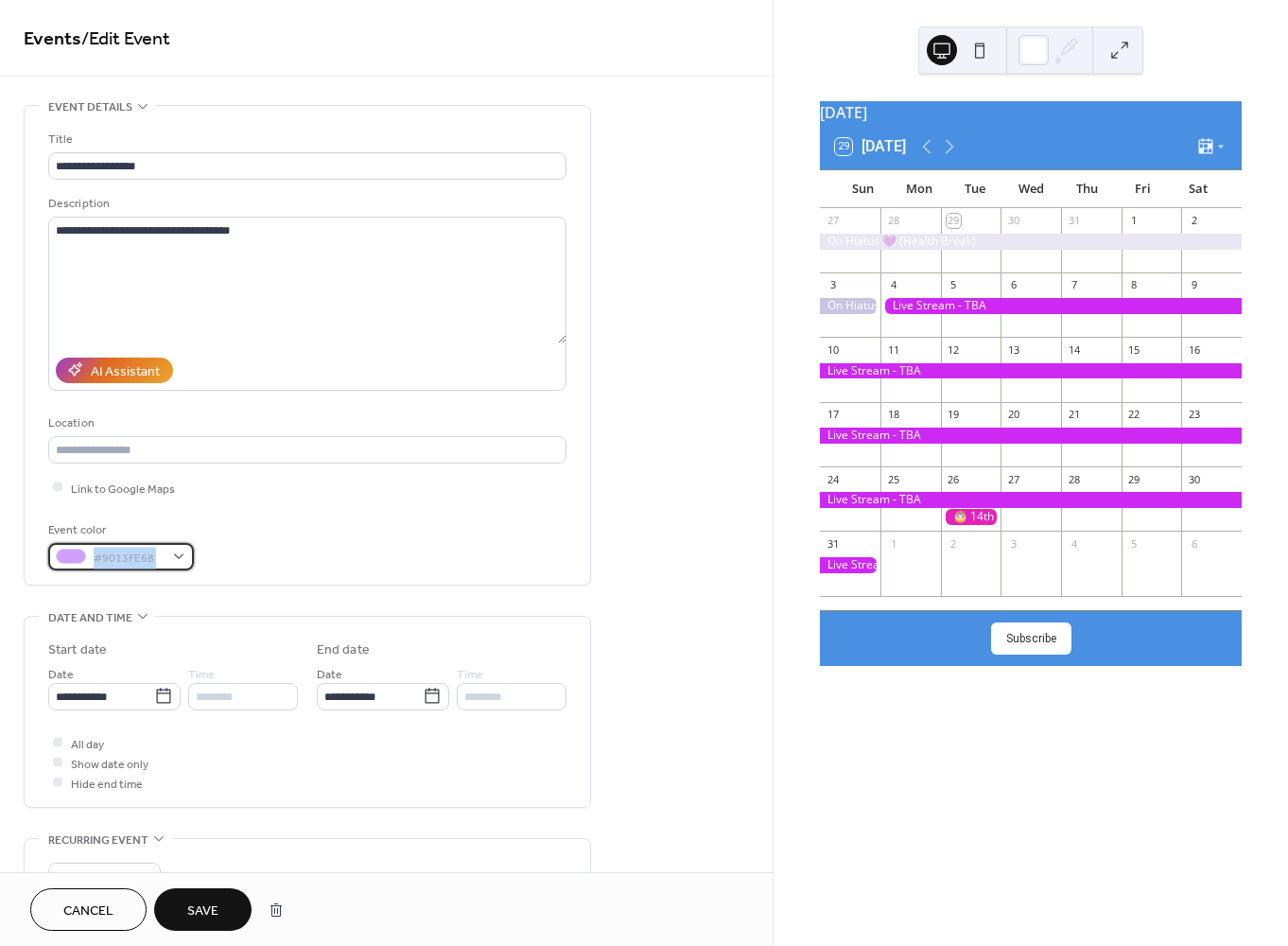 click on "#9013FE68" at bounding box center [129, 557] 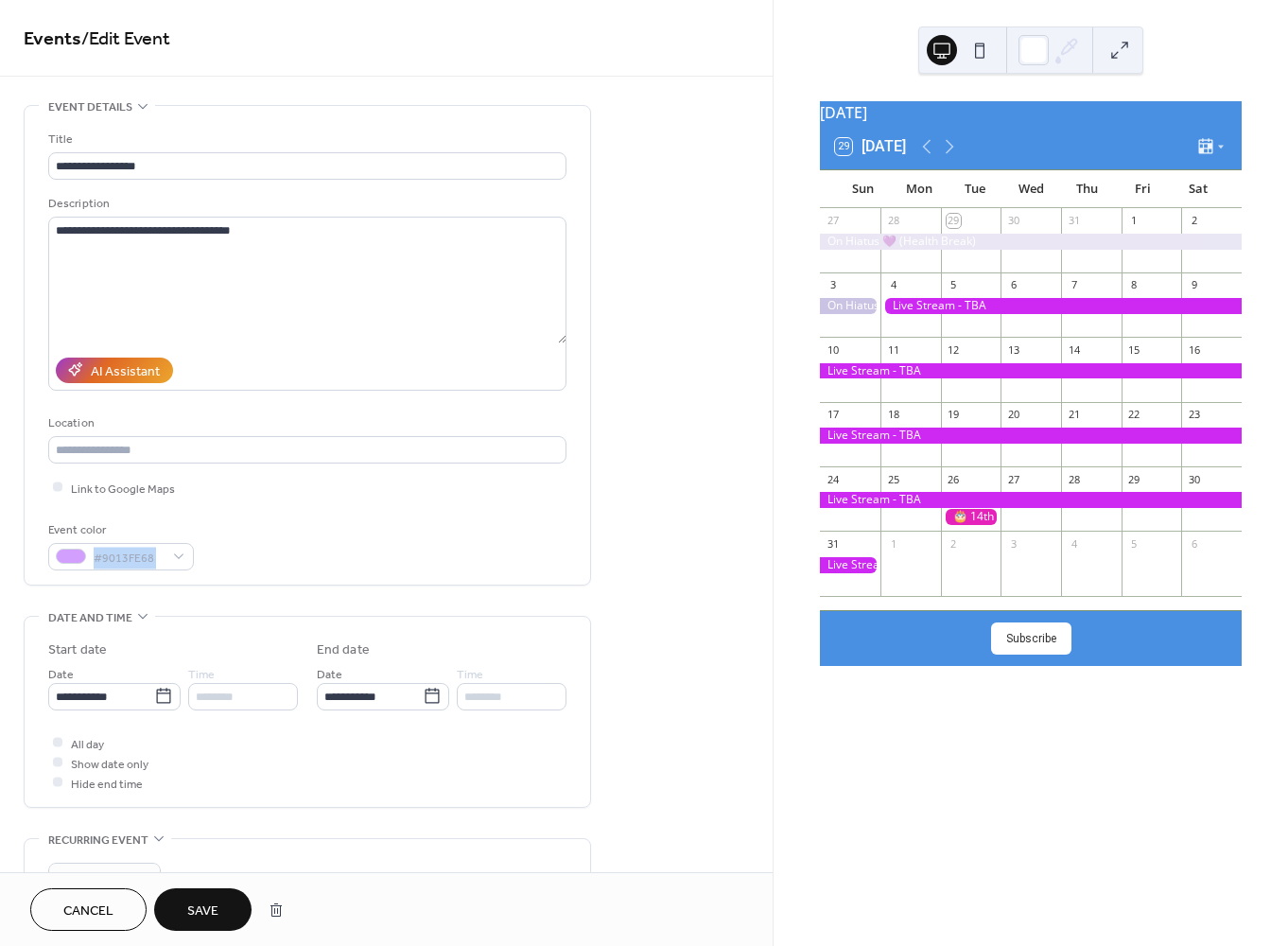 click on "Event color #9013FE68" at bounding box center [307, 545] 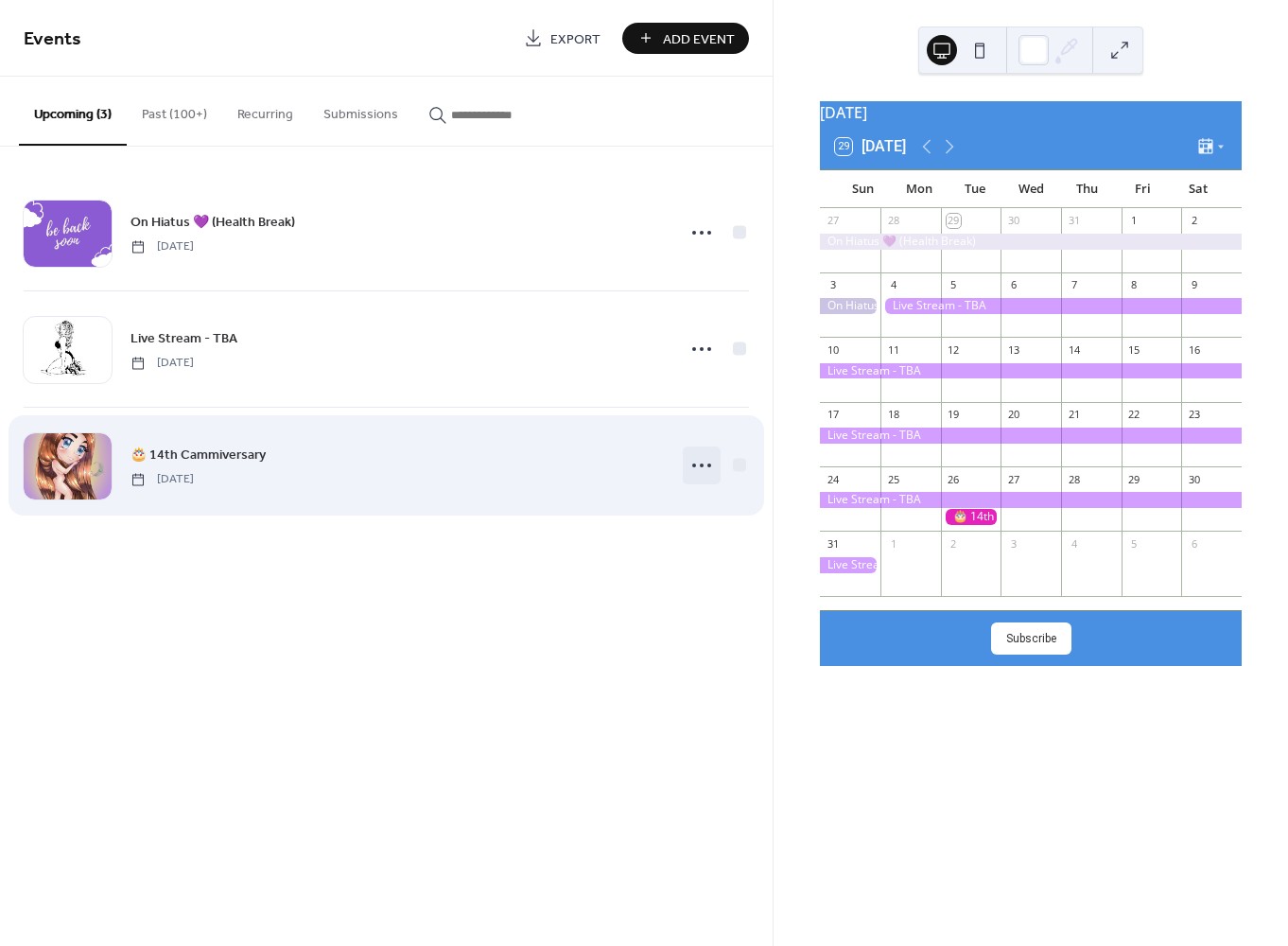 click 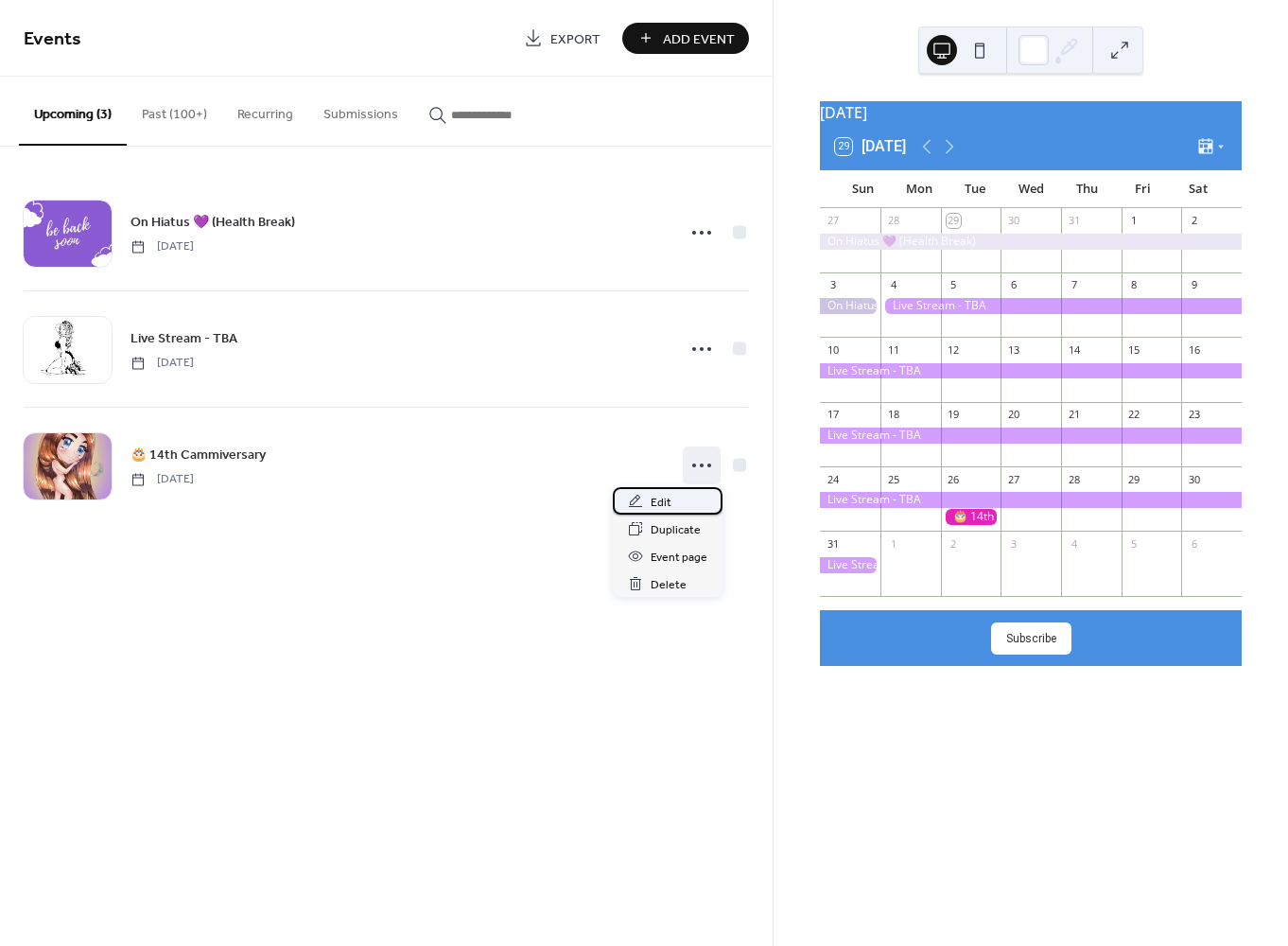 click on "Edit" at bounding box center (668, 500) 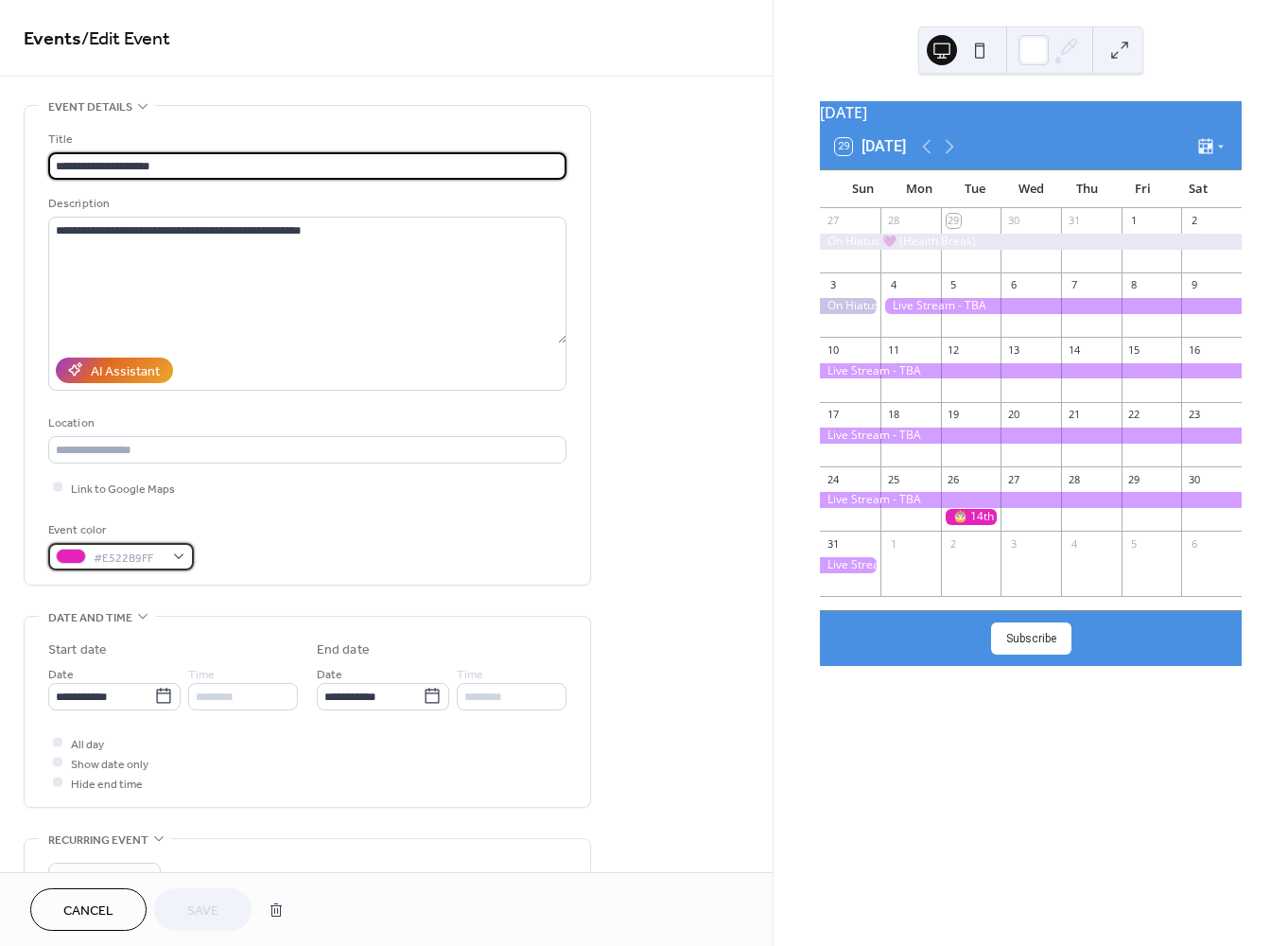 click on "#E522B9FF" at bounding box center [129, 557] 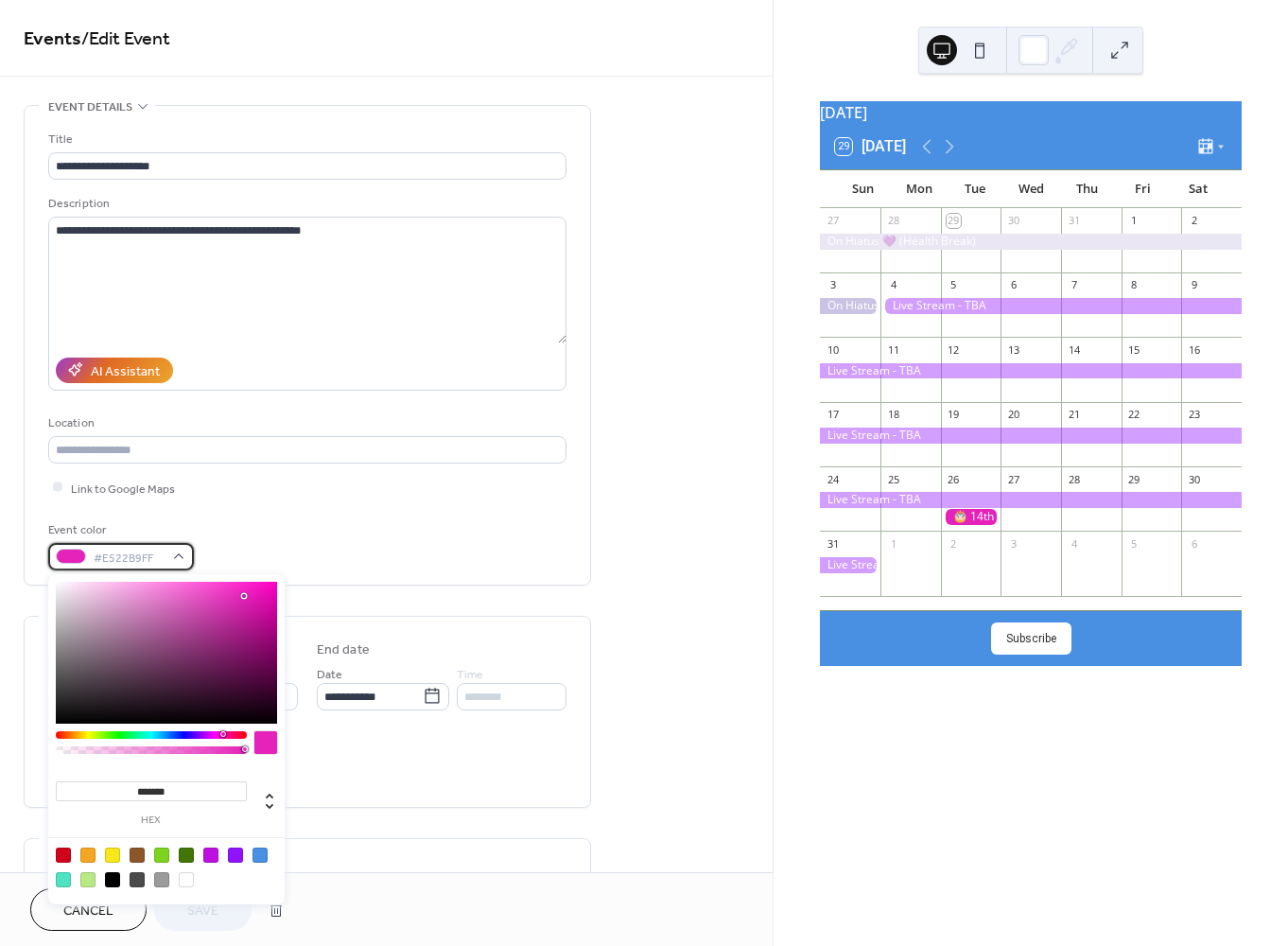 click on "#E522B9FF" at bounding box center (129, 557) 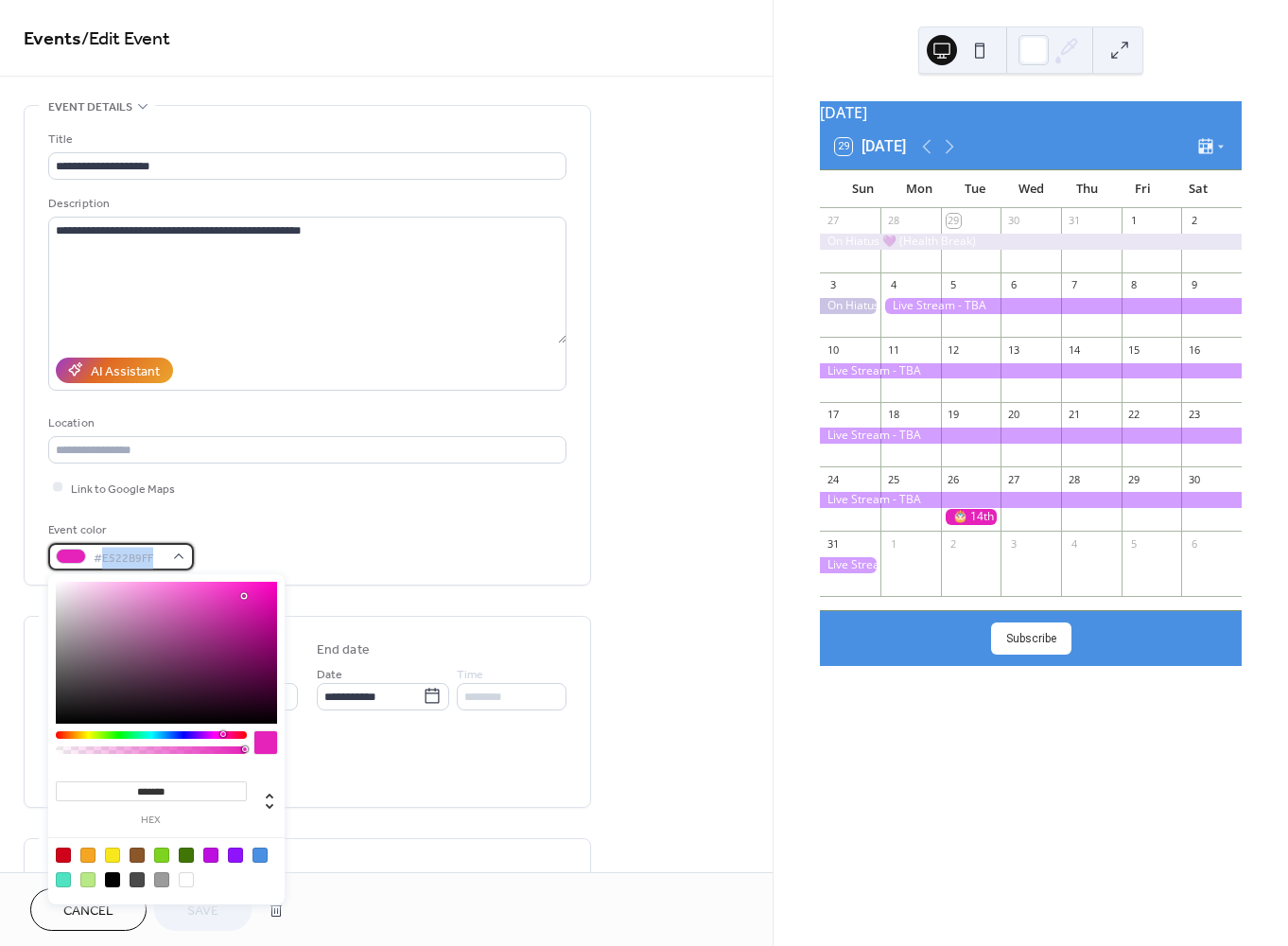 click on "#E522B9FF" at bounding box center (129, 557) 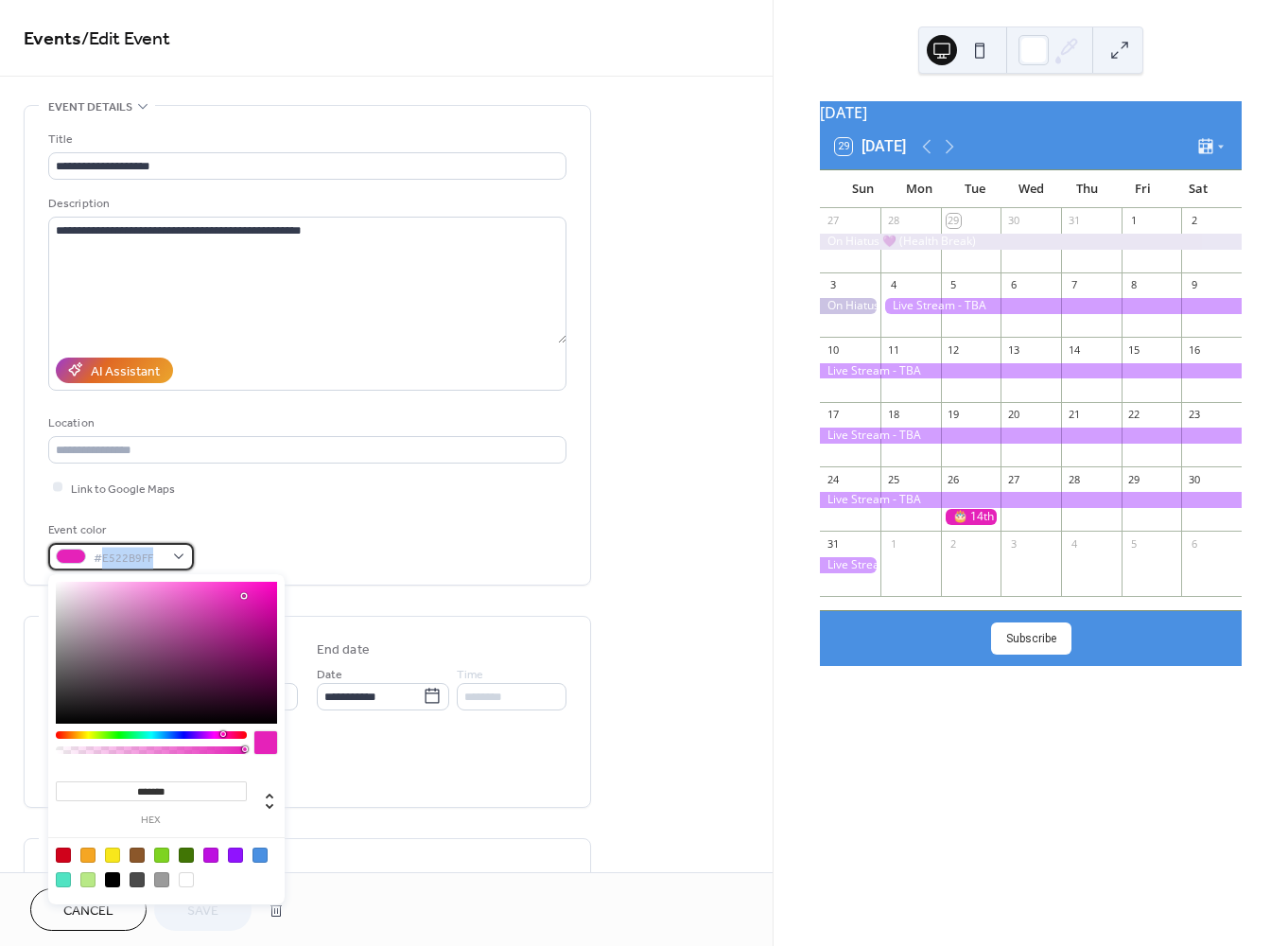 click on "#E522B9FF" at bounding box center [129, 557] 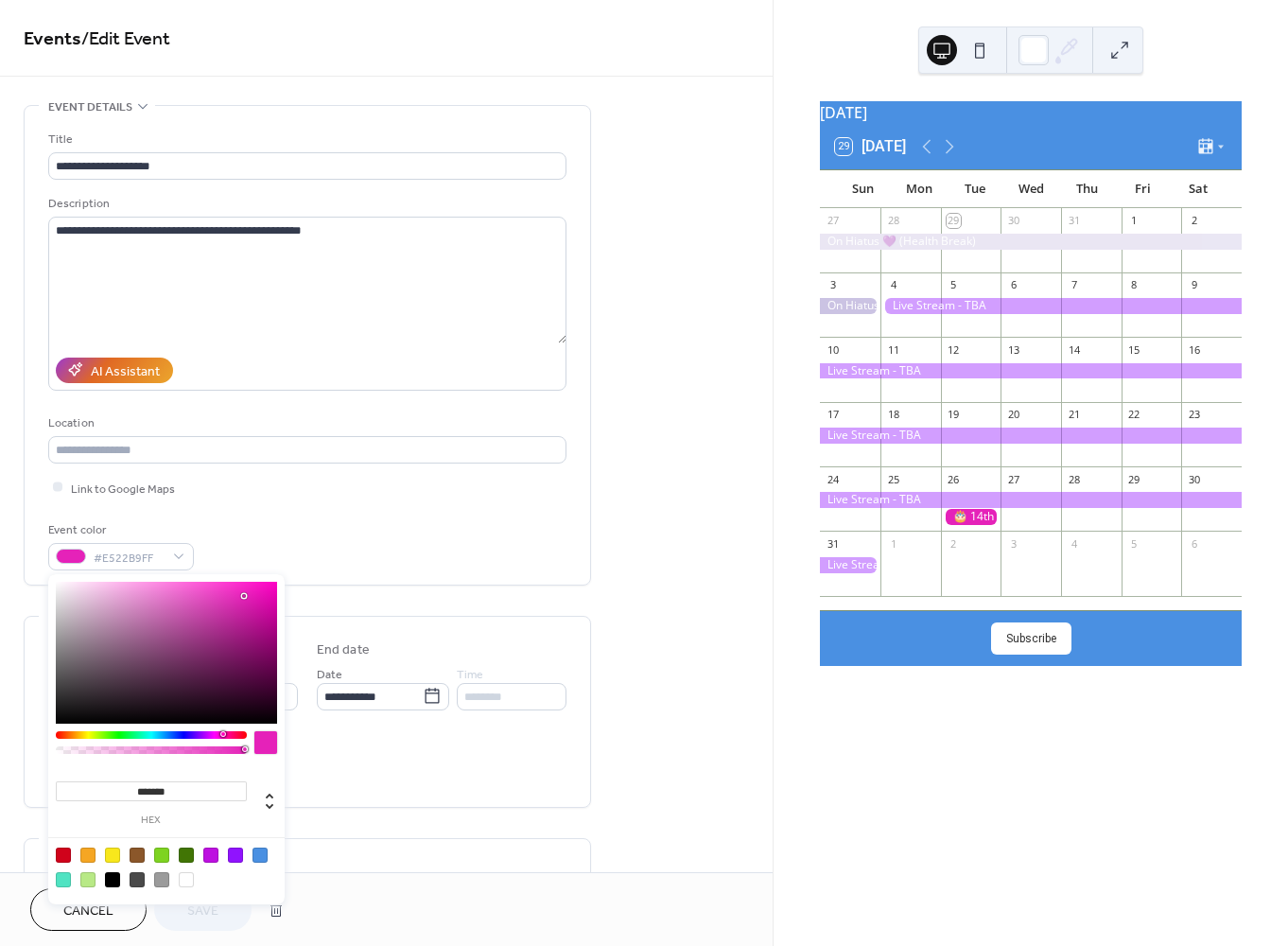 drag, startPoint x: 90, startPoint y: 786, endPoint x: 52, endPoint y: 789, distance: 38.118237 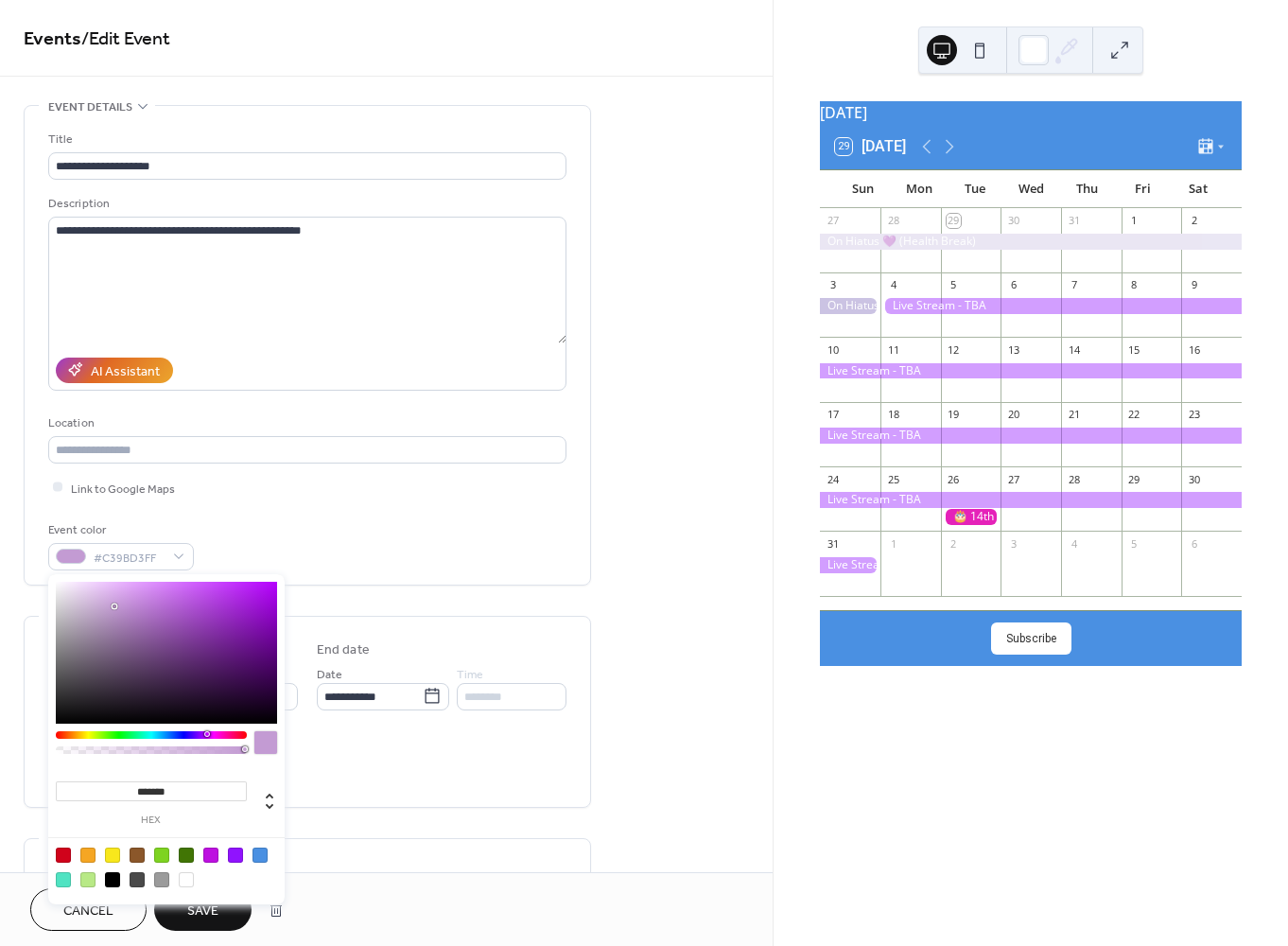 click on "Save" at bounding box center [202, 909] 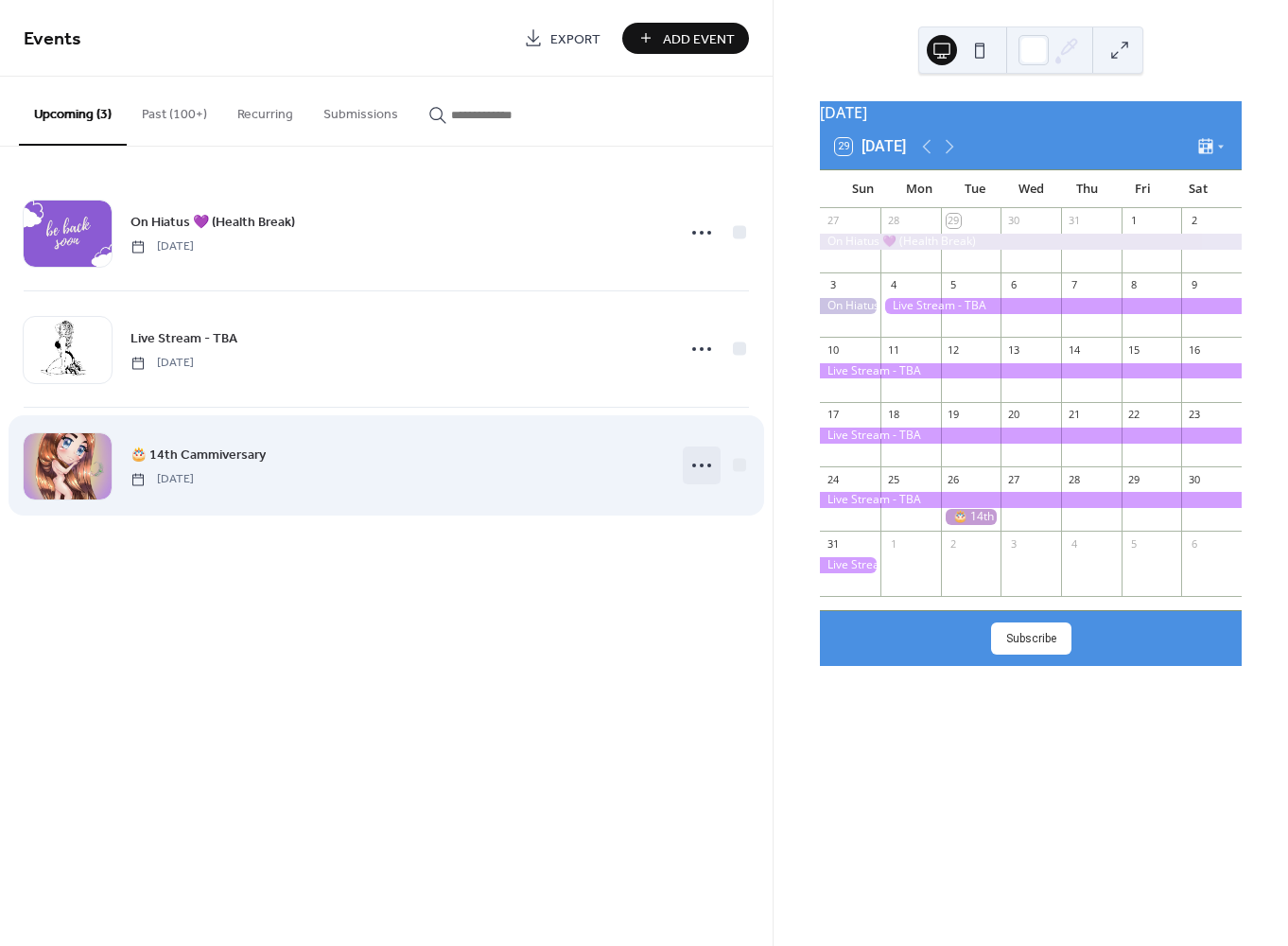 click 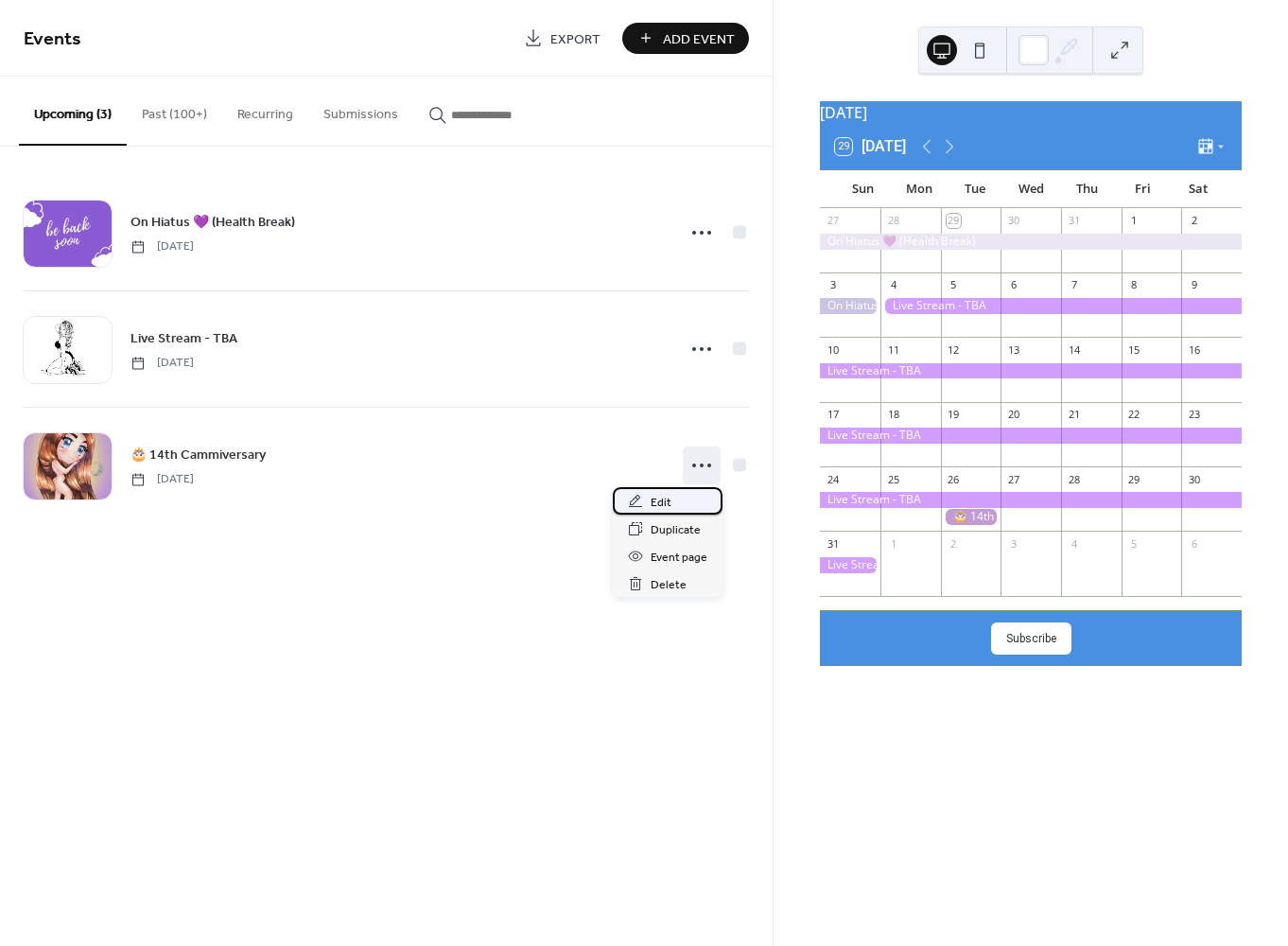 click on "Edit" at bounding box center (661, 502) 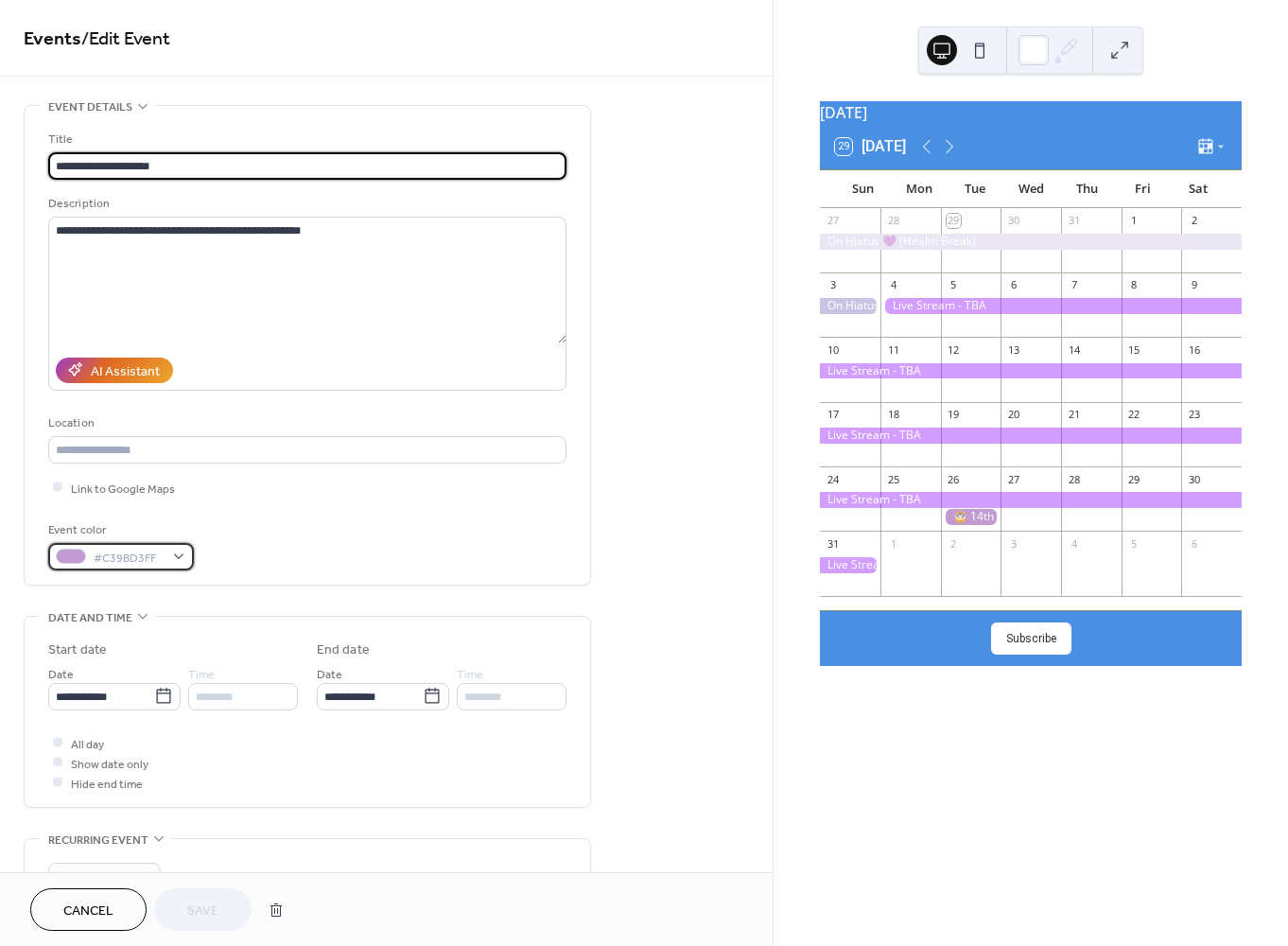 click on "#C39BD3FF" at bounding box center [121, 556] 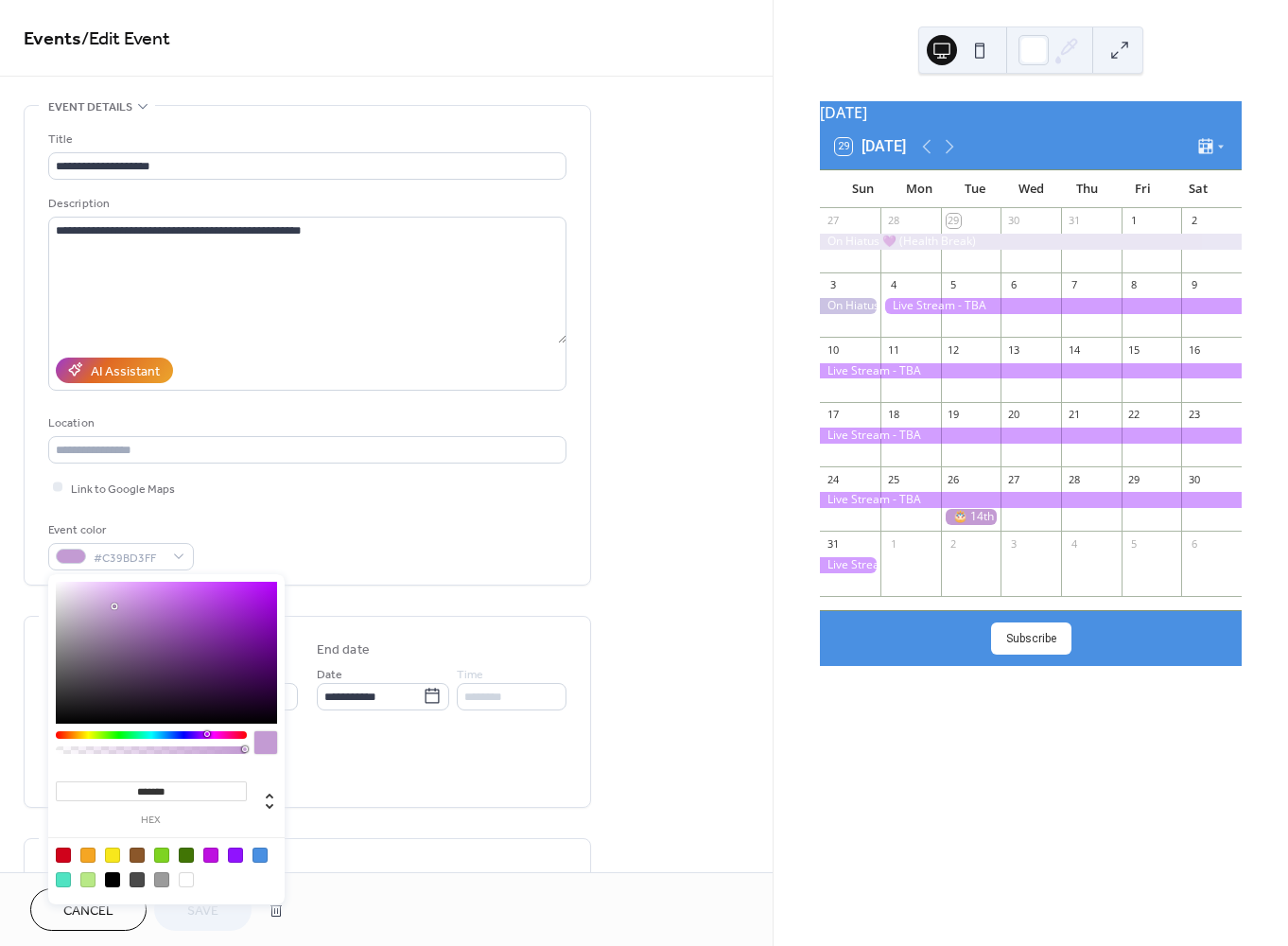 drag, startPoint x: 183, startPoint y: 789, endPoint x: 108, endPoint y: 791, distance: 75.026662 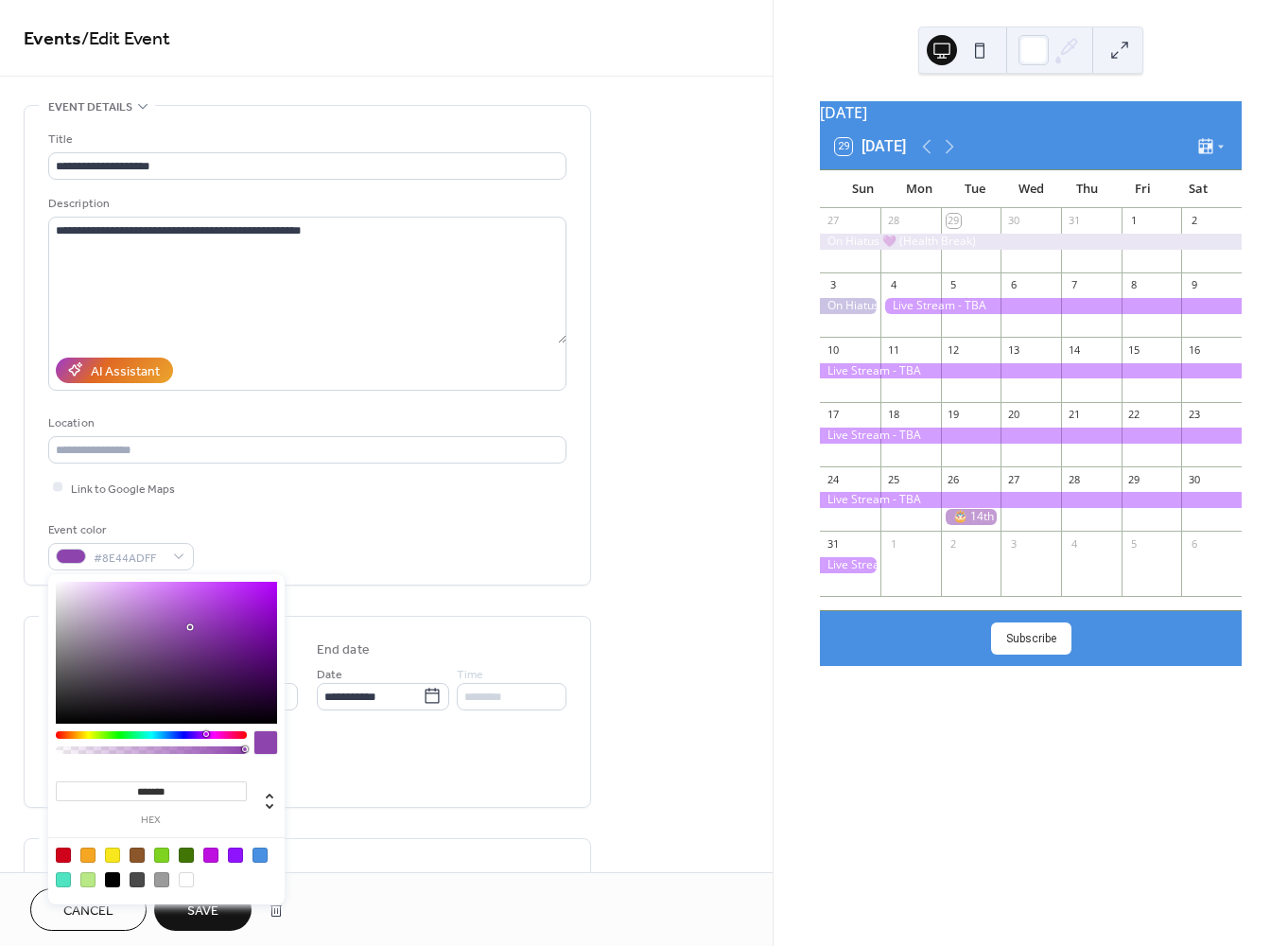 type on "***" 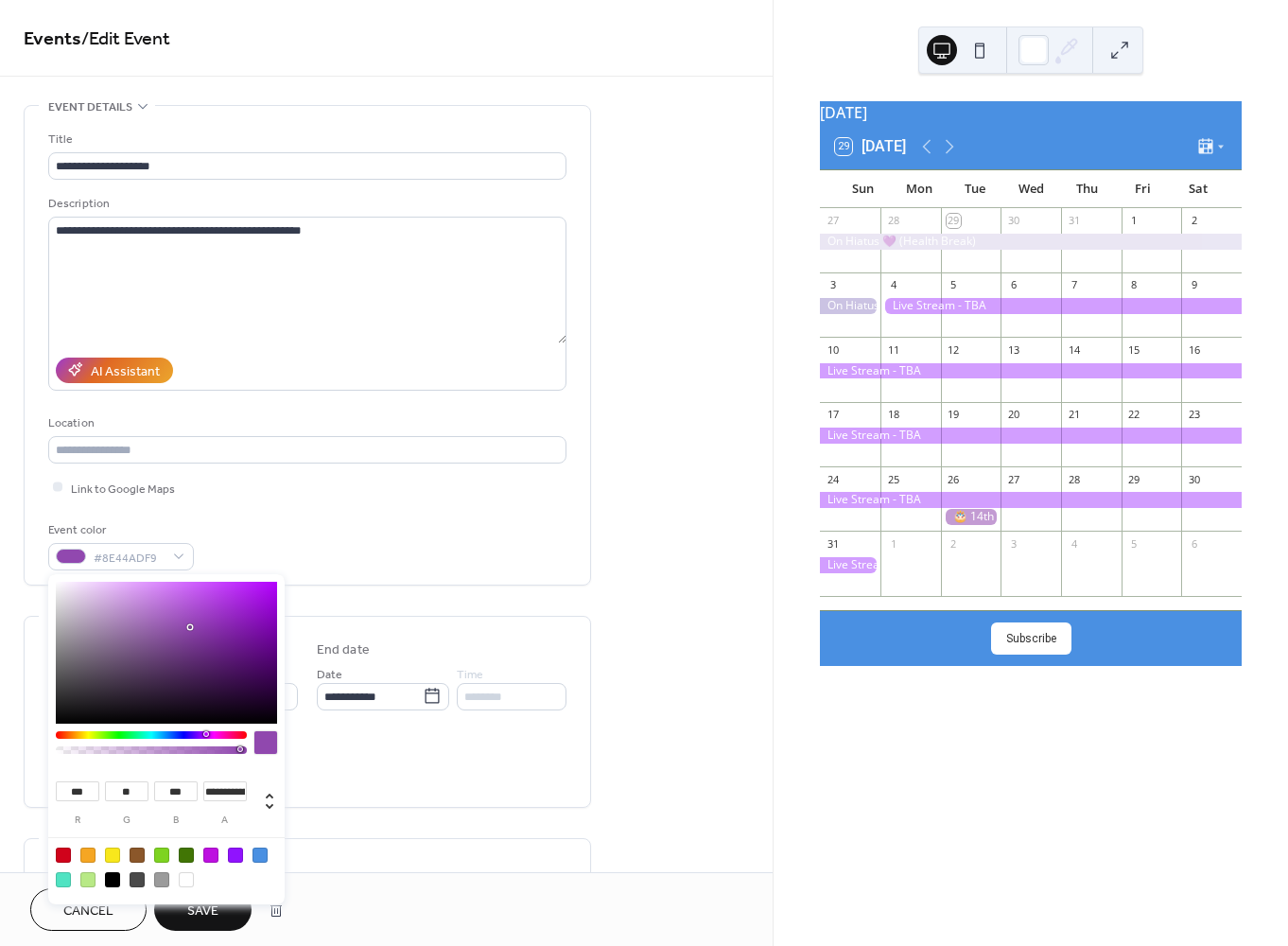 type on "*" 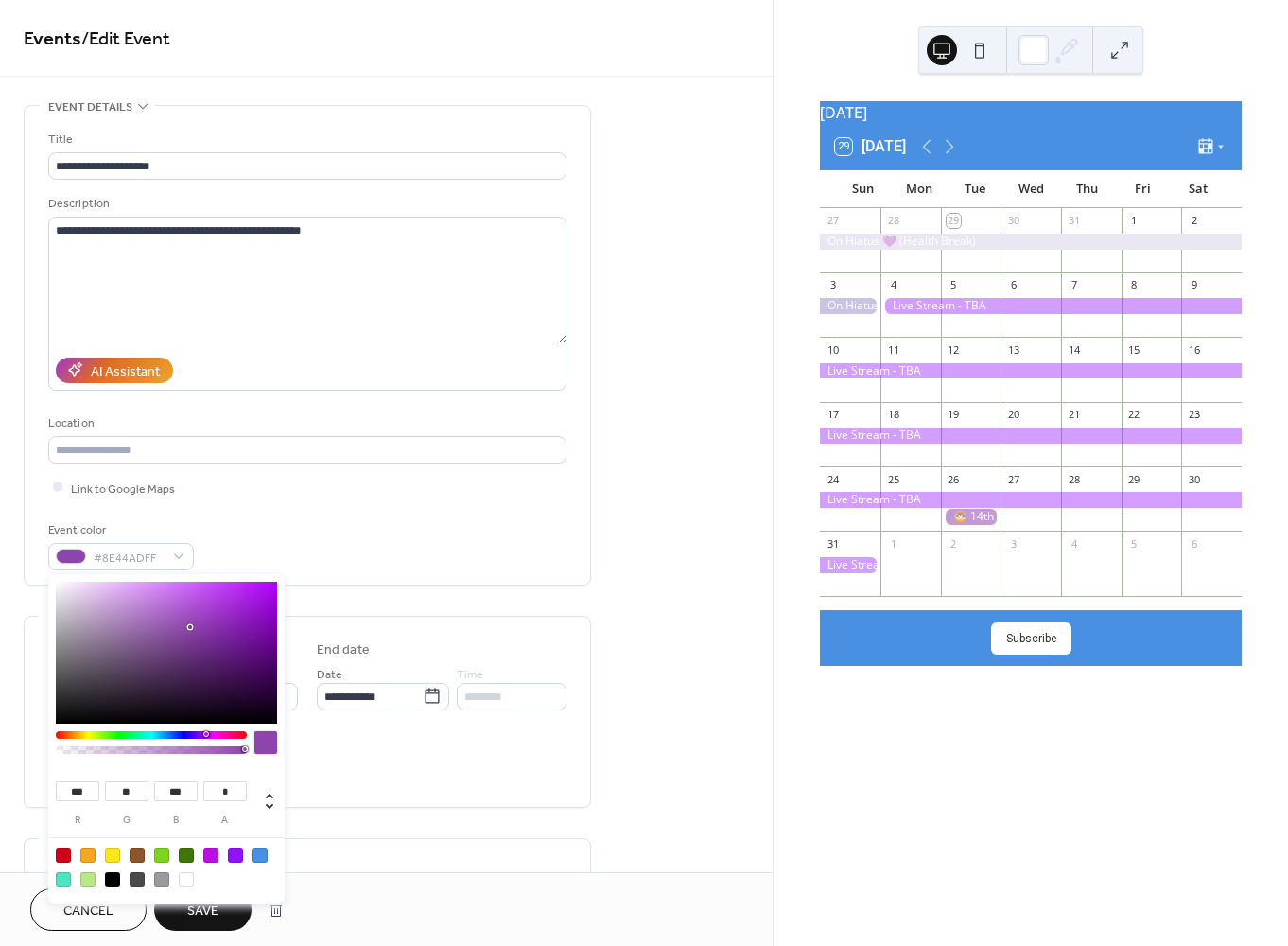 click at bounding box center (245, 749) 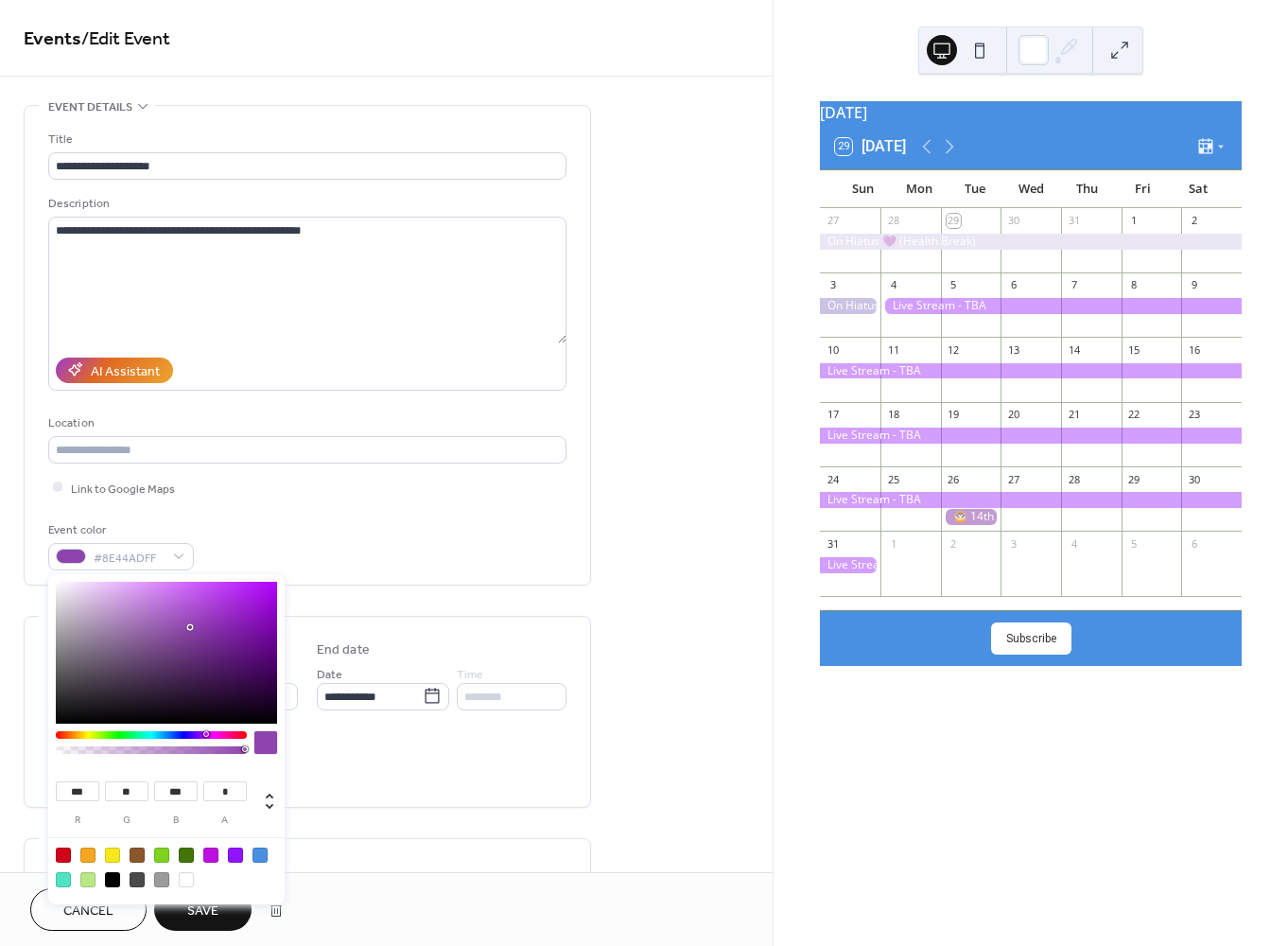 click on "**********" at bounding box center (307, 711) 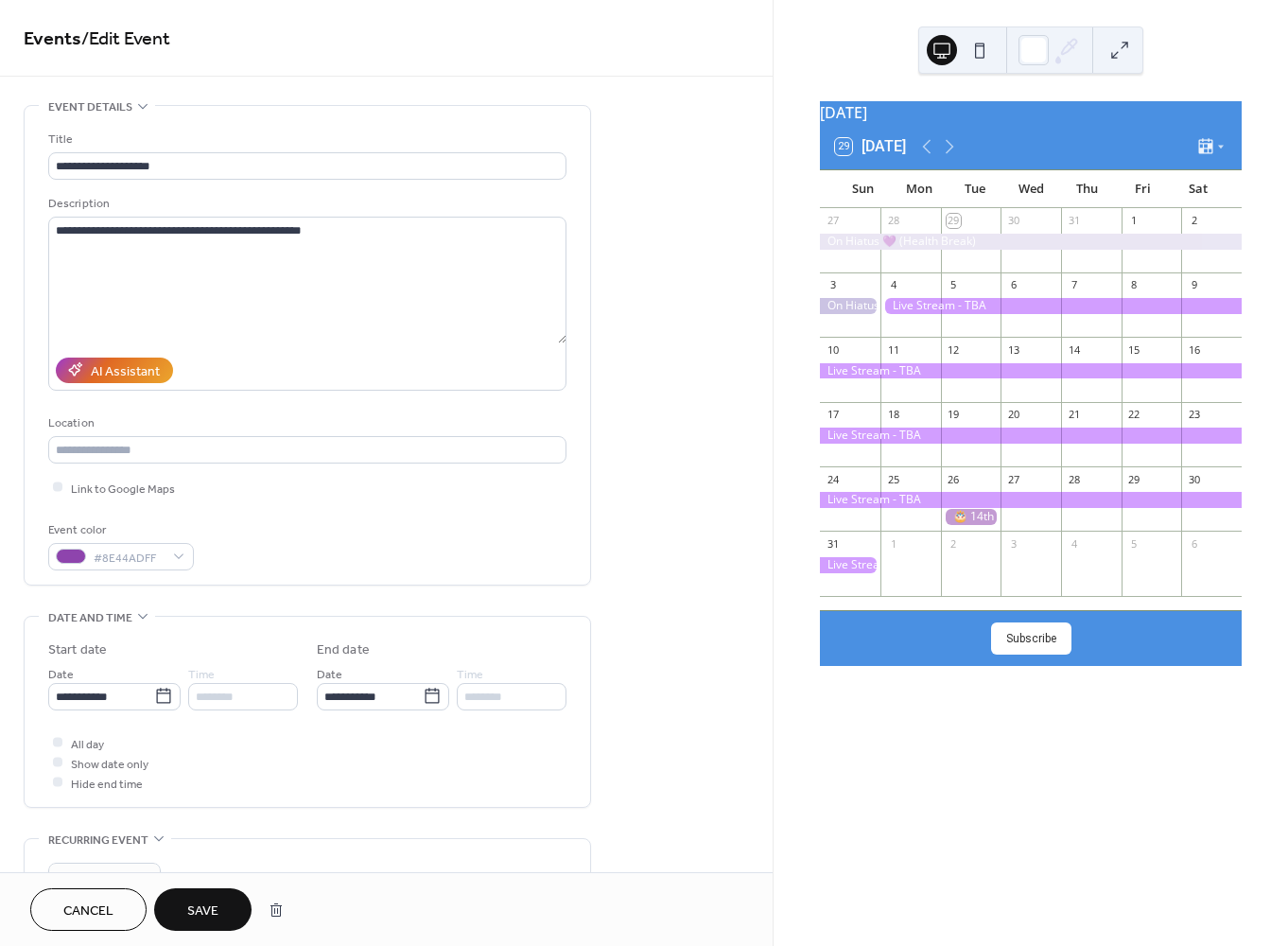 click on "Save" at bounding box center [202, 911] 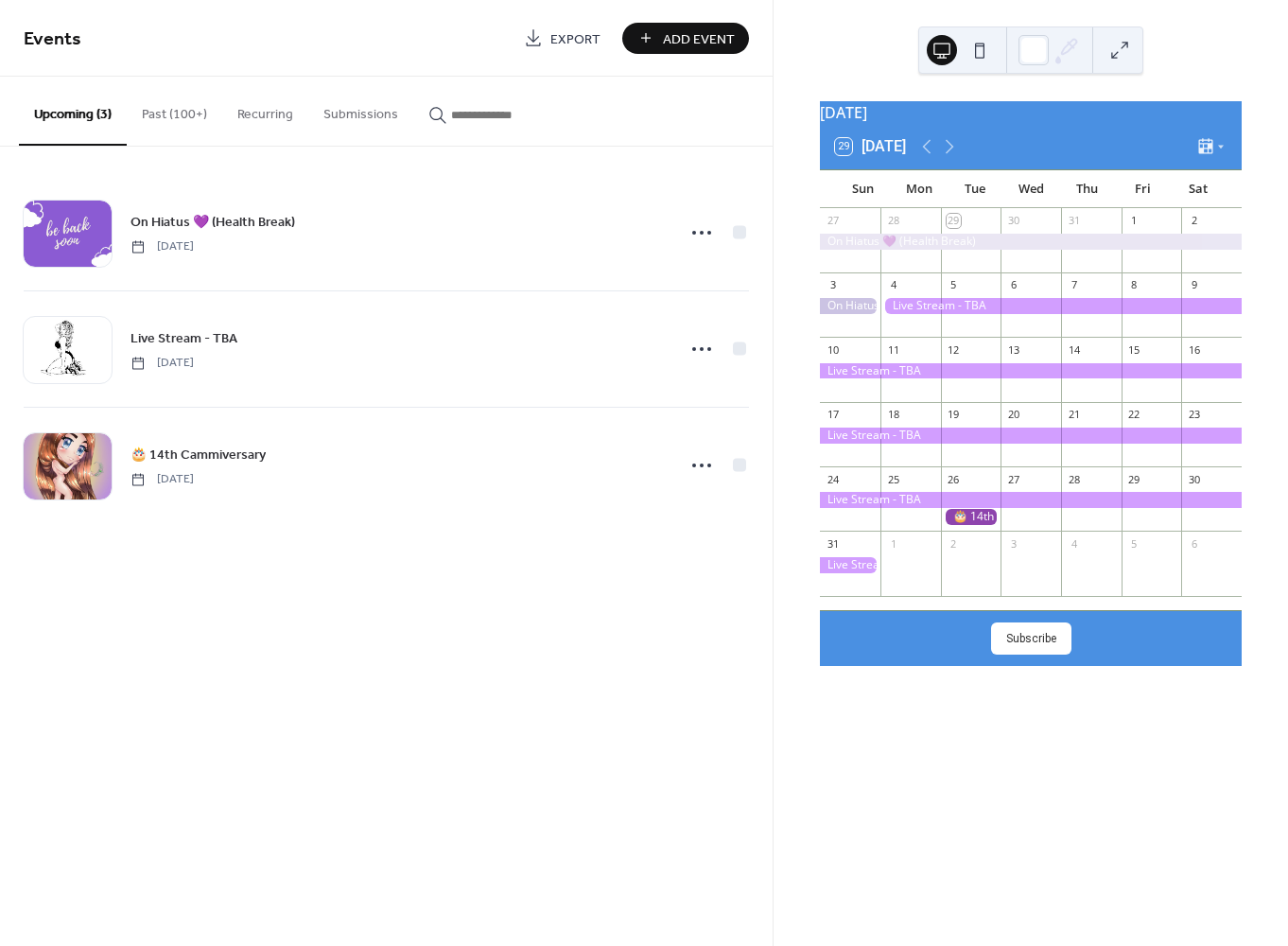 click at bounding box center [971, 517] 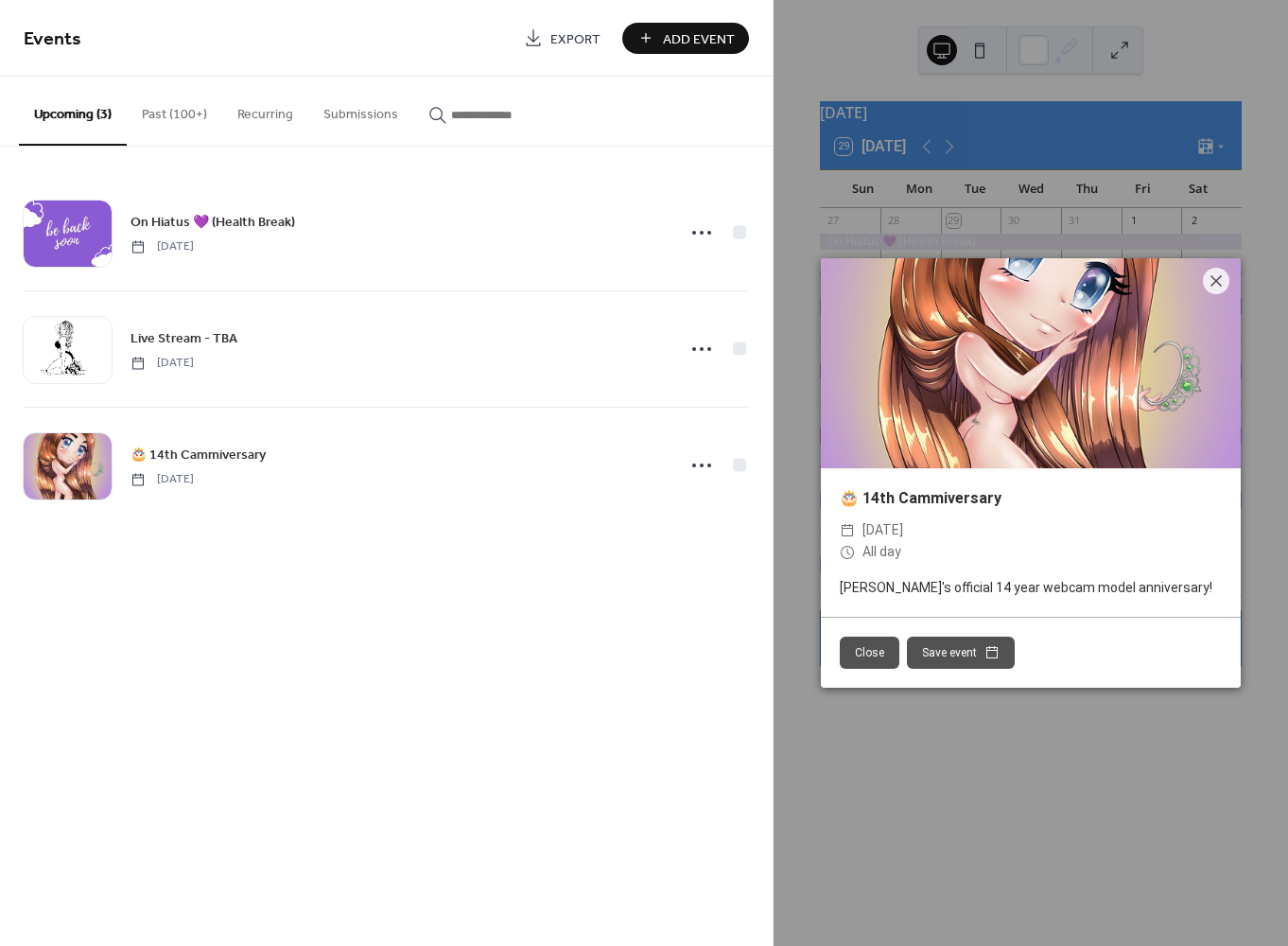 click on "Events Export Add Event Upcoming (3) Past (100+) Recurring Submissions On Hiatus 💜 (Health Break) Tuesday, July 1, 2025 Live Stream - TBA Monday, August 4, 2025 🎂 14th Cammiversary Tuesday, August 26, 2025 Cancel" at bounding box center (386, 473) 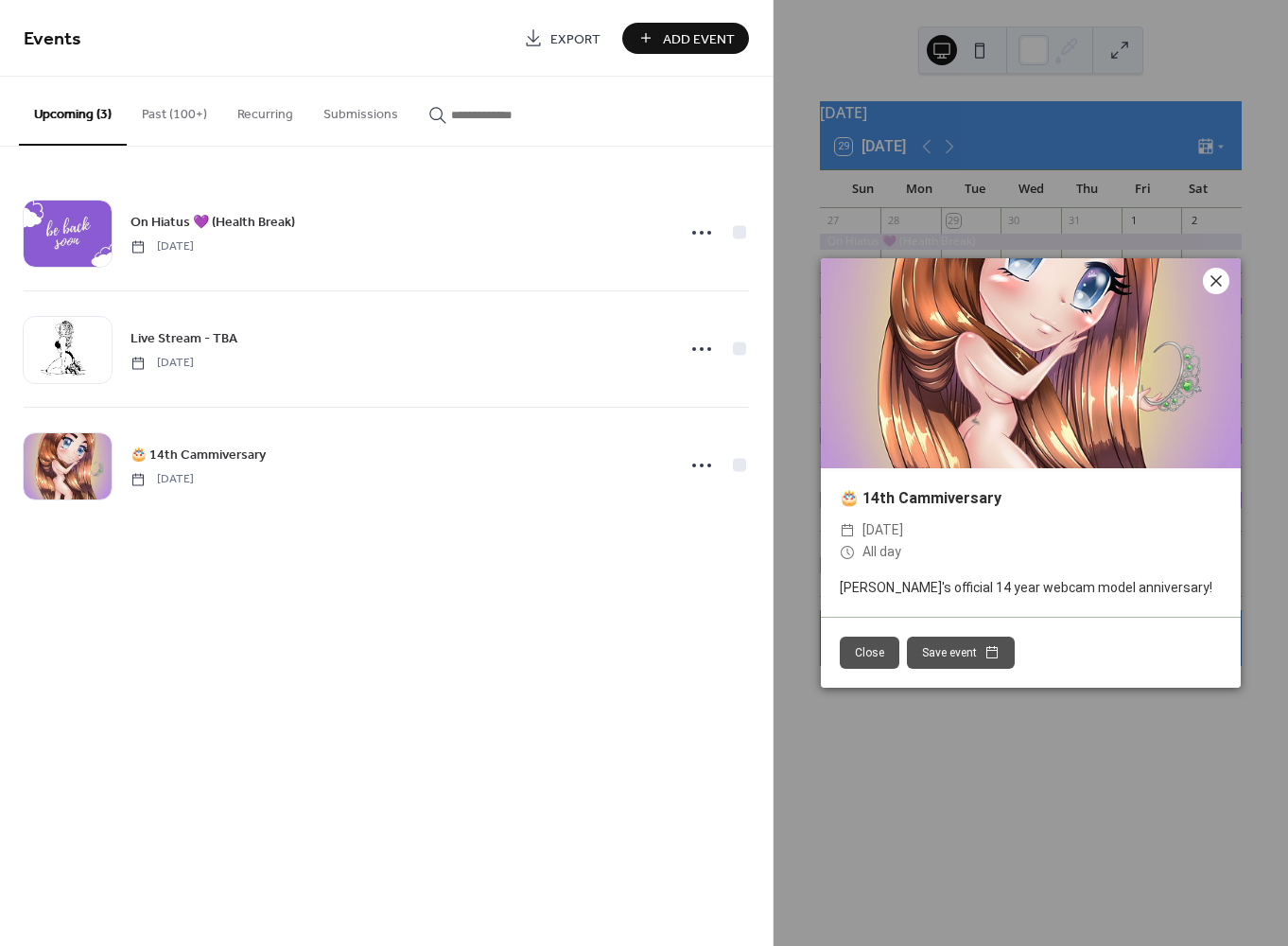 click 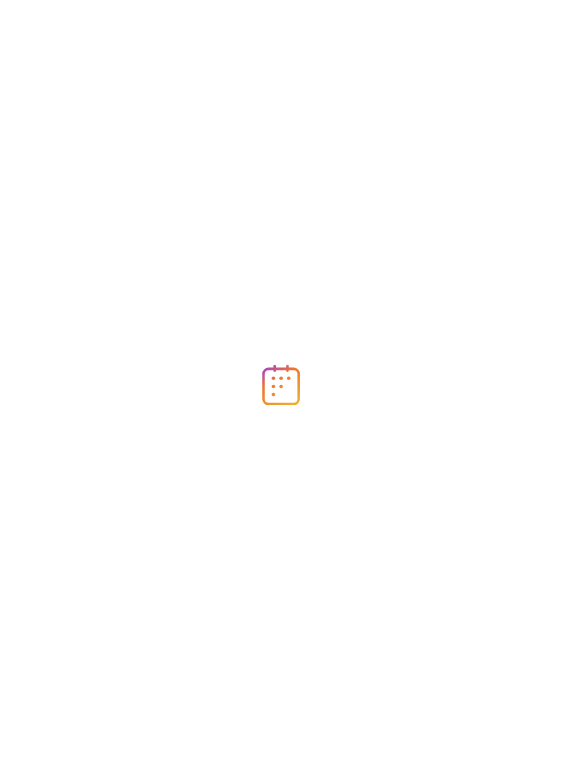 scroll, scrollTop: 0, scrollLeft: 0, axis: both 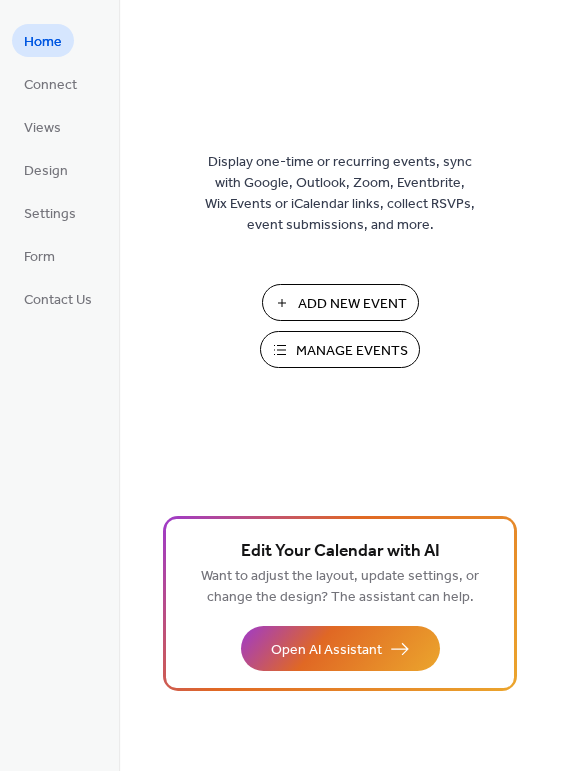 click on "Manage Events" at bounding box center [352, 351] 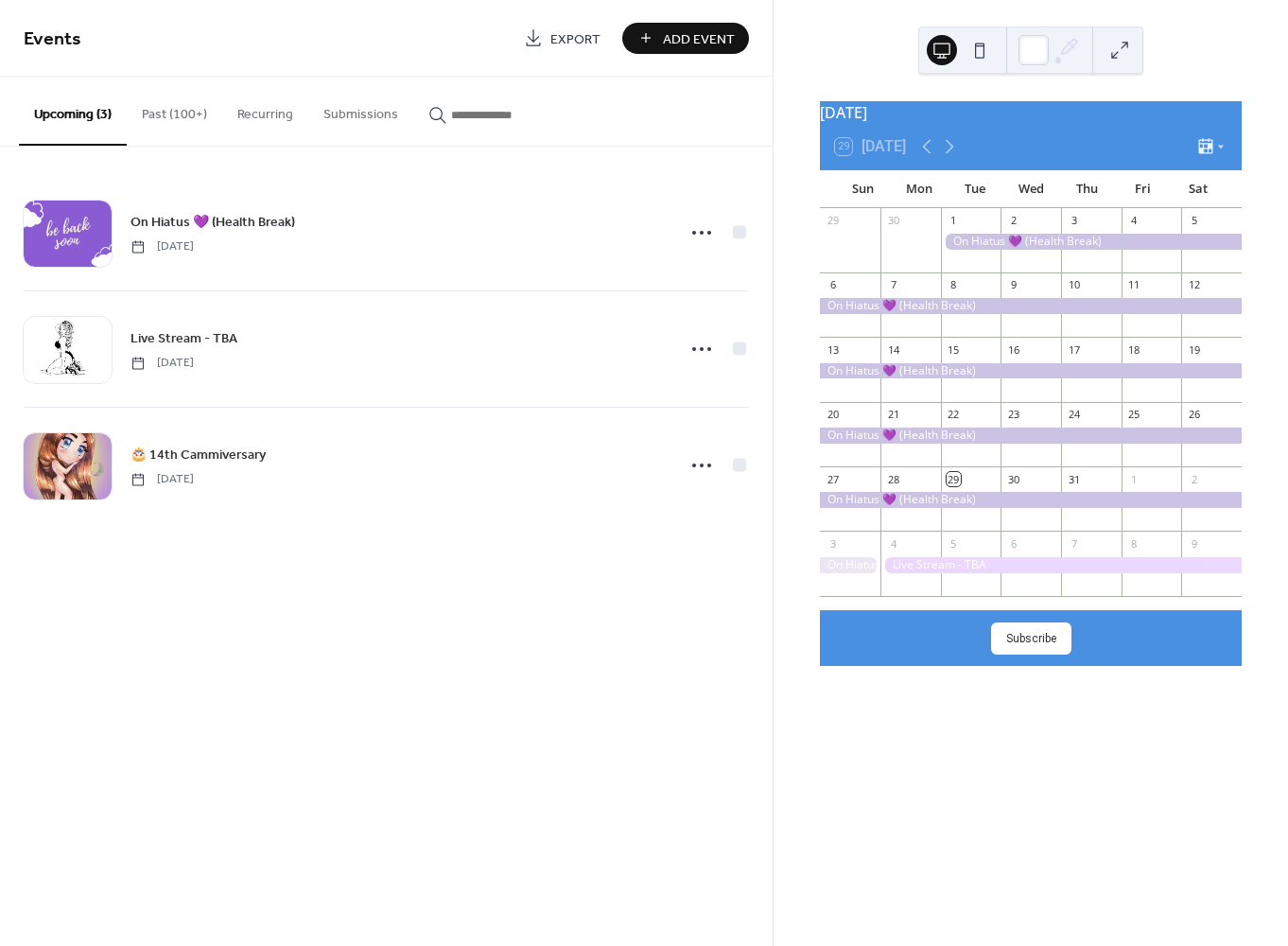 scroll, scrollTop: 0, scrollLeft: 0, axis: both 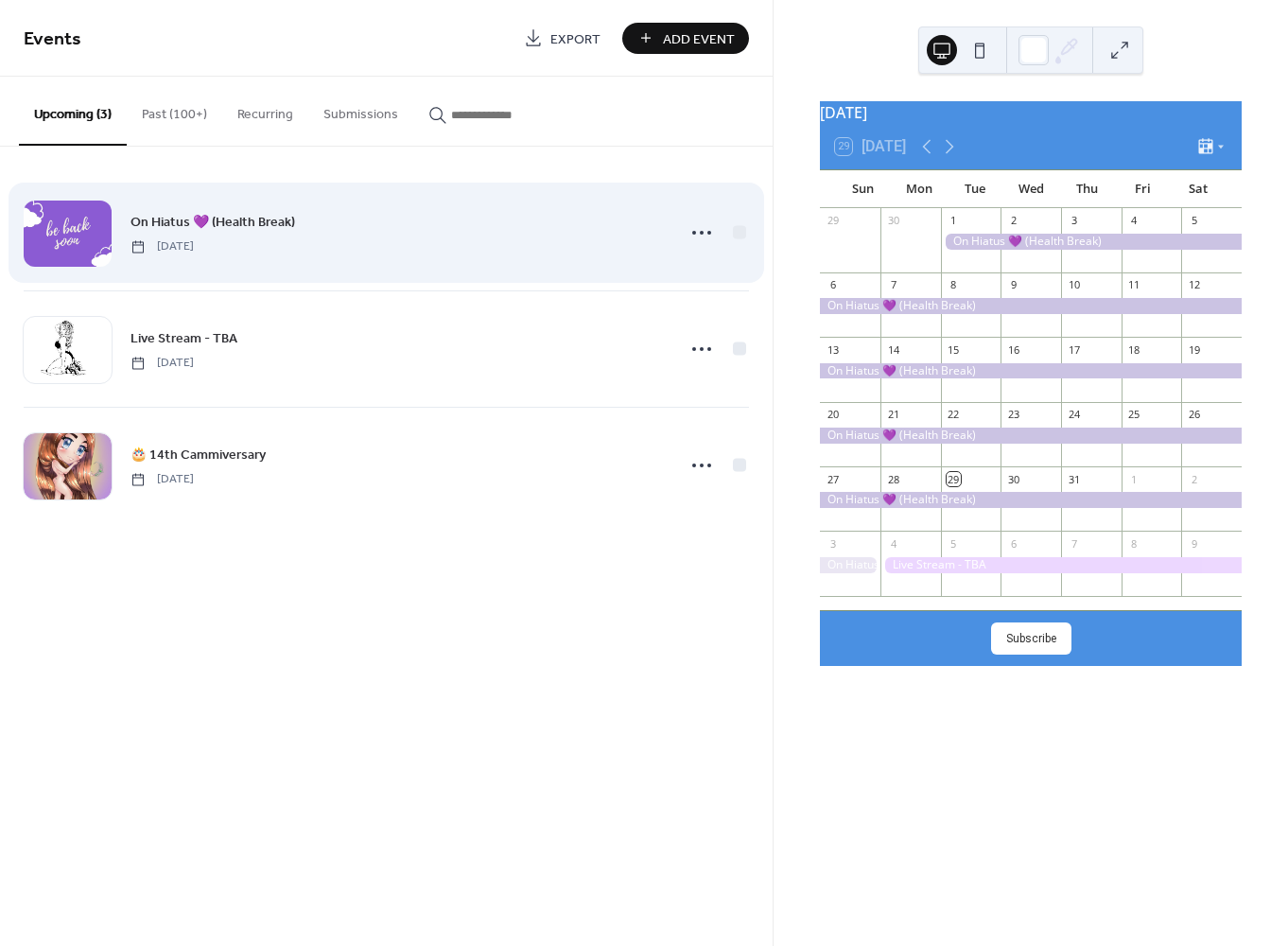 click at bounding box center [67, 234] 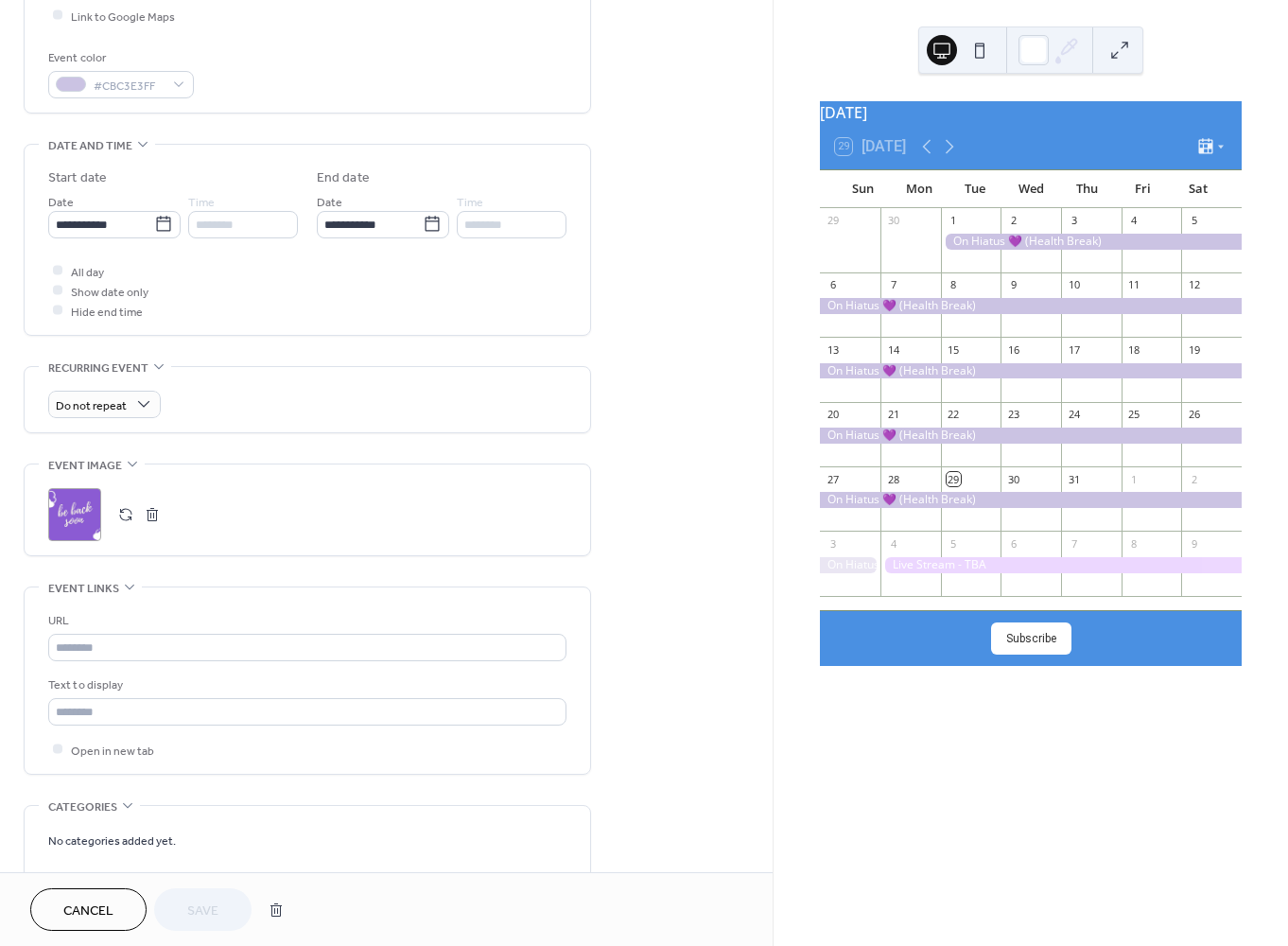 scroll, scrollTop: 472, scrollLeft: 0, axis: vertical 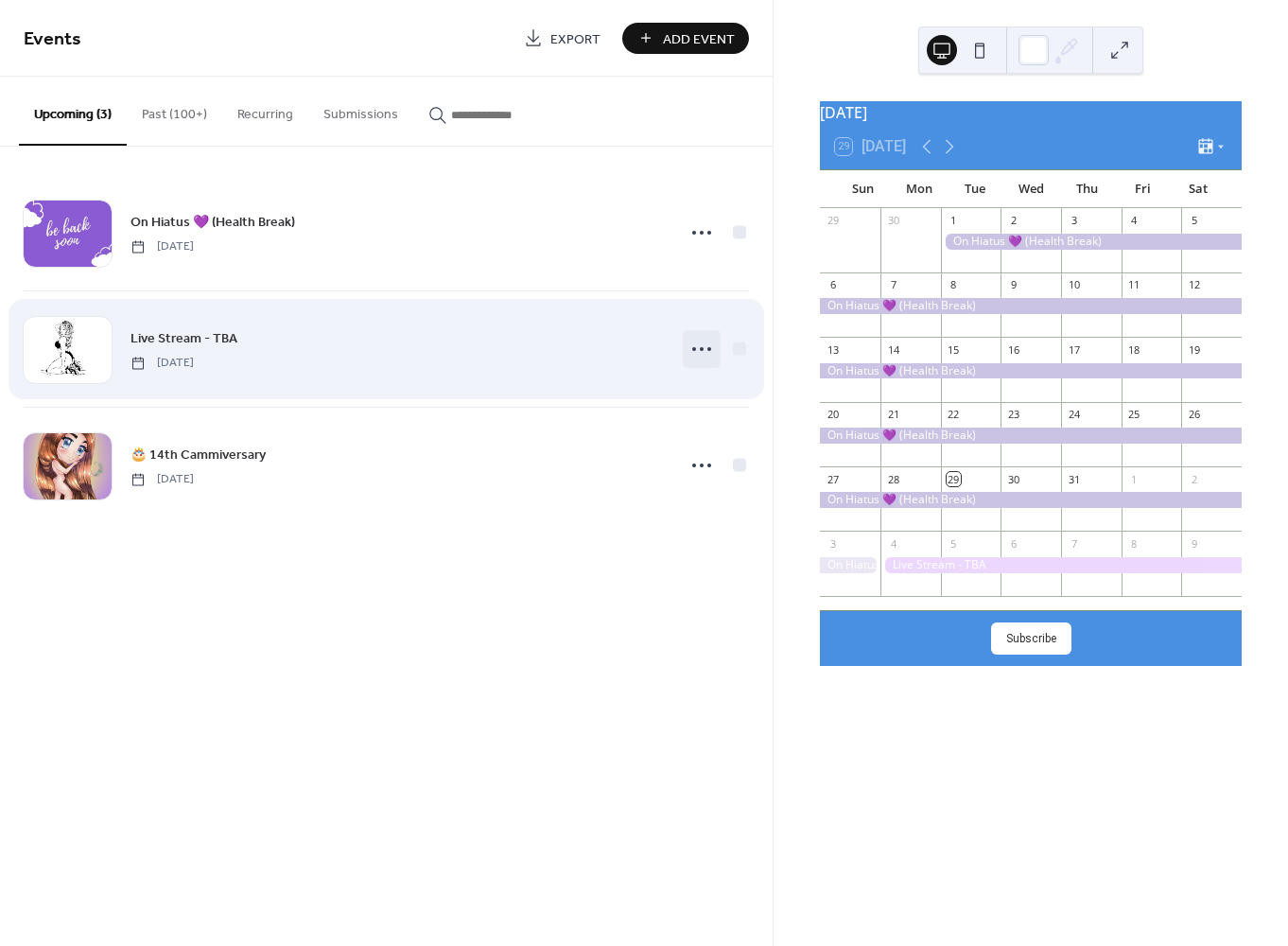click 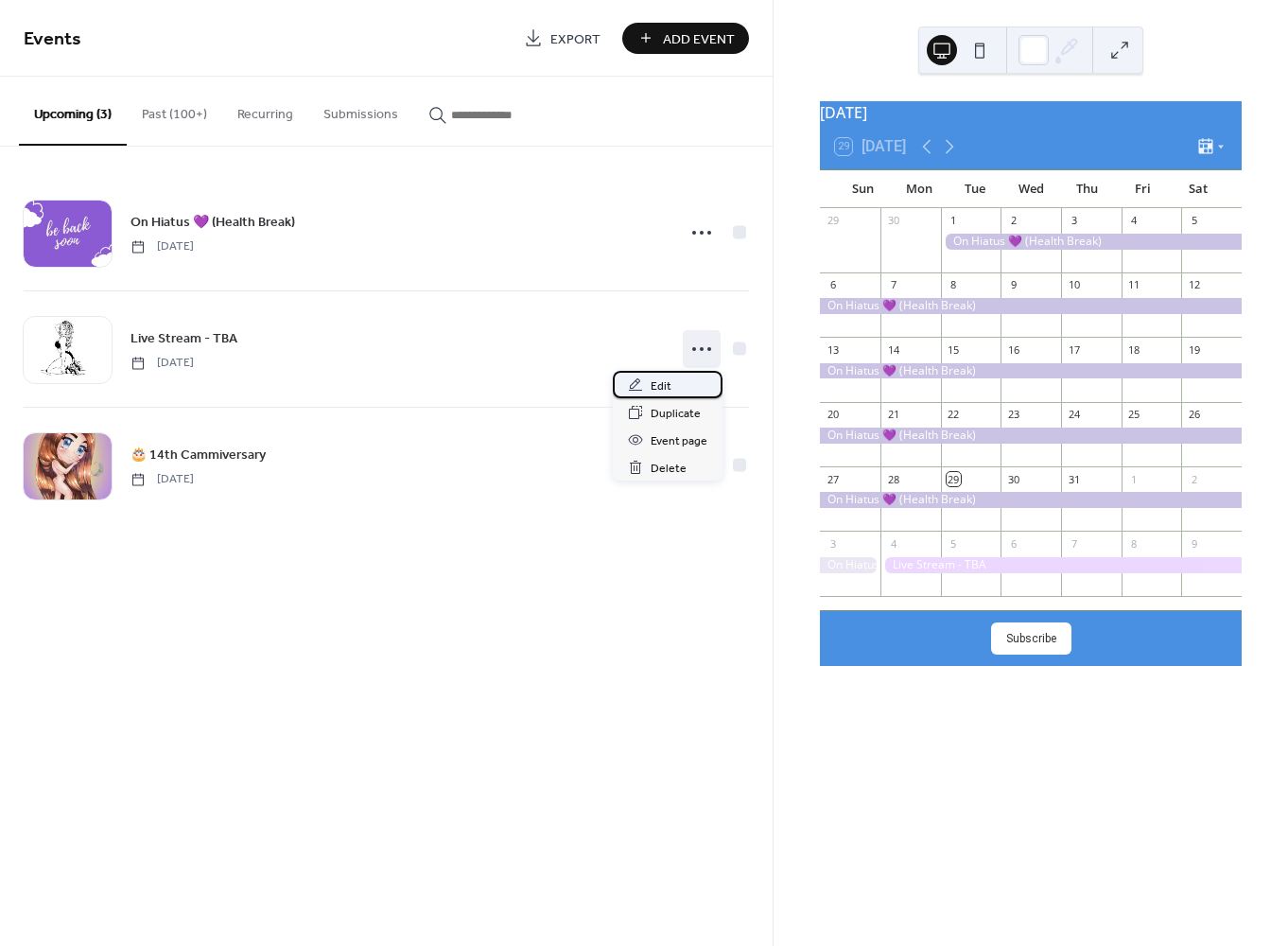 click on "Edit" at bounding box center [668, 384] 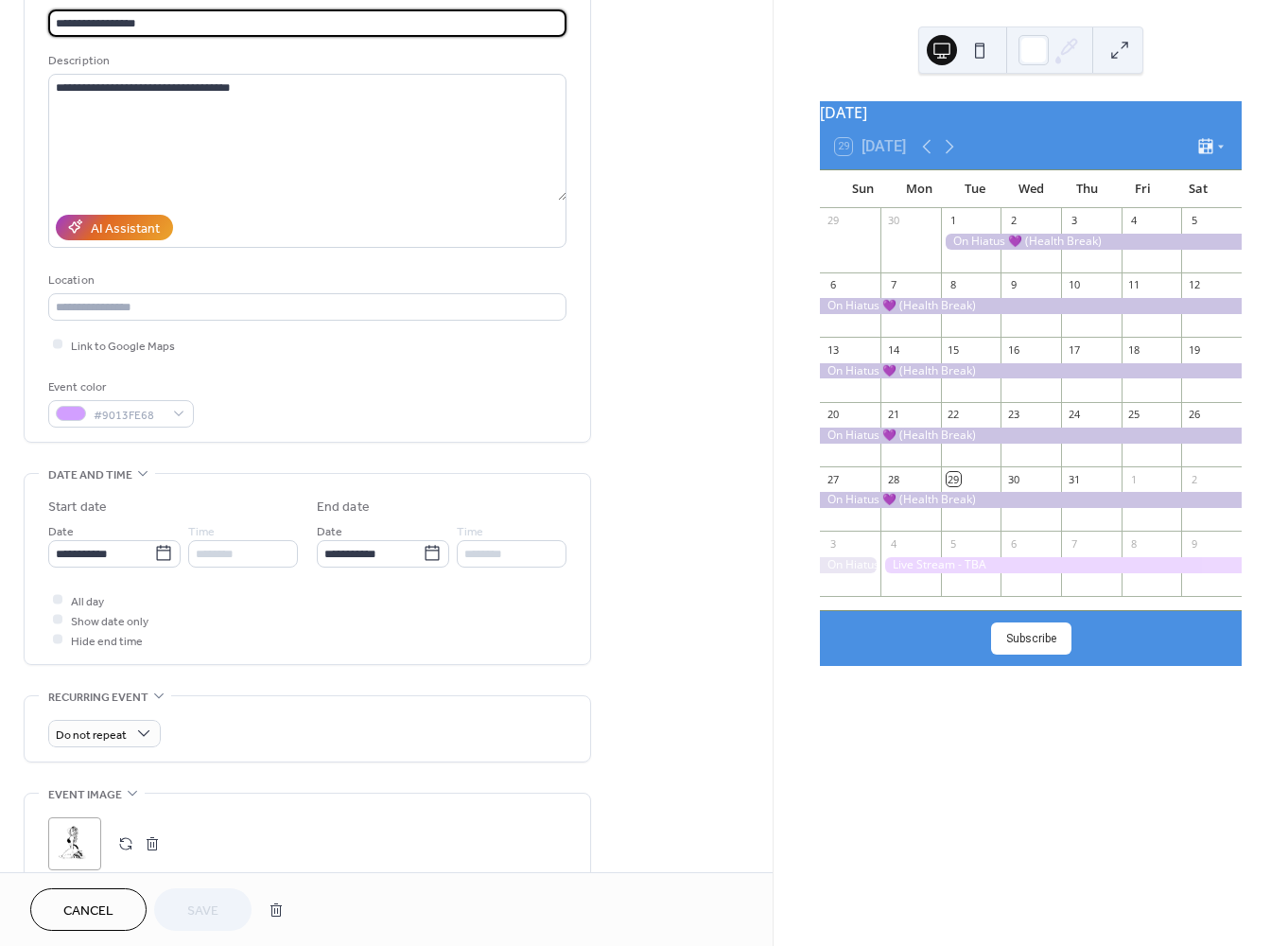 scroll, scrollTop: 189, scrollLeft: 0, axis: vertical 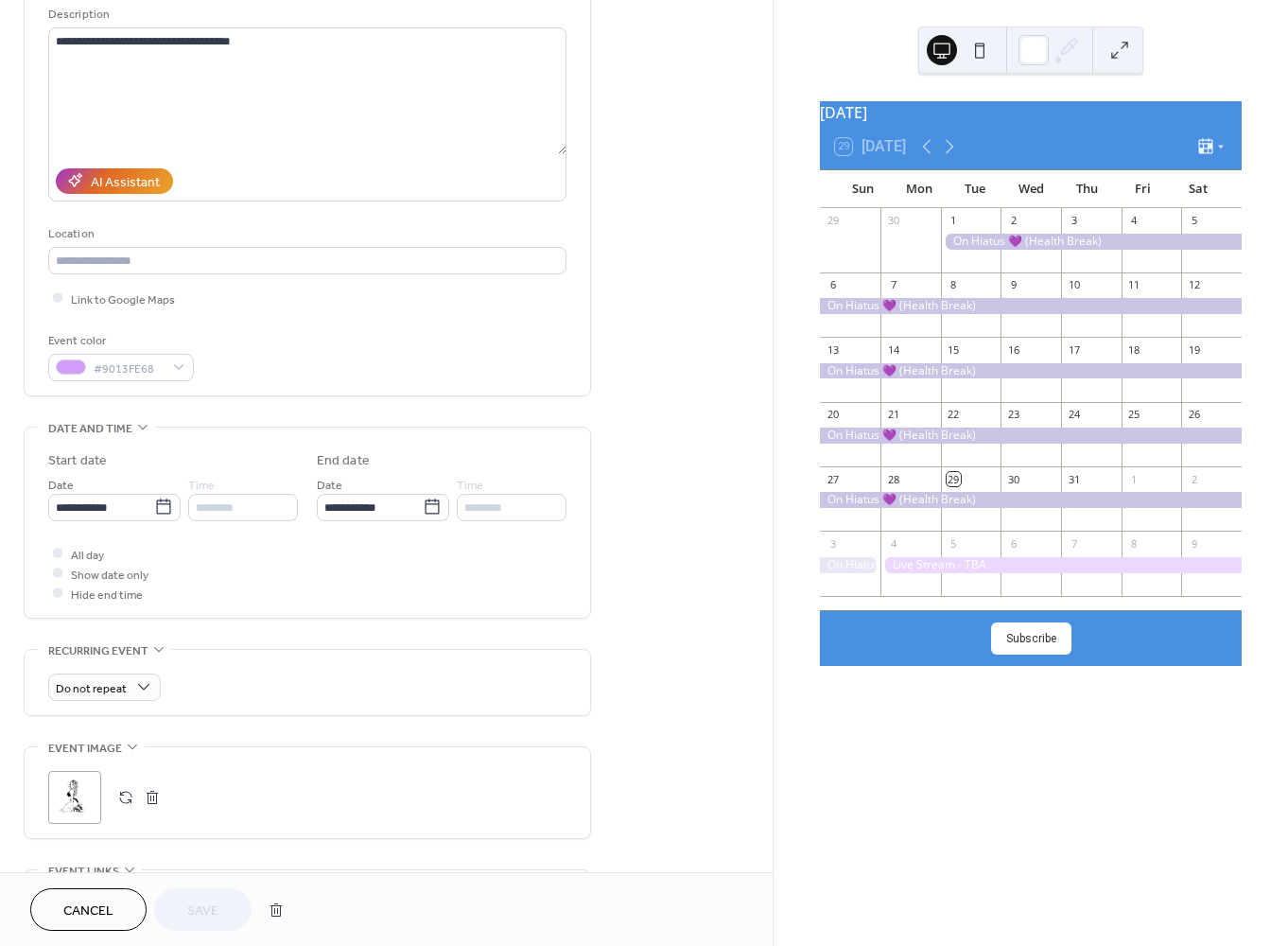 click on ";" at bounding box center (75, 797) 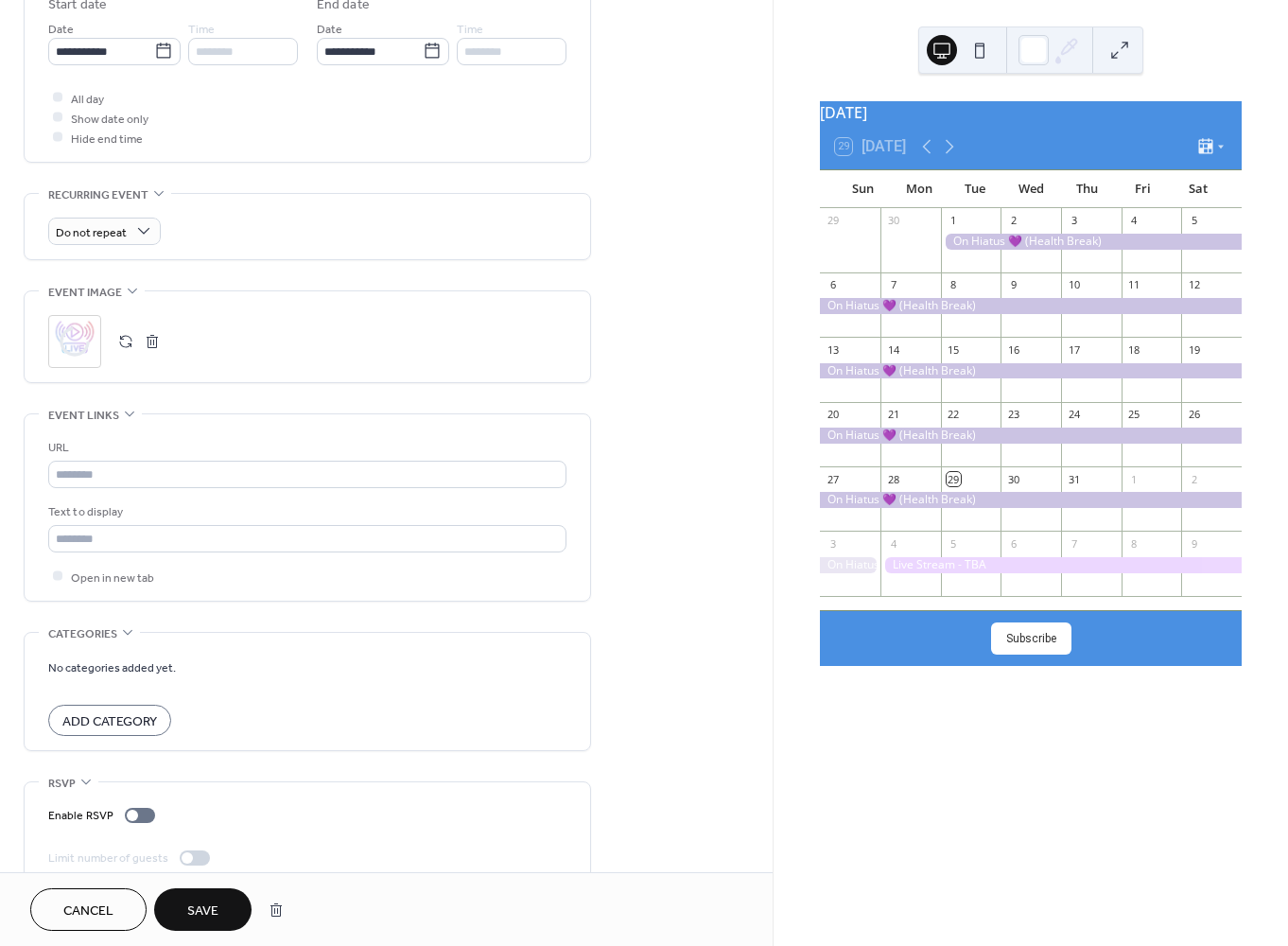 scroll, scrollTop: 673, scrollLeft: 0, axis: vertical 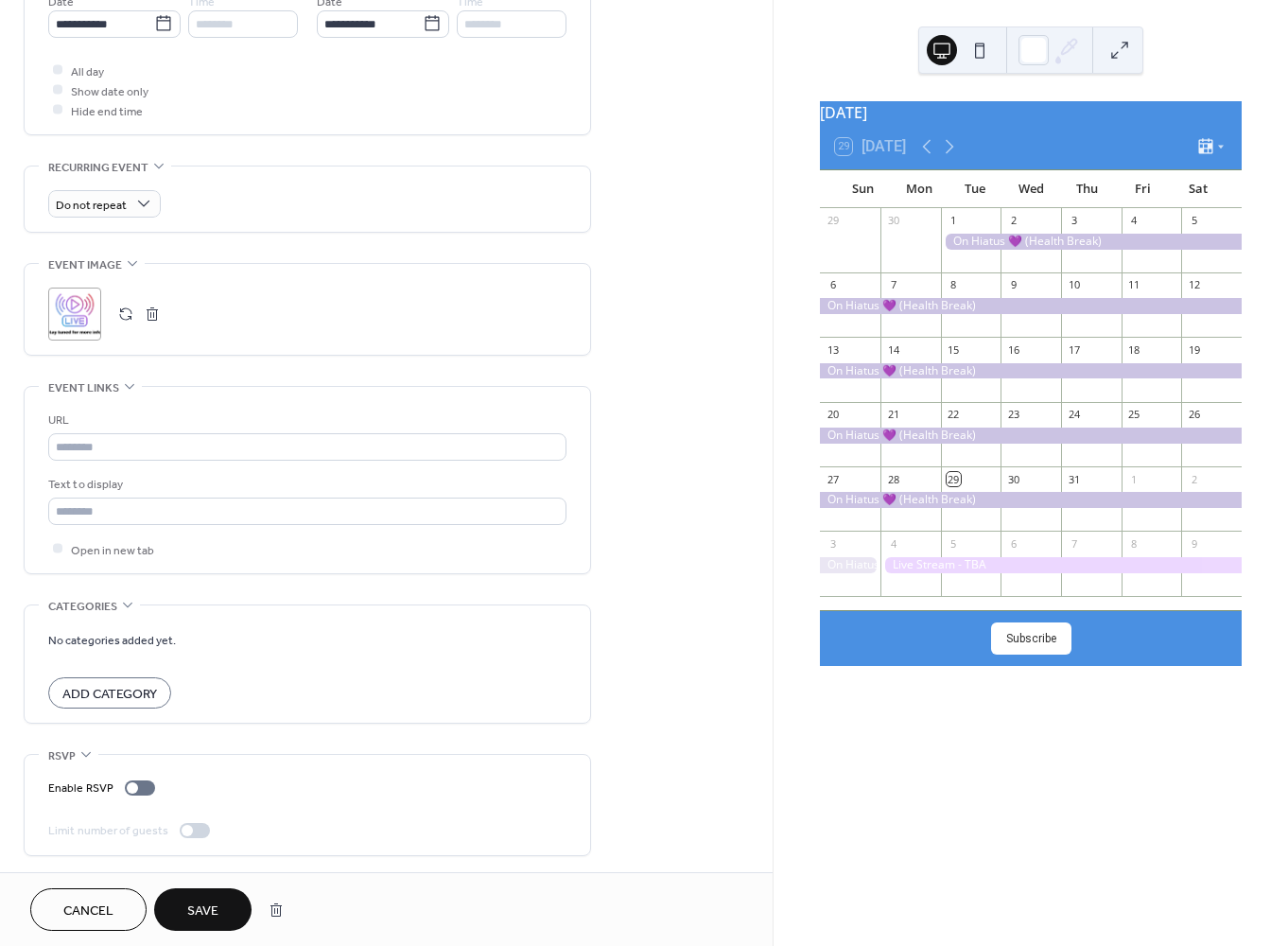 click on "Save" at bounding box center [202, 909] 